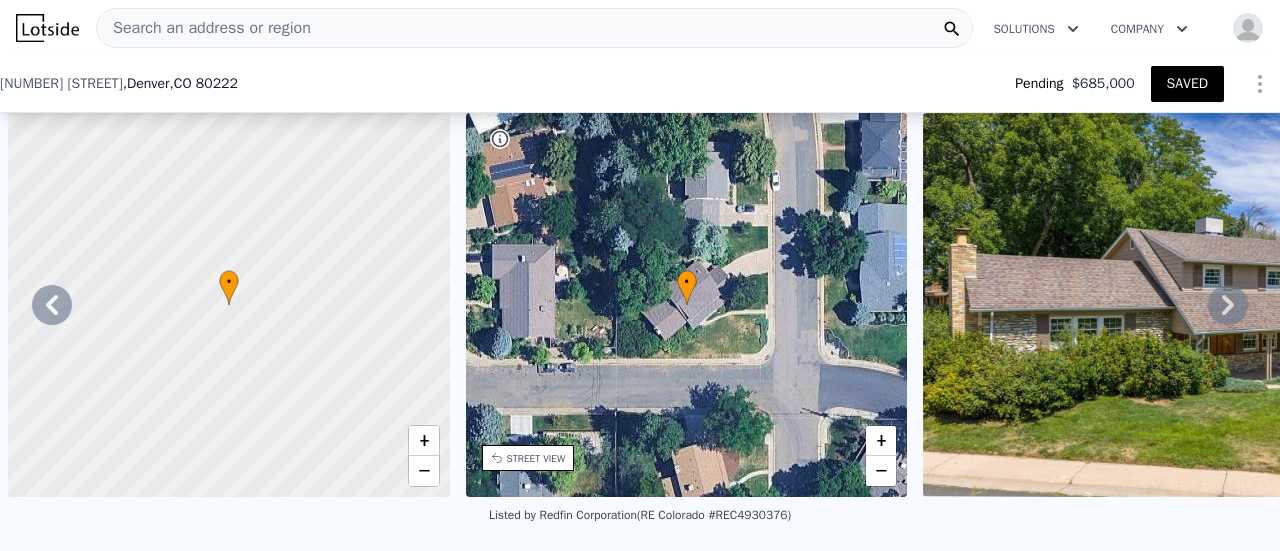 scroll, scrollTop: 0, scrollLeft: 0, axis: both 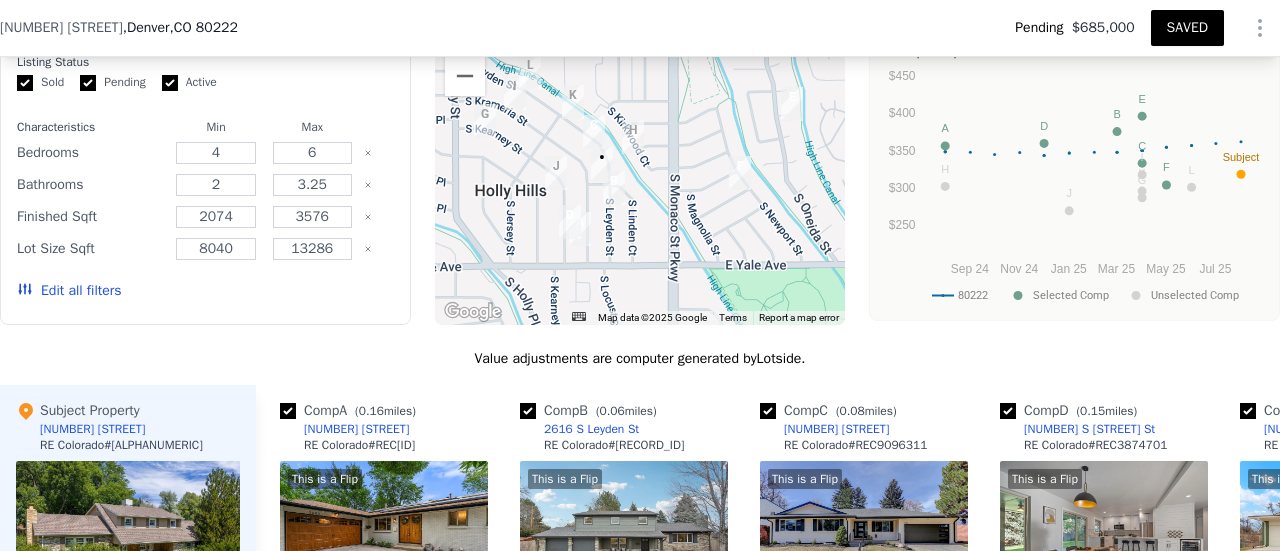 click at bounding box center [640, 165] 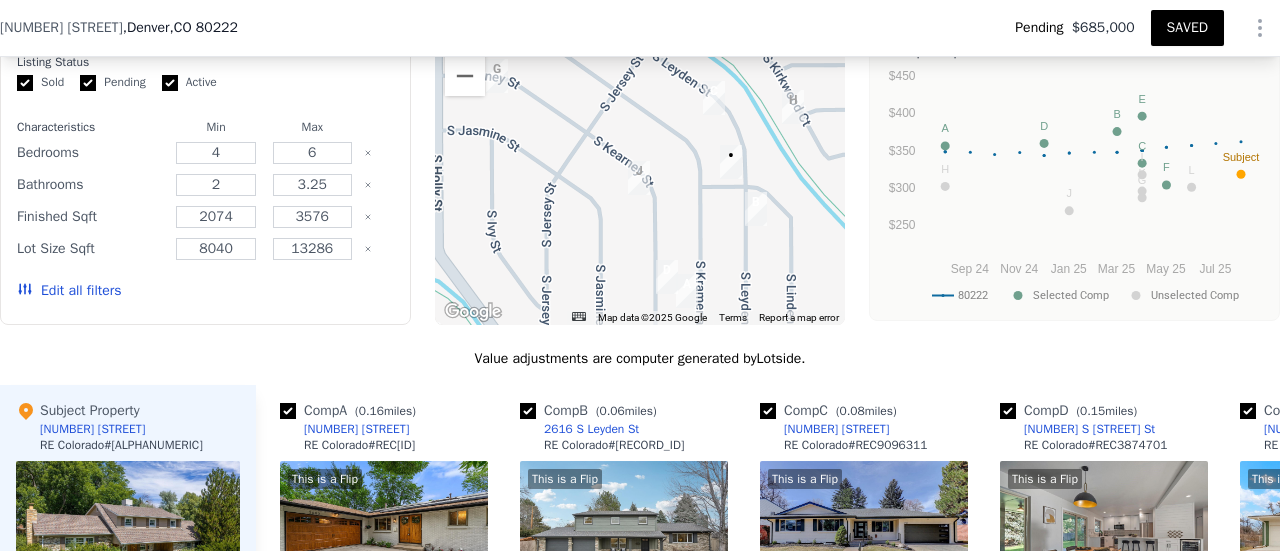 drag, startPoint x: 649, startPoint y: 129, endPoint x: 764, endPoint y: 141, distance: 115.62439 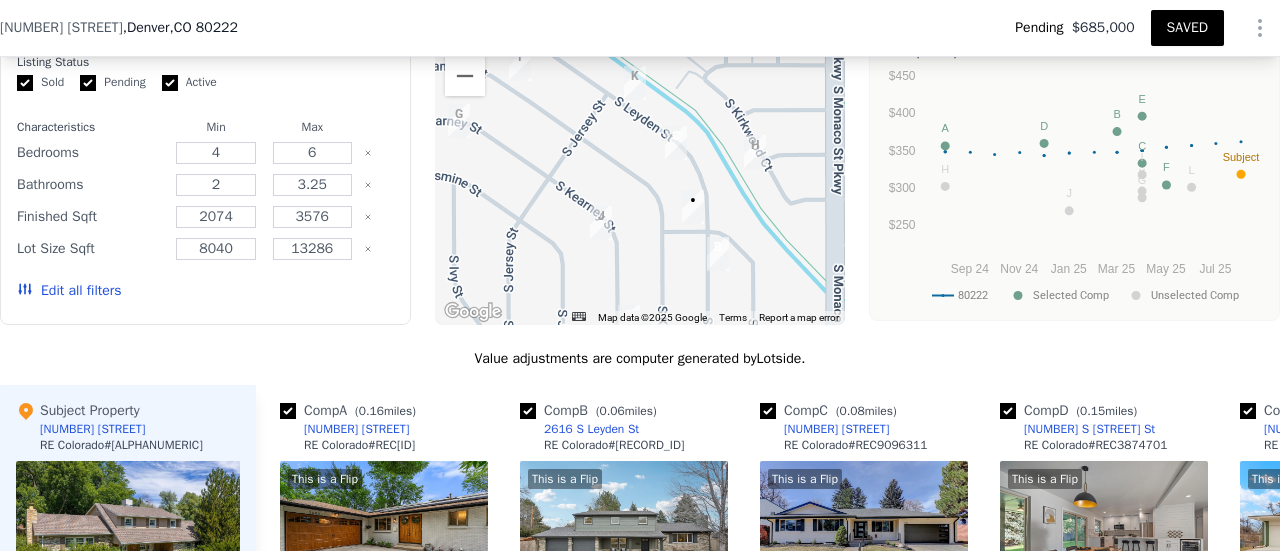 drag, startPoint x: 678, startPoint y: 143, endPoint x: 641, endPoint y: 193, distance: 62.201286 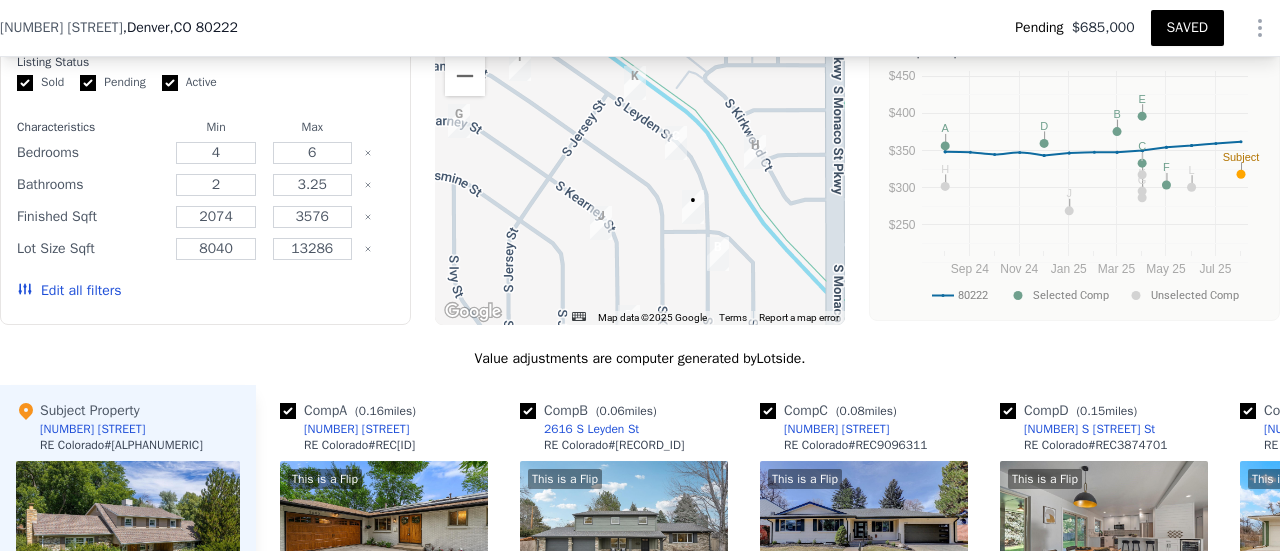 click at bounding box center (640, 165) 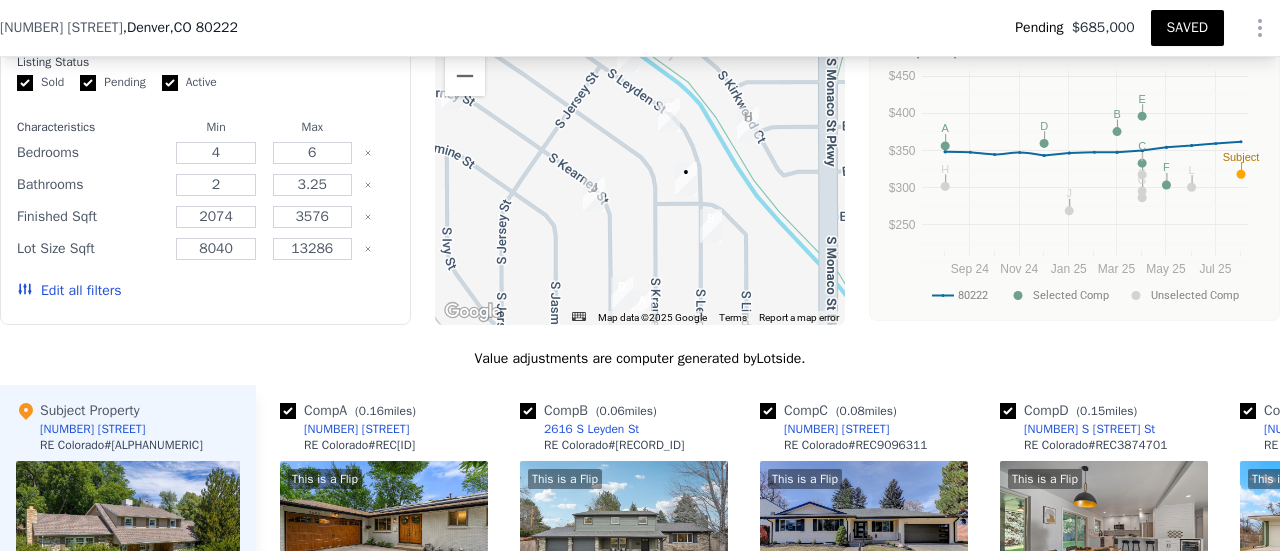 drag, startPoint x: 666, startPoint y: 281, endPoint x: 659, endPoint y: 251, distance: 30.805843 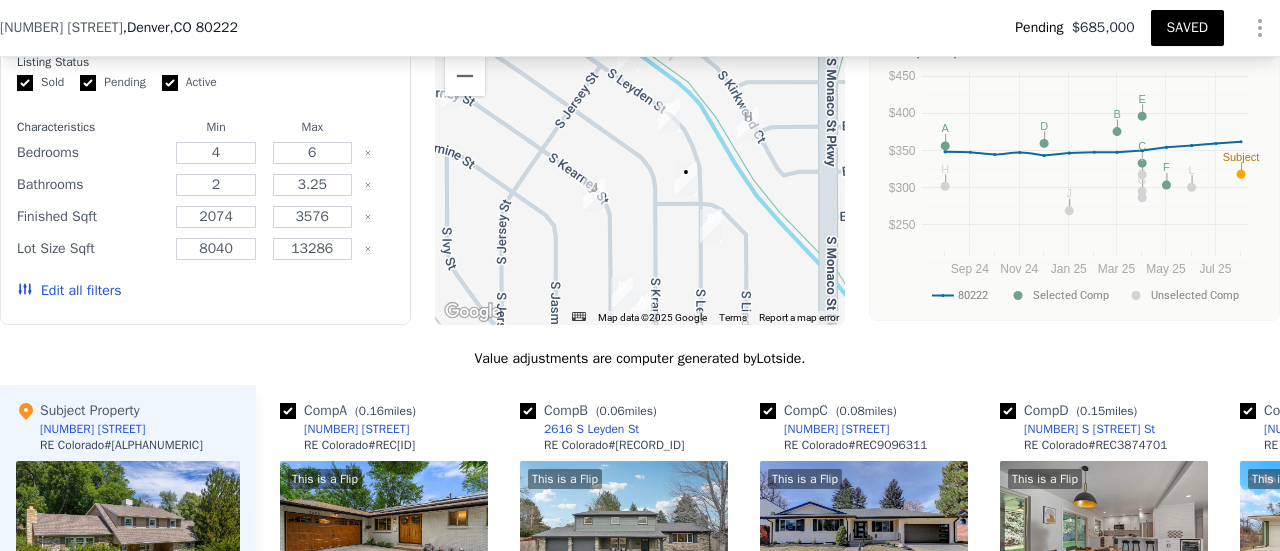 click on "This is a Flip 39" at bounding box center [864, 533] 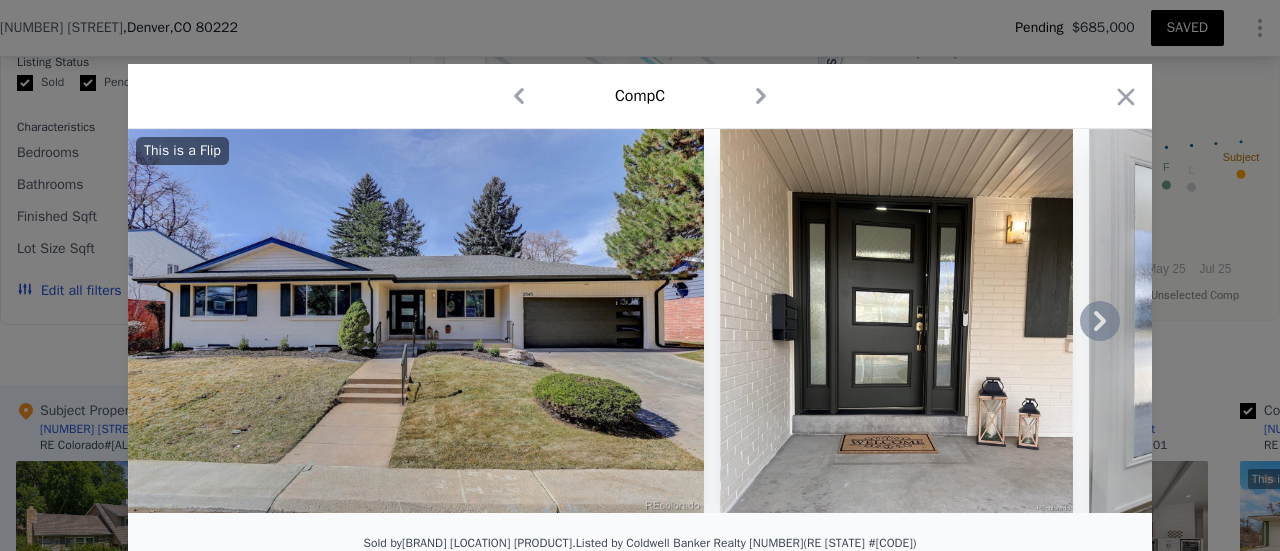click 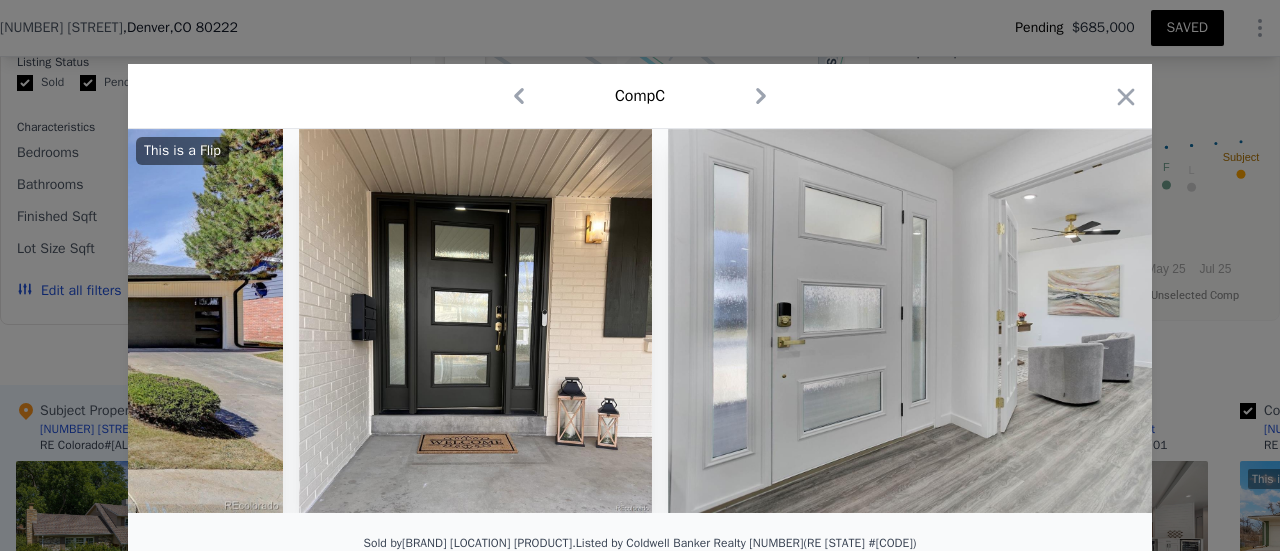 scroll, scrollTop: 0, scrollLeft: 480, axis: horizontal 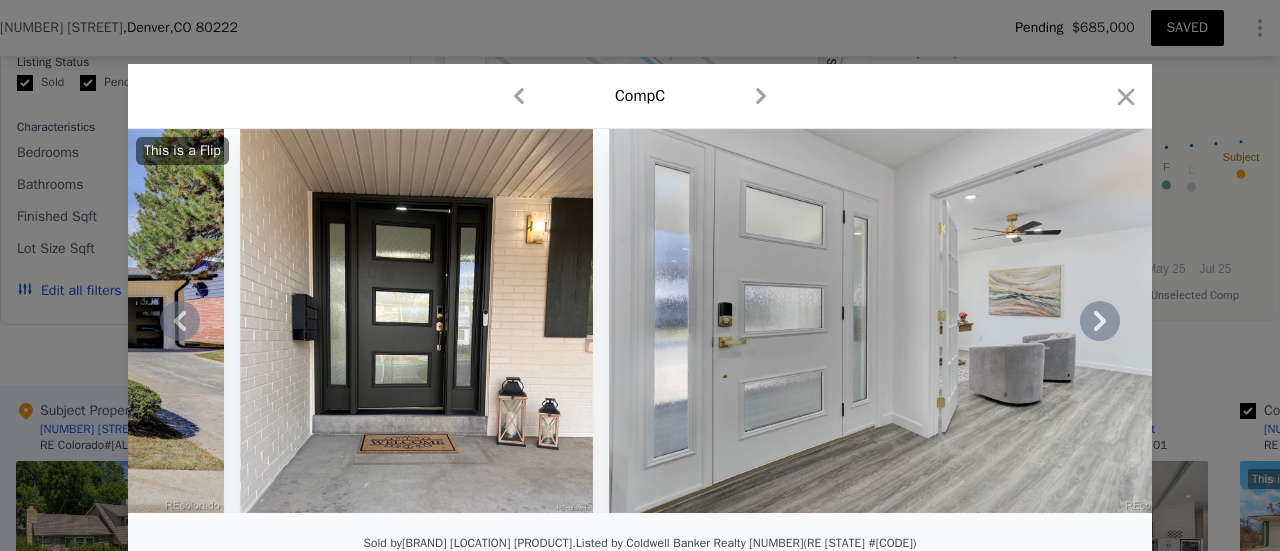click 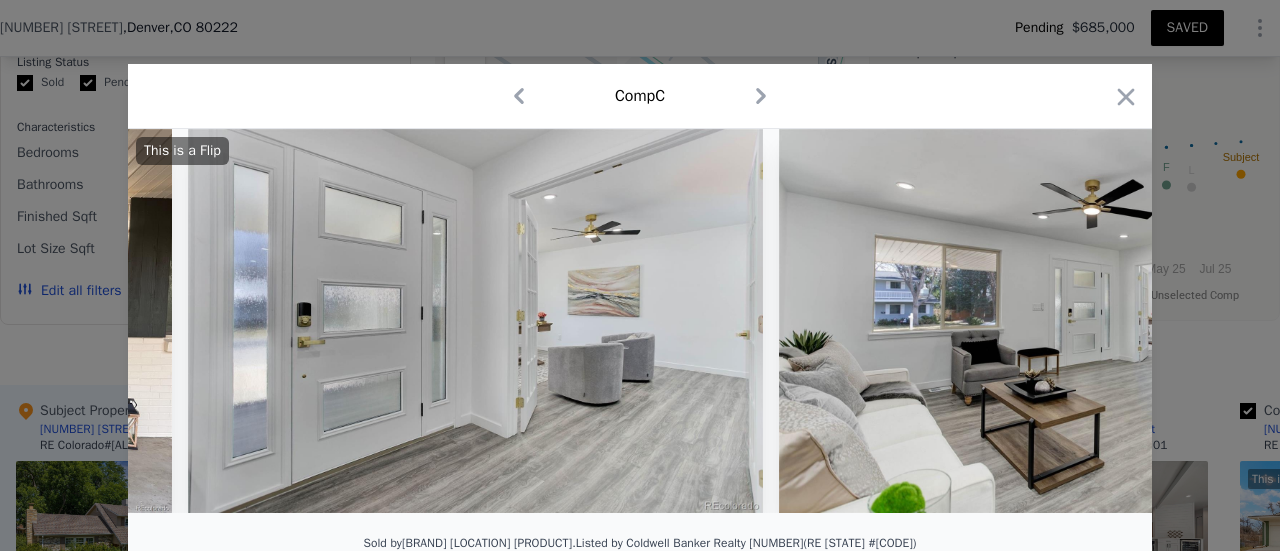scroll, scrollTop: 0, scrollLeft: 960, axis: horizontal 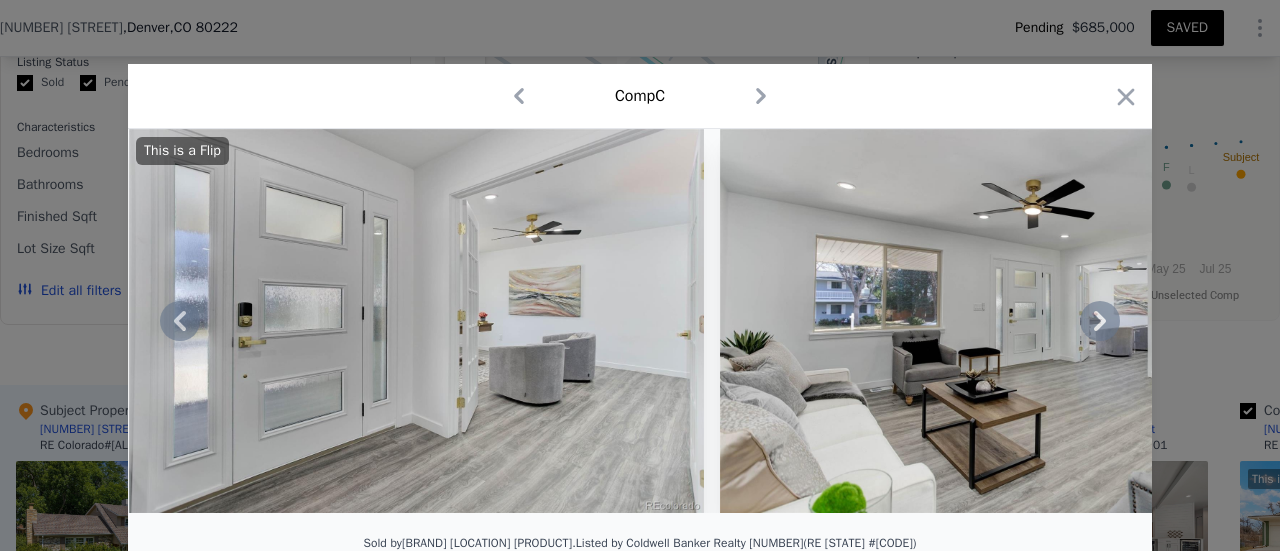 click 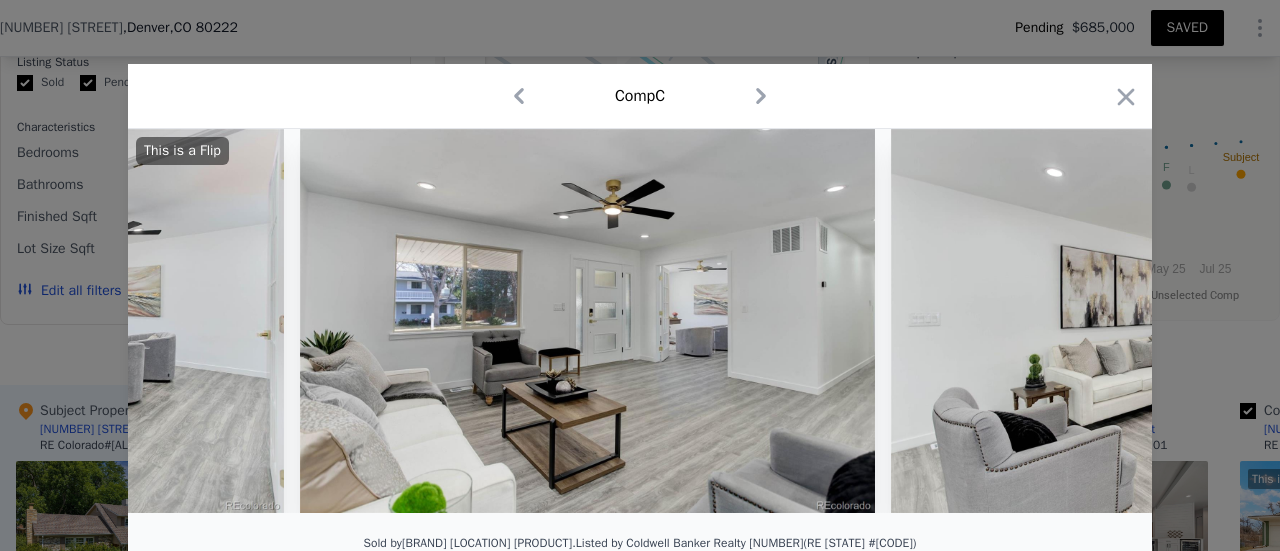 scroll, scrollTop: 0, scrollLeft: 1440, axis: horizontal 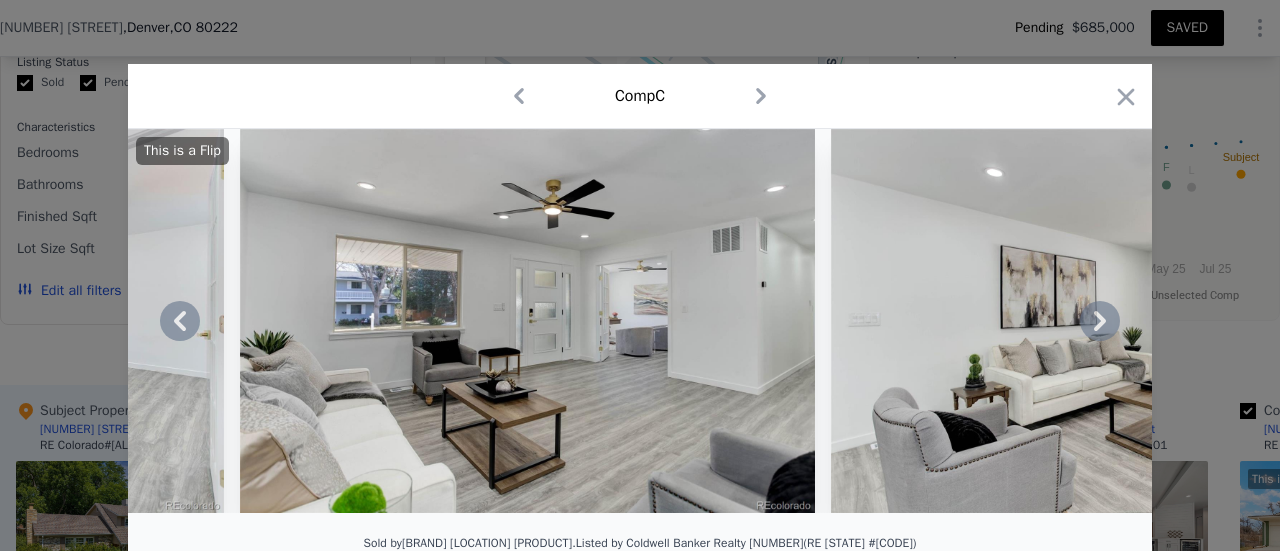 click 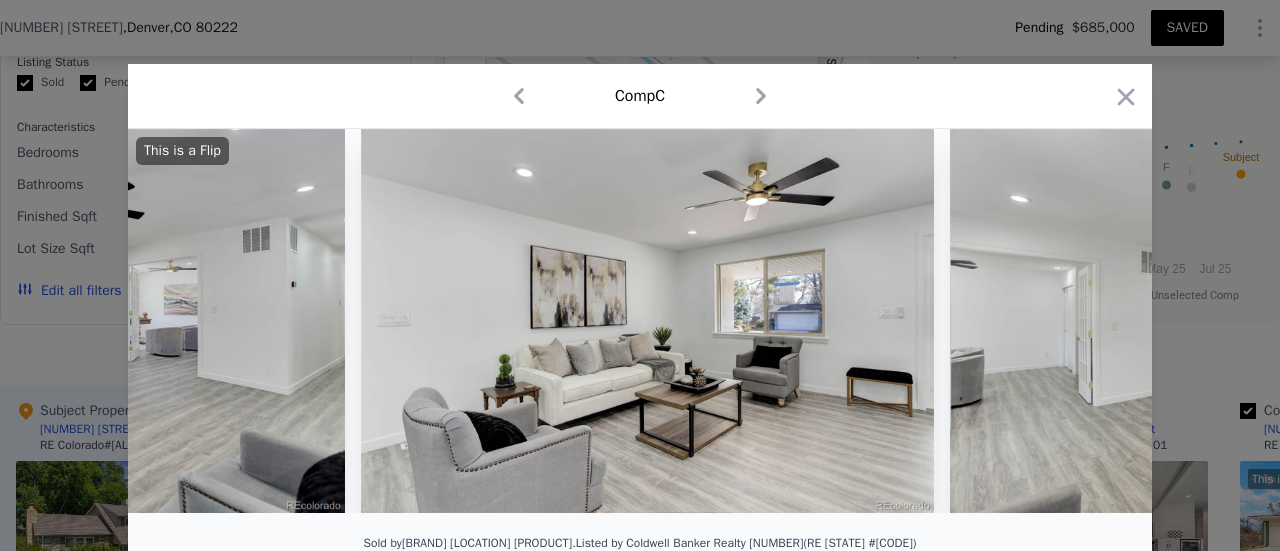 scroll, scrollTop: 0, scrollLeft: 1920, axis: horizontal 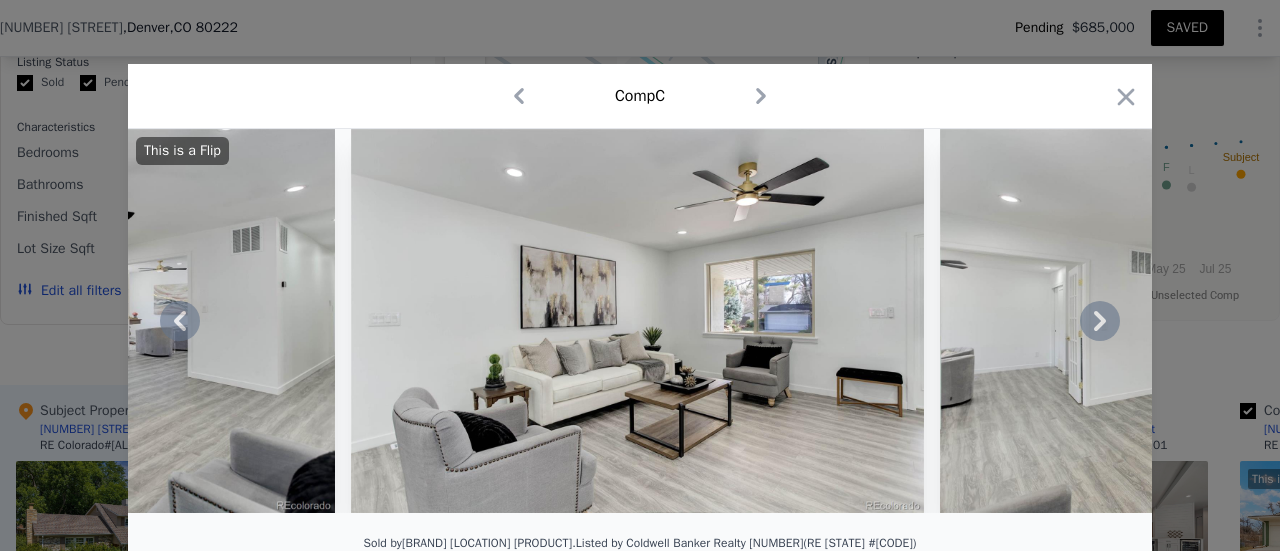click 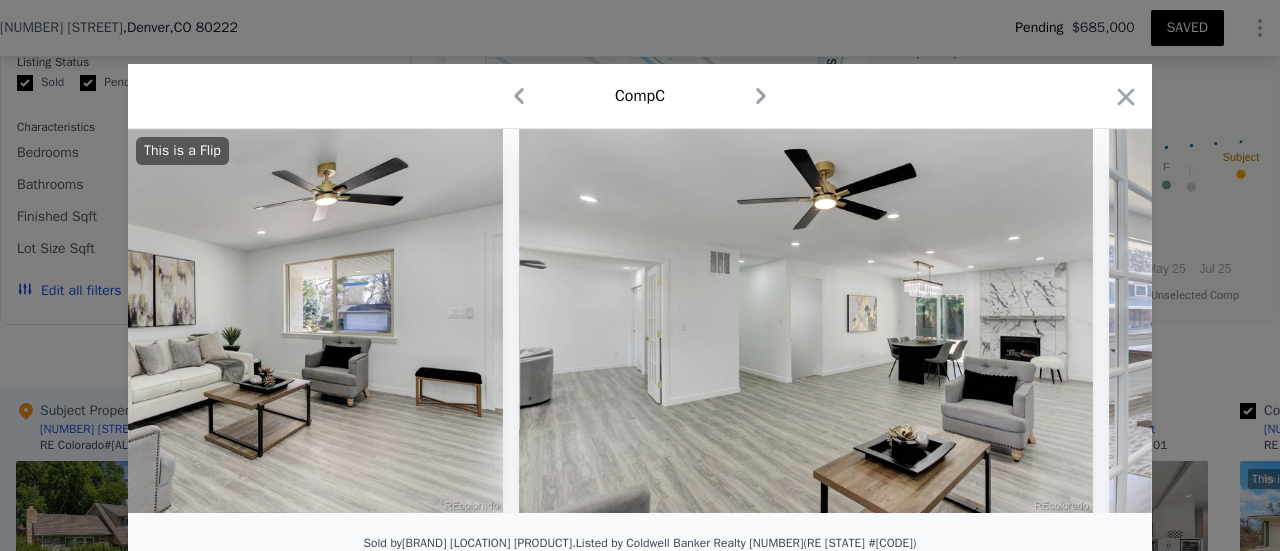 scroll, scrollTop: 0, scrollLeft: 2400, axis: horizontal 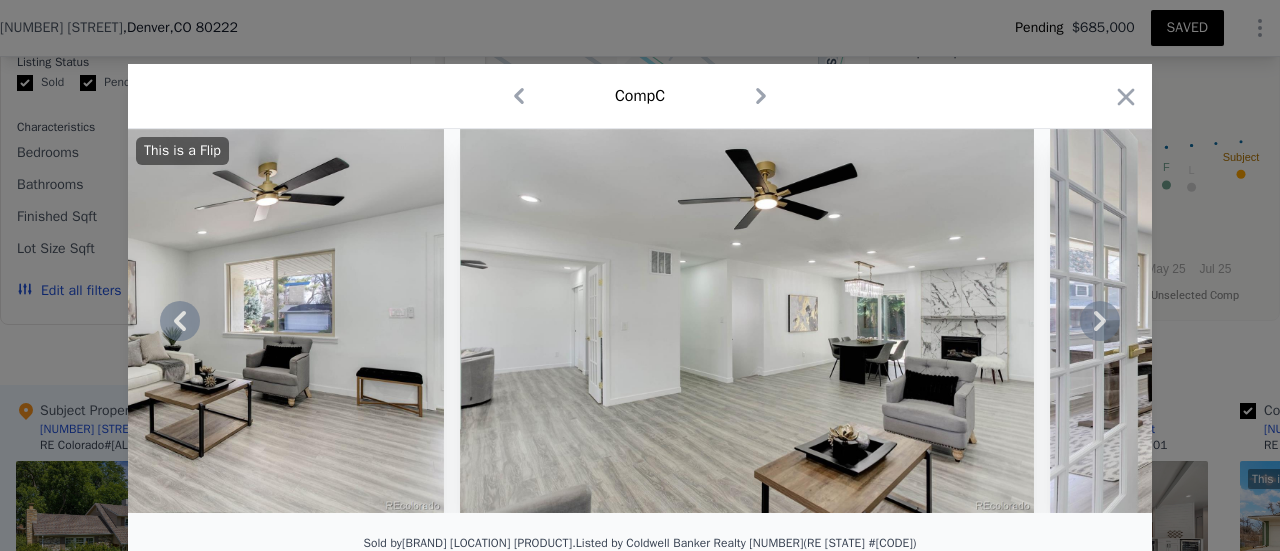 click 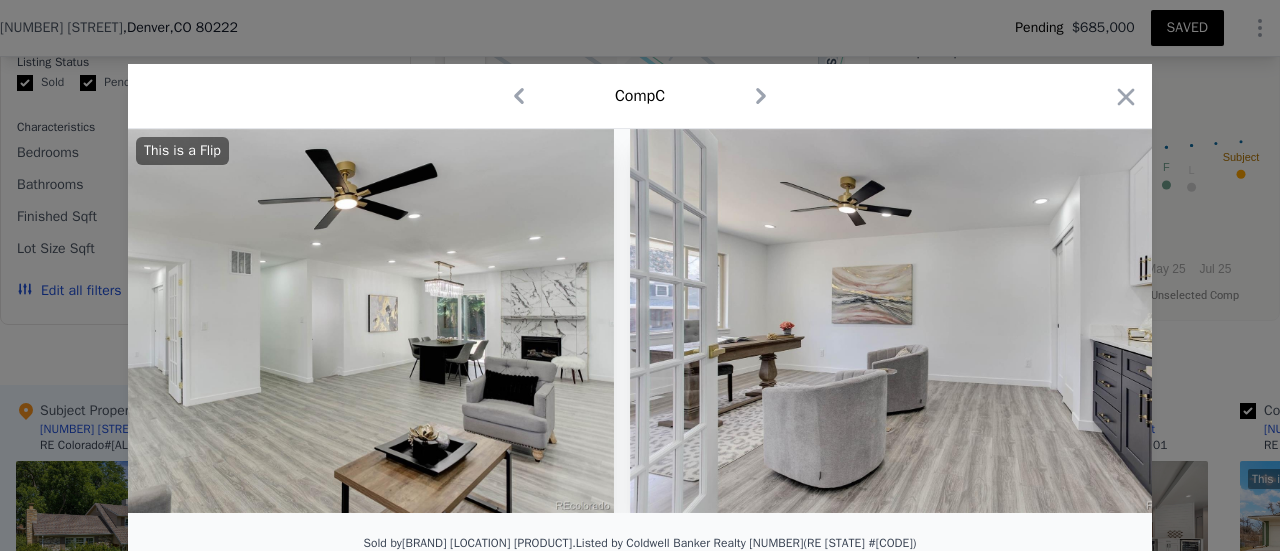 scroll, scrollTop: 0, scrollLeft: 2880, axis: horizontal 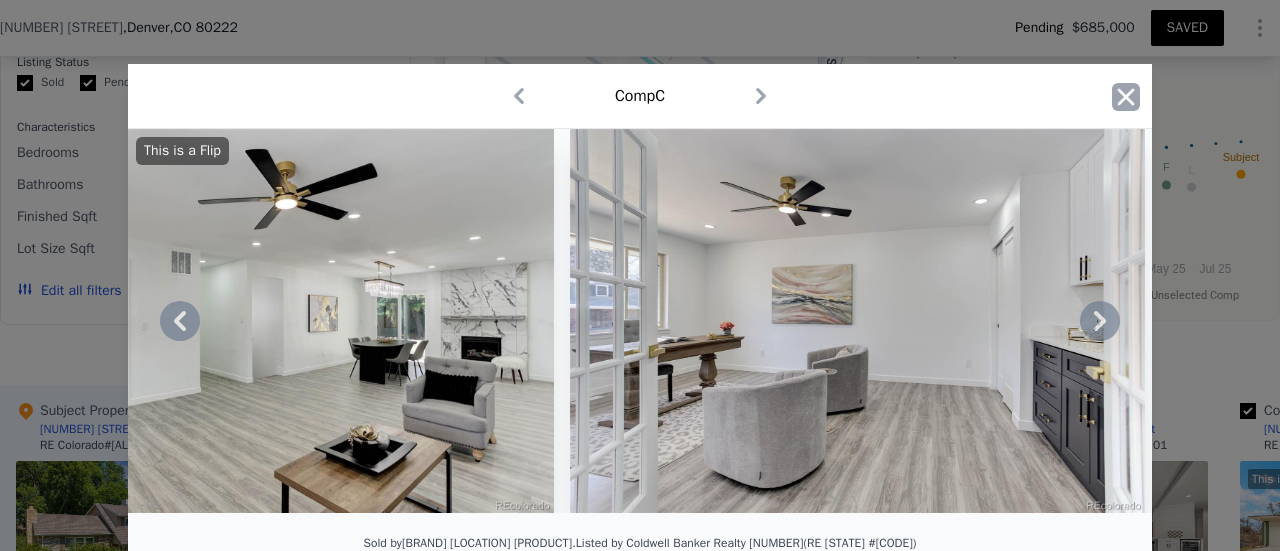 click 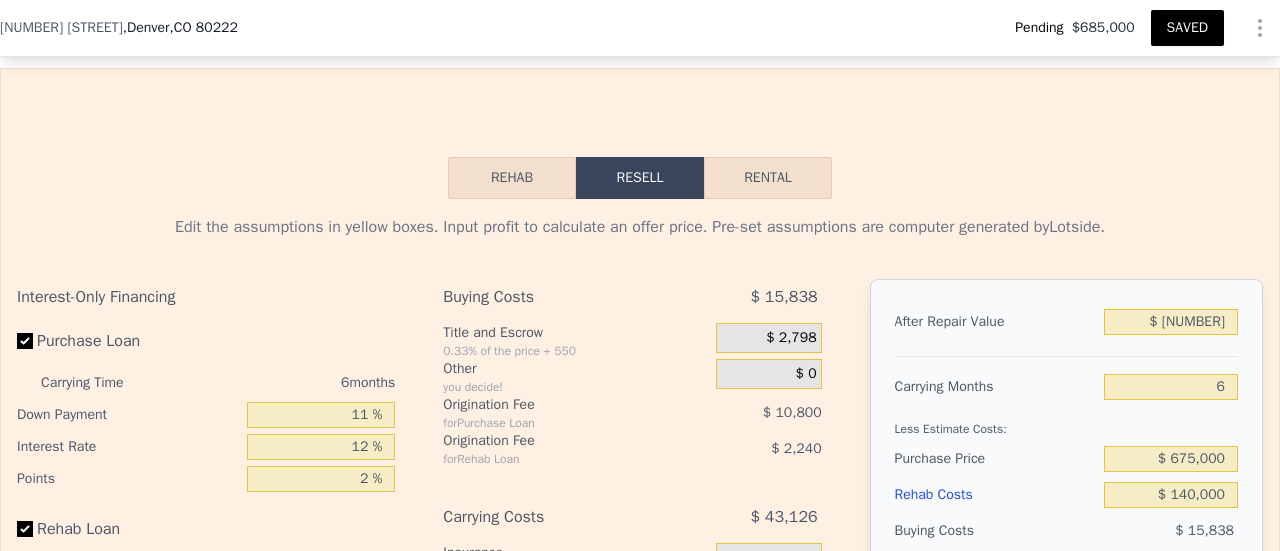 scroll, scrollTop: 3225, scrollLeft: 0, axis: vertical 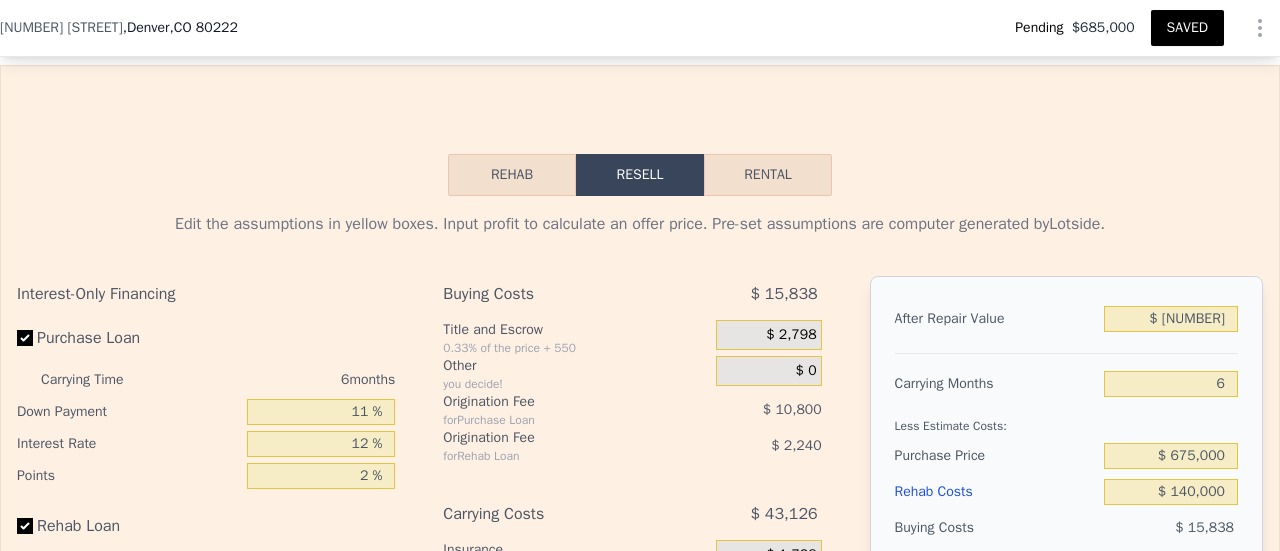 click on "Rehab" at bounding box center [512, 175] 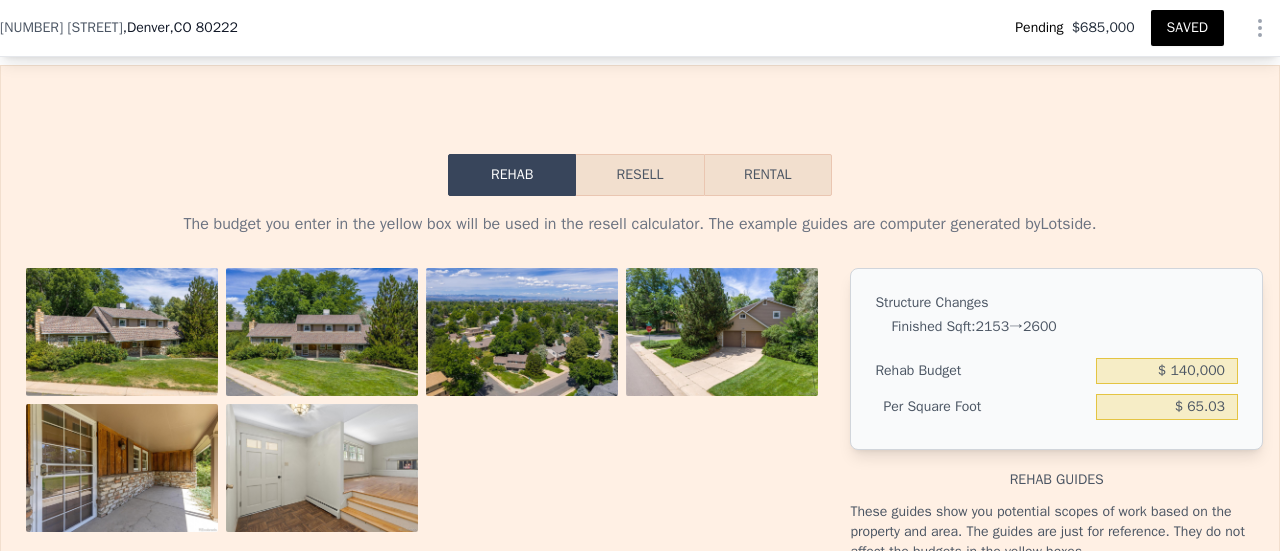 click on "Rental" at bounding box center (768, 175) 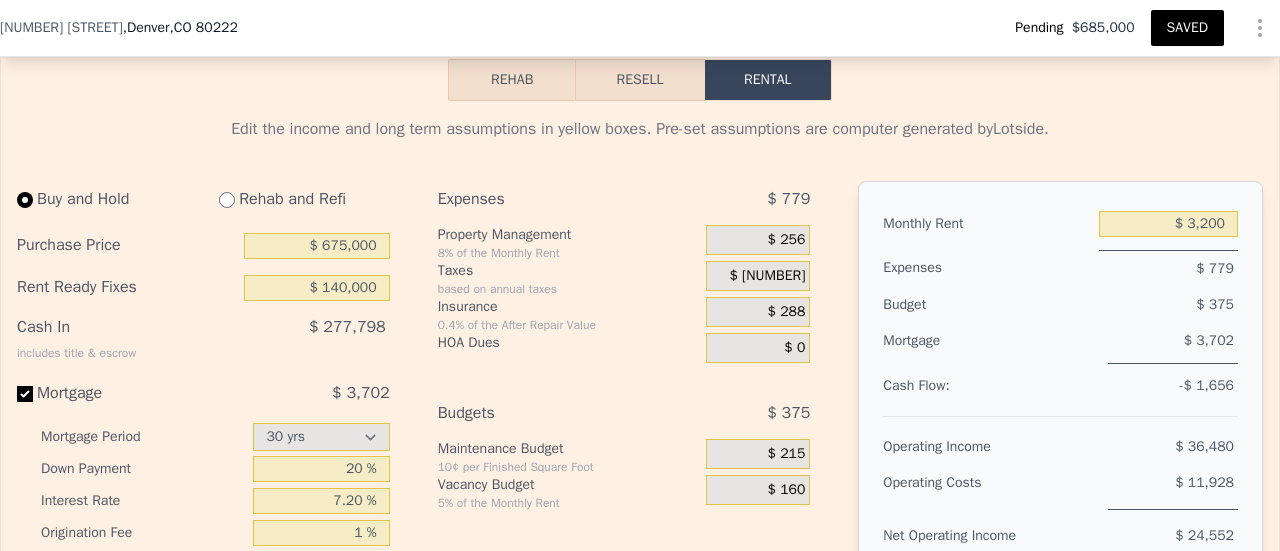 scroll, scrollTop: 3324, scrollLeft: 0, axis: vertical 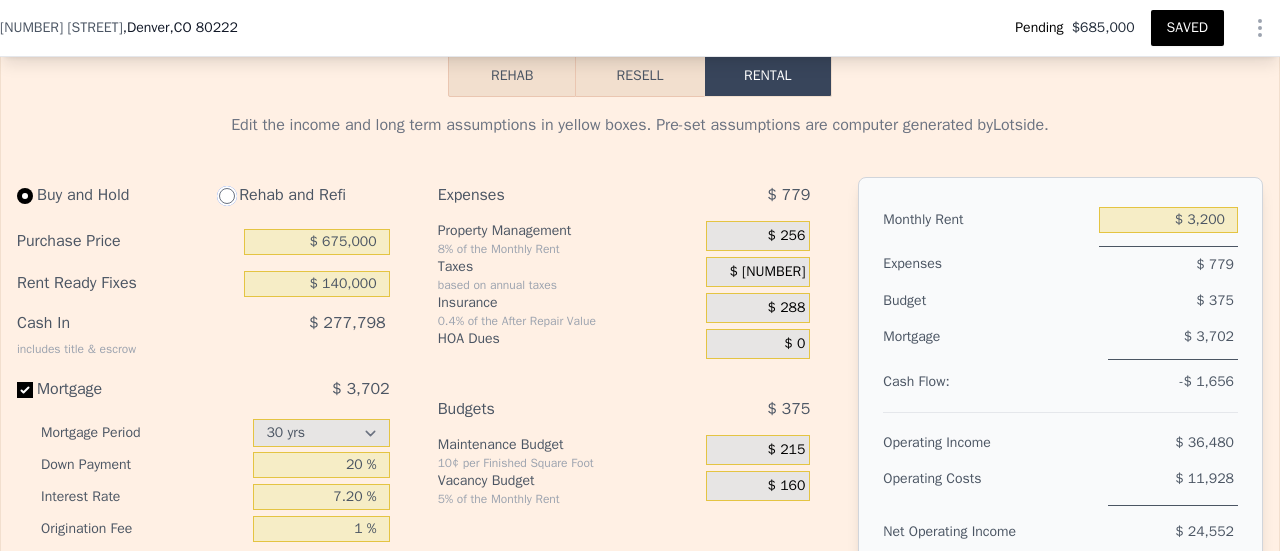 click at bounding box center (227, 196) 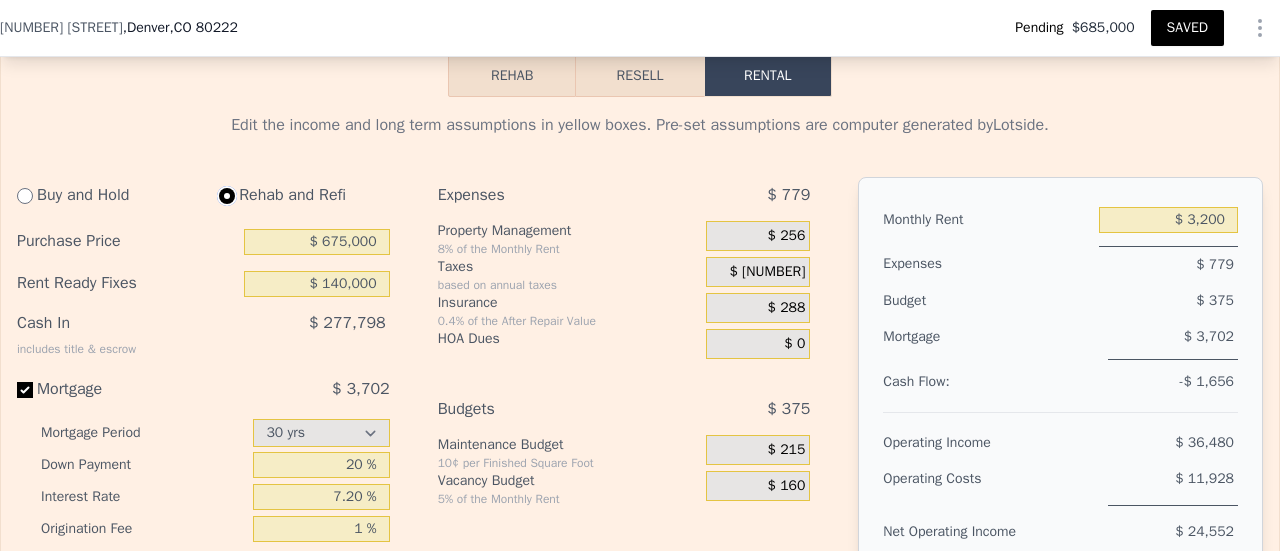 type on "$ 31,450" 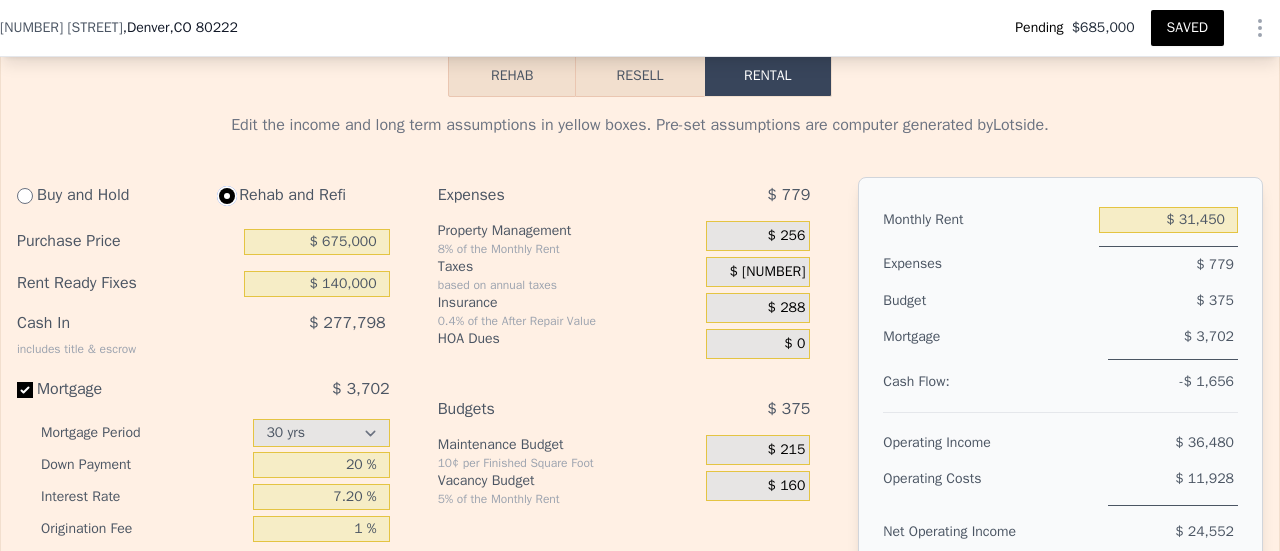 select on "30" 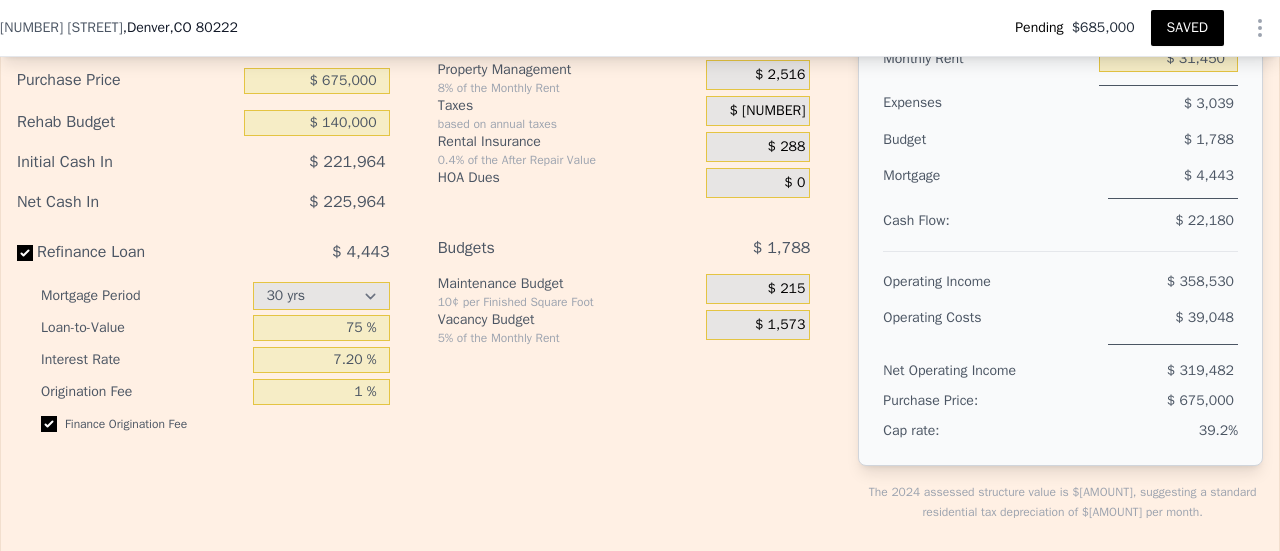scroll, scrollTop: 3487, scrollLeft: 0, axis: vertical 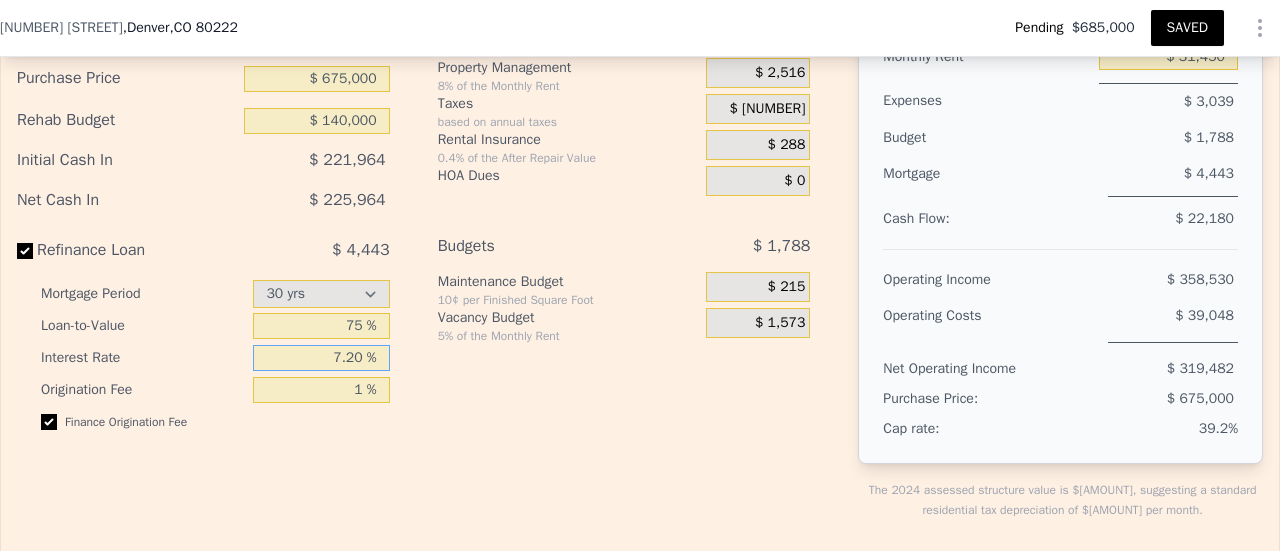 drag, startPoint x: 354, startPoint y: 353, endPoint x: 328, endPoint y: 358, distance: 26.476404 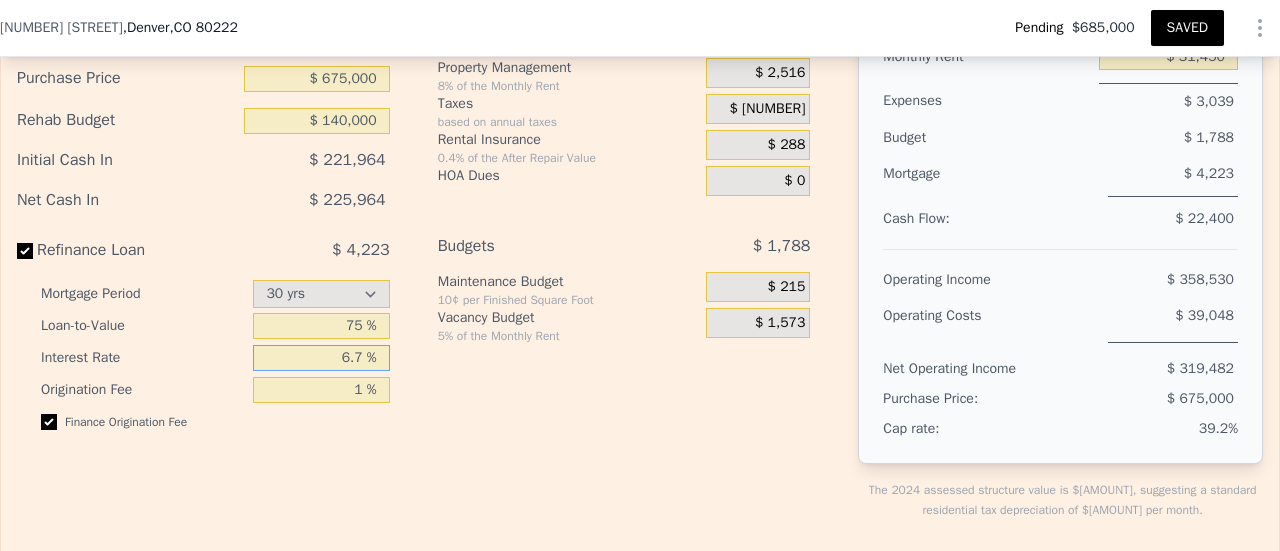 type on "6.7 %" 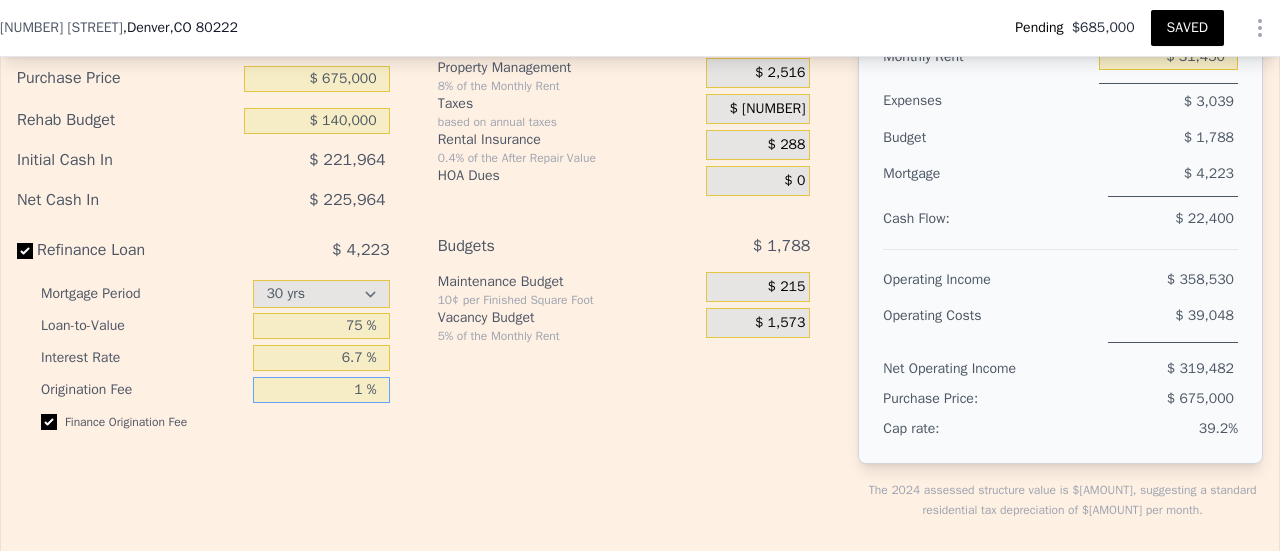 click on "1 %" at bounding box center (321, 390) 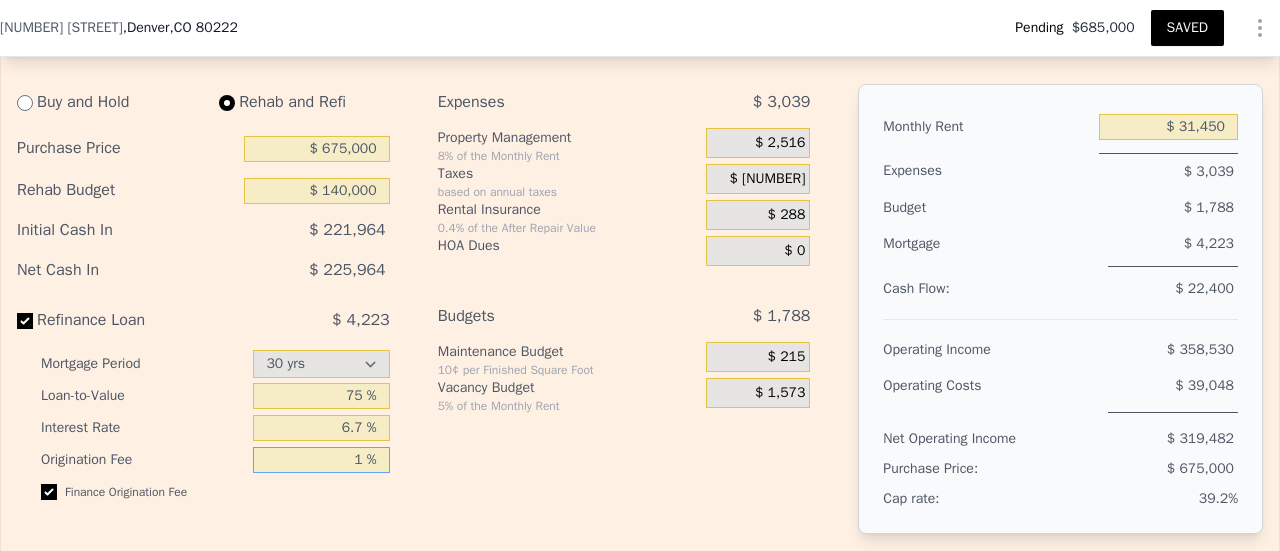 scroll, scrollTop: 3418, scrollLeft: 0, axis: vertical 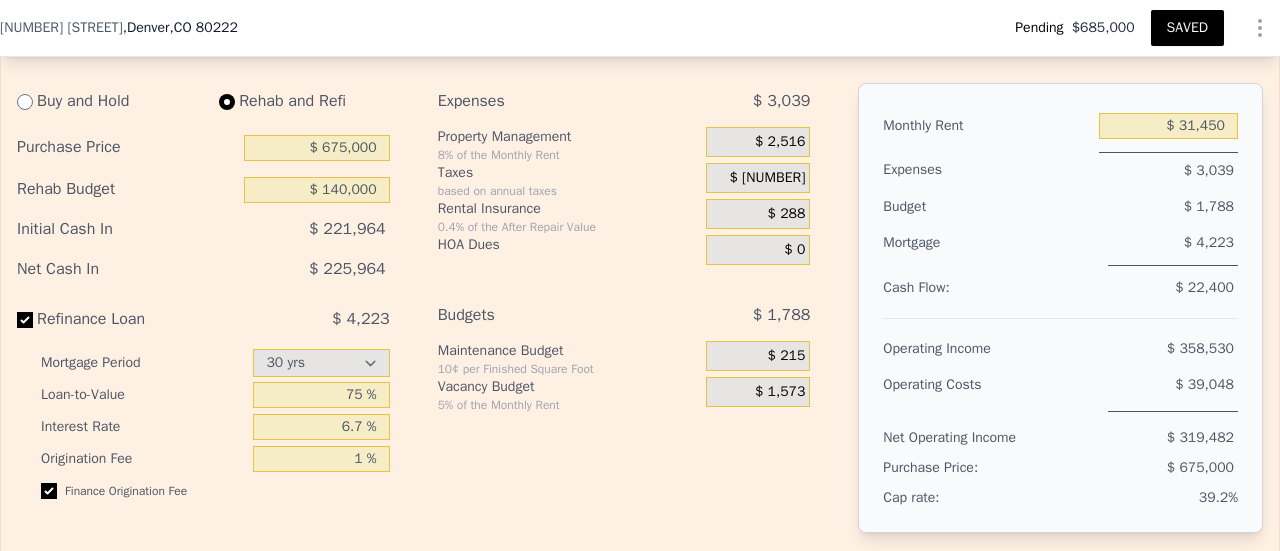 click on "HOA Dues" at bounding box center (568, 245) 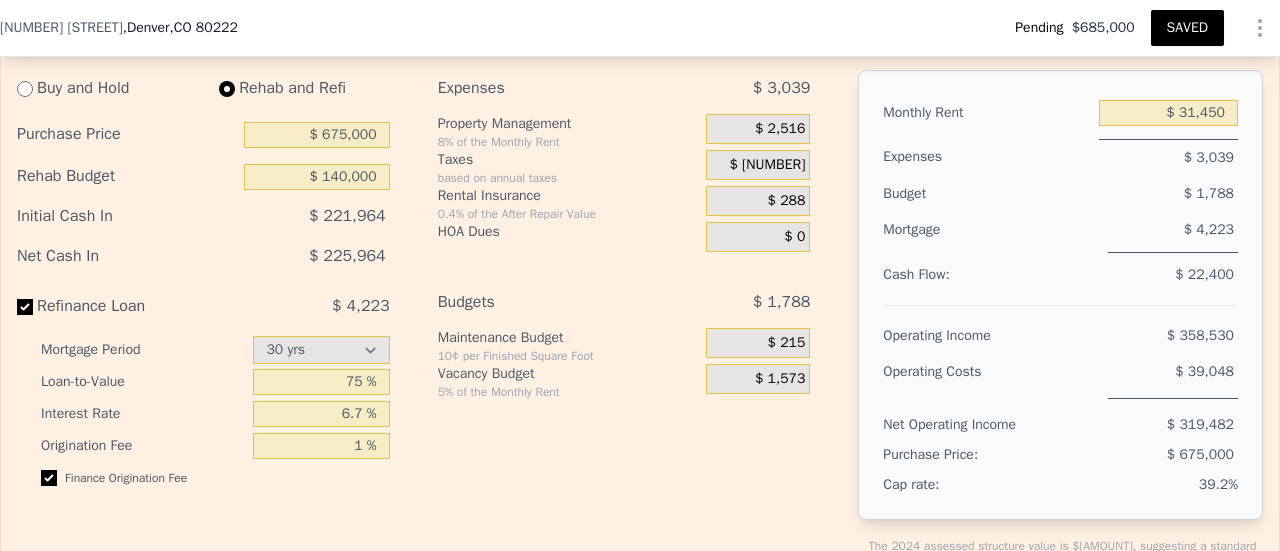 scroll, scrollTop: 3433, scrollLeft: 0, axis: vertical 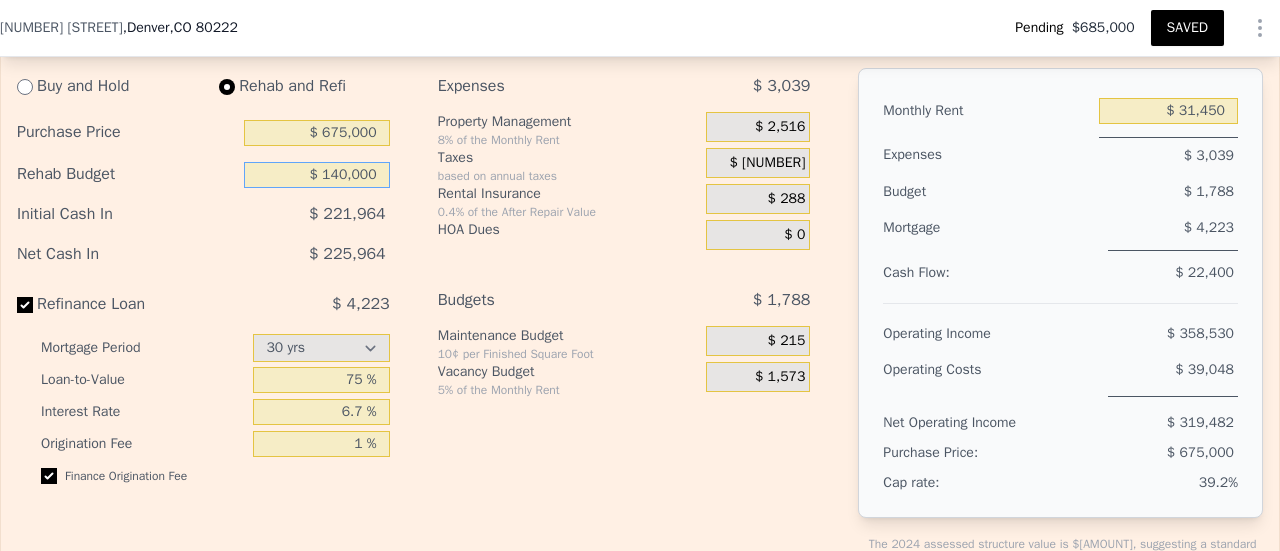 click on "$ 140,000" at bounding box center (317, 175) 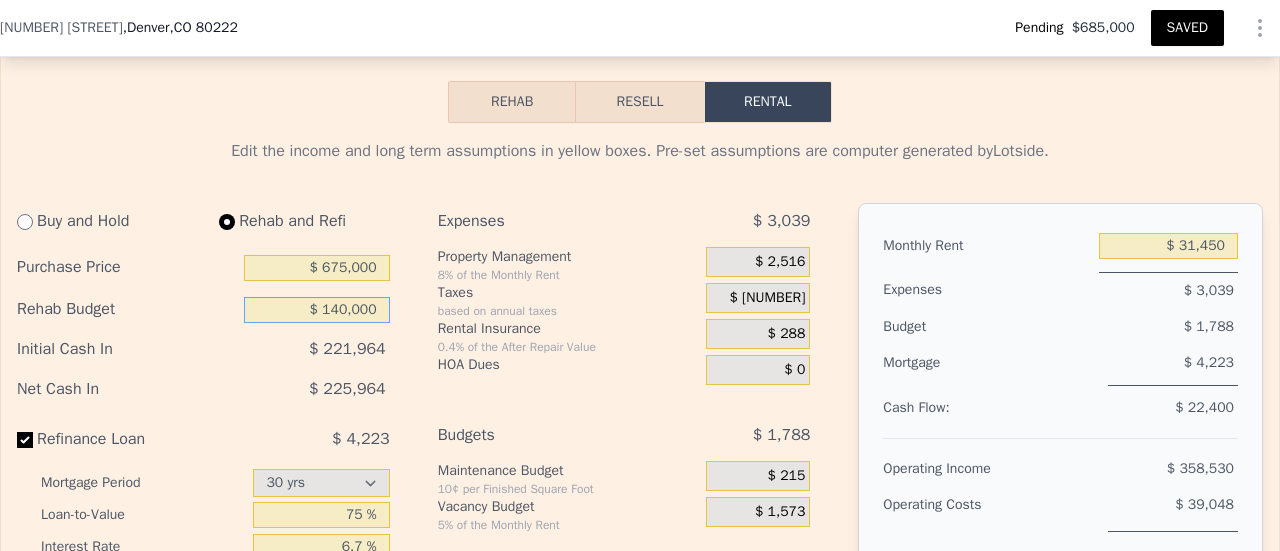 scroll, scrollTop: 3299, scrollLeft: 0, axis: vertical 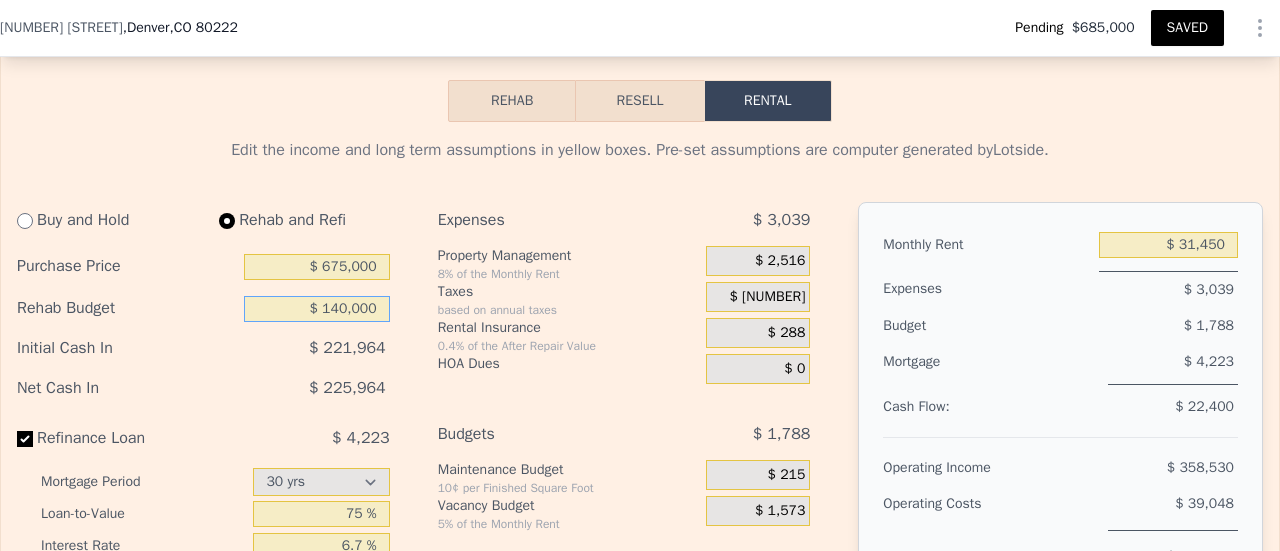 click on "$ 140,000" at bounding box center [317, 309] 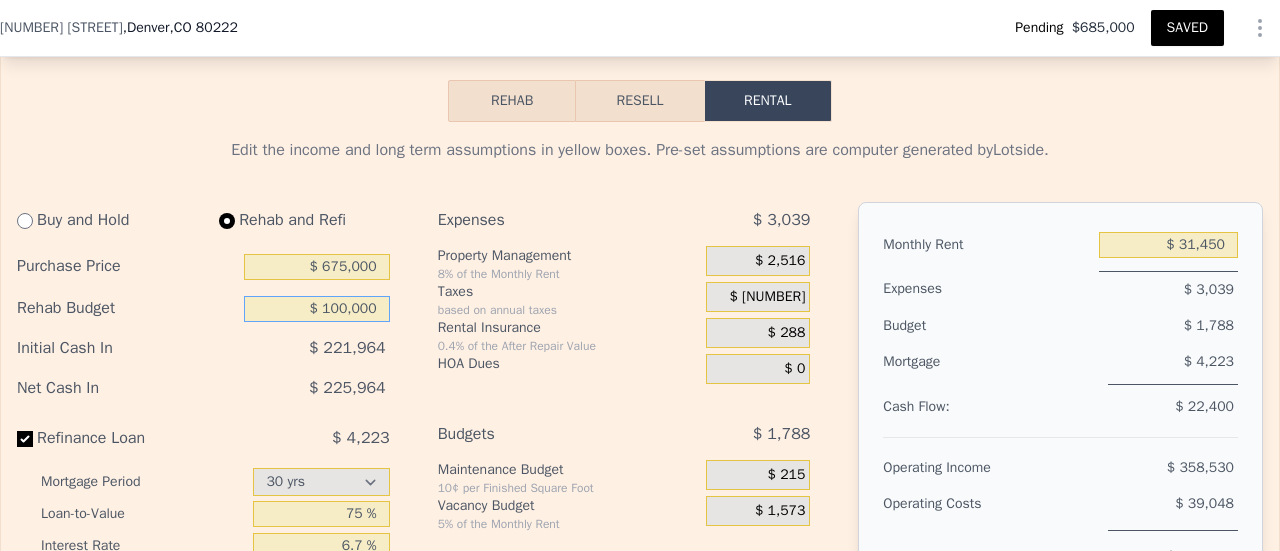type on "$ 100,000" 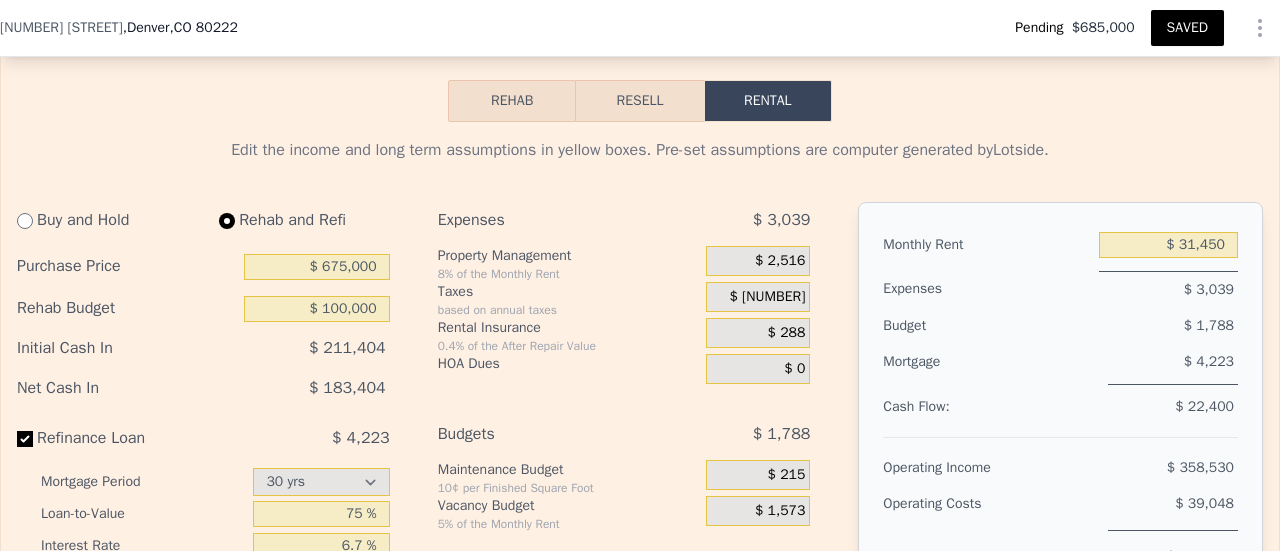 click on "$ 211,404" at bounding box center [347, 348] 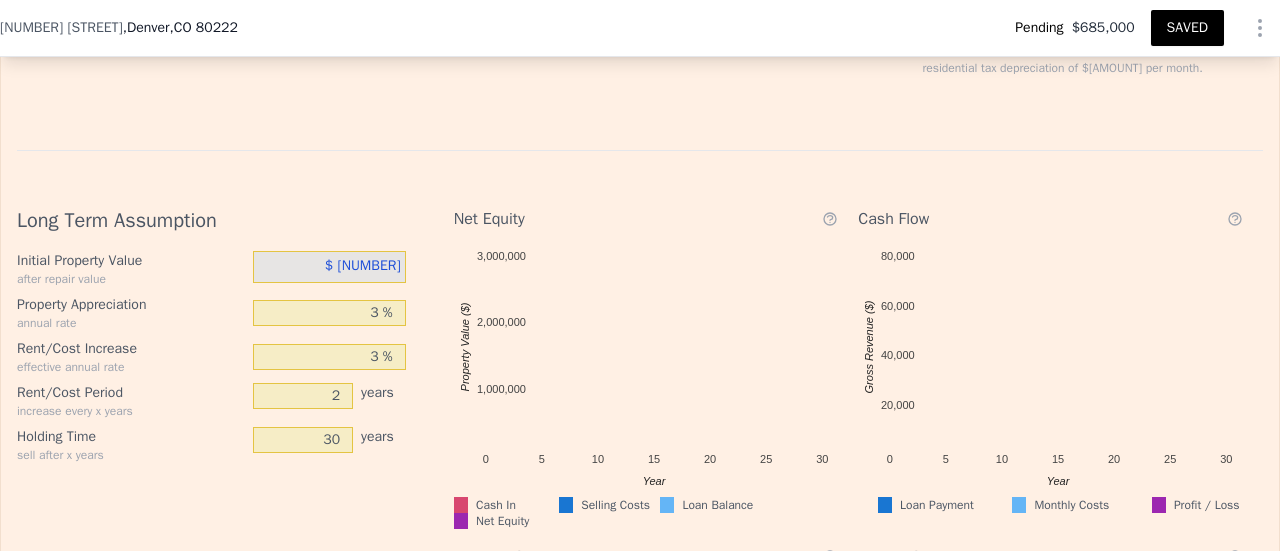 scroll, scrollTop: 3926, scrollLeft: 0, axis: vertical 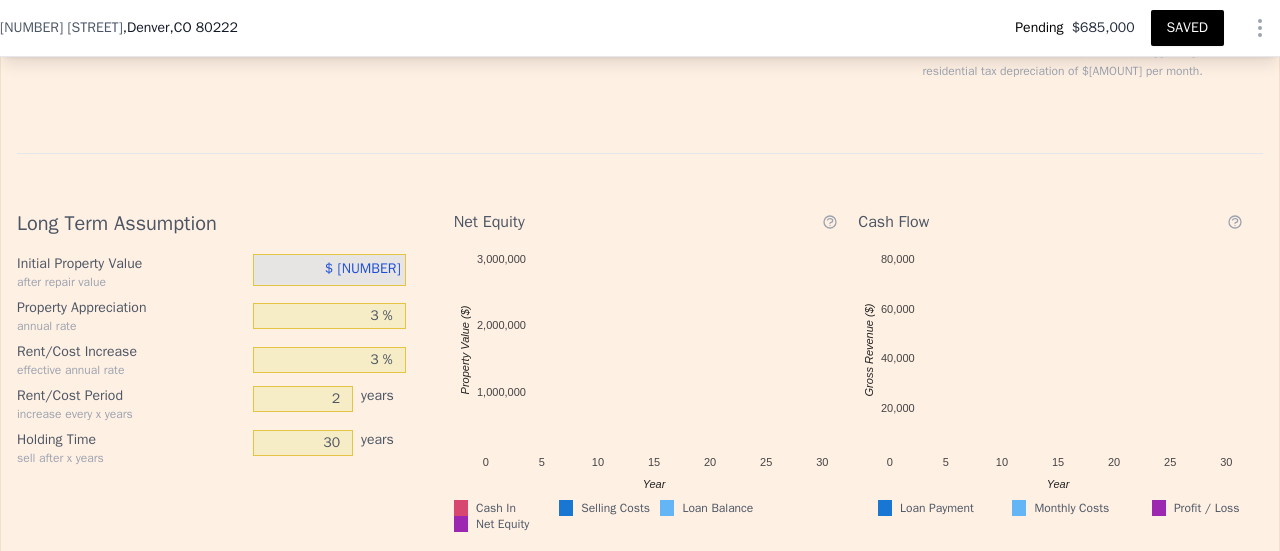 click on "$ 864,000" at bounding box center [363, 268] 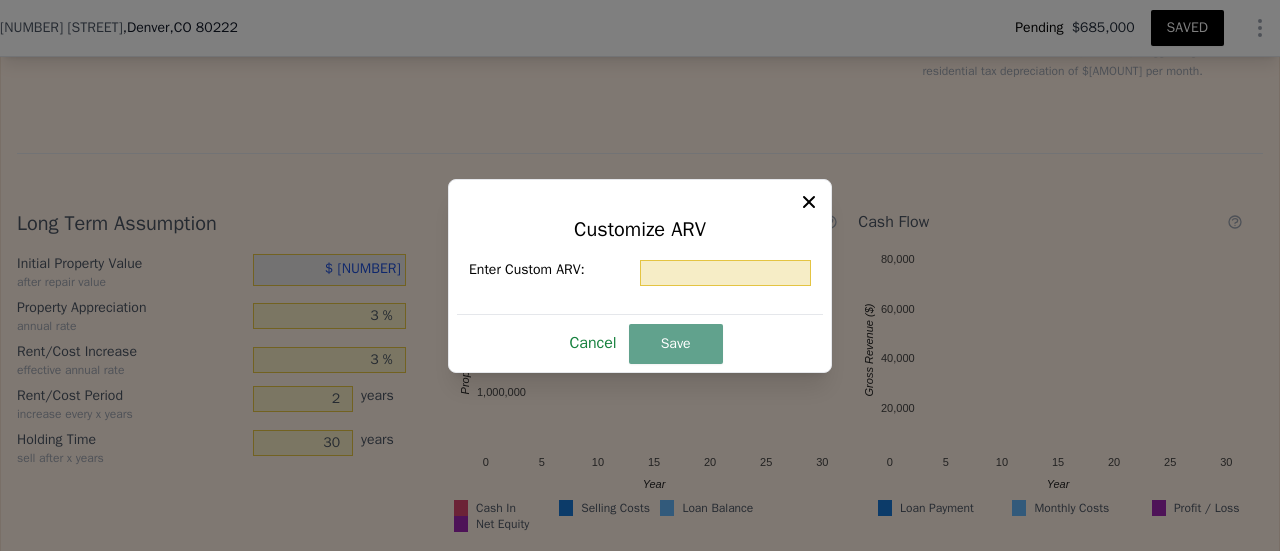 click on "Cancel" at bounding box center [592, 343] 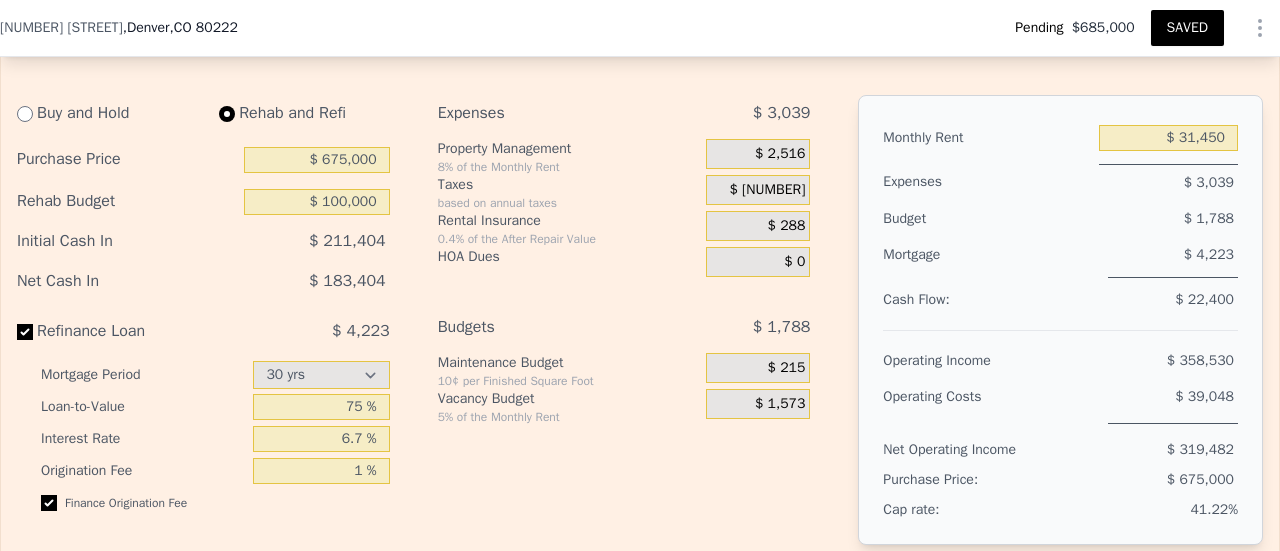 scroll, scrollTop: 3404, scrollLeft: 0, axis: vertical 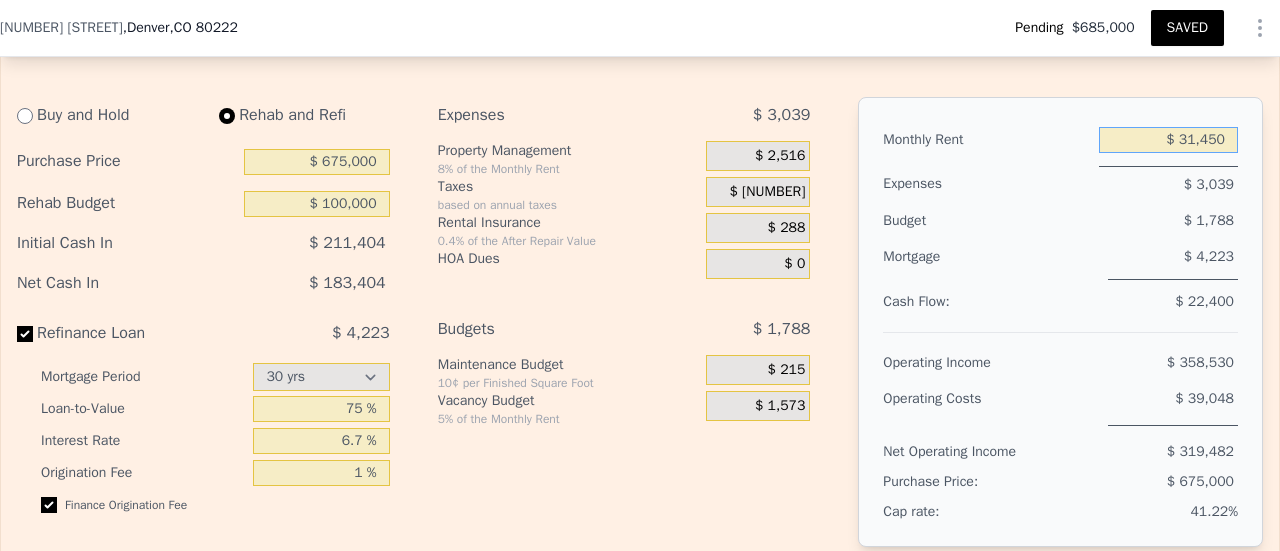 click on "$ 31,450" at bounding box center (1168, 140) 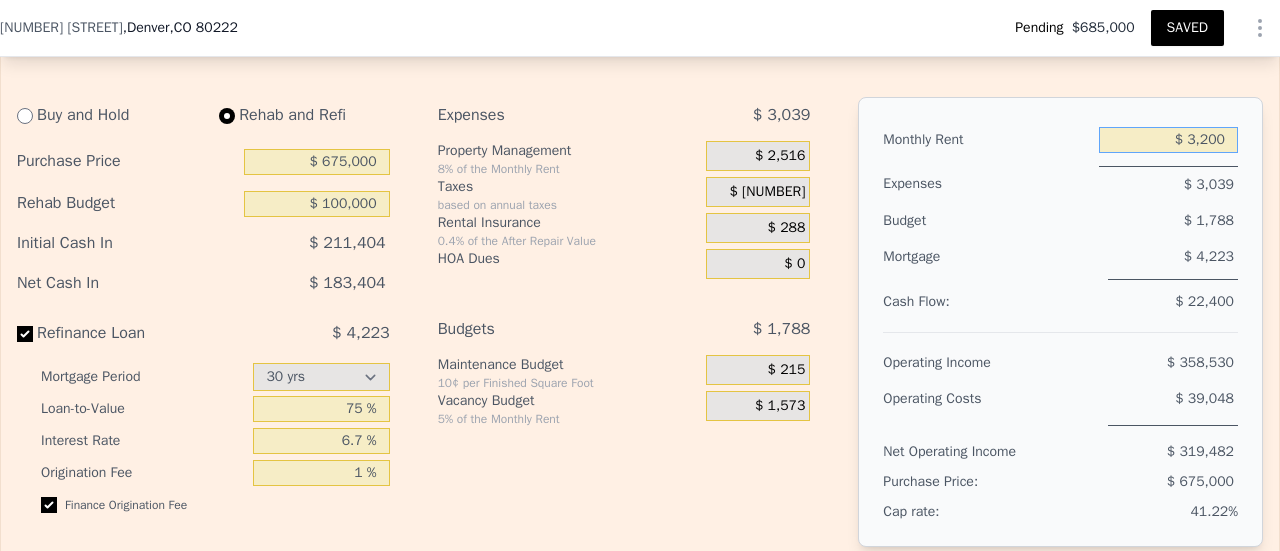 type on "$ 3,200" 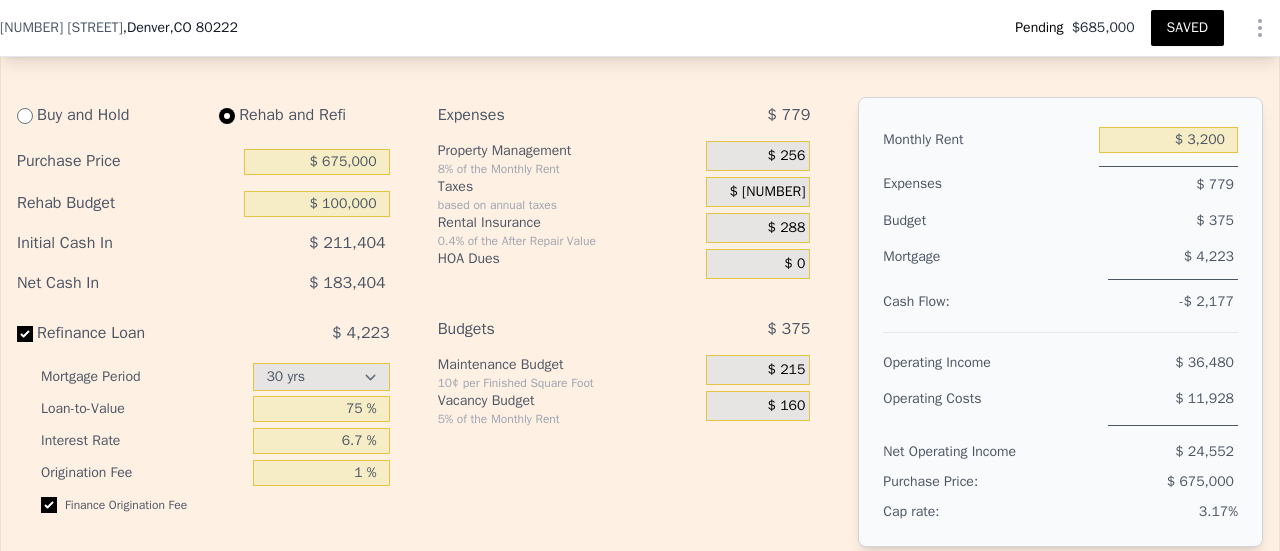 click on "$ 375" at bounding box center (1215, 220) 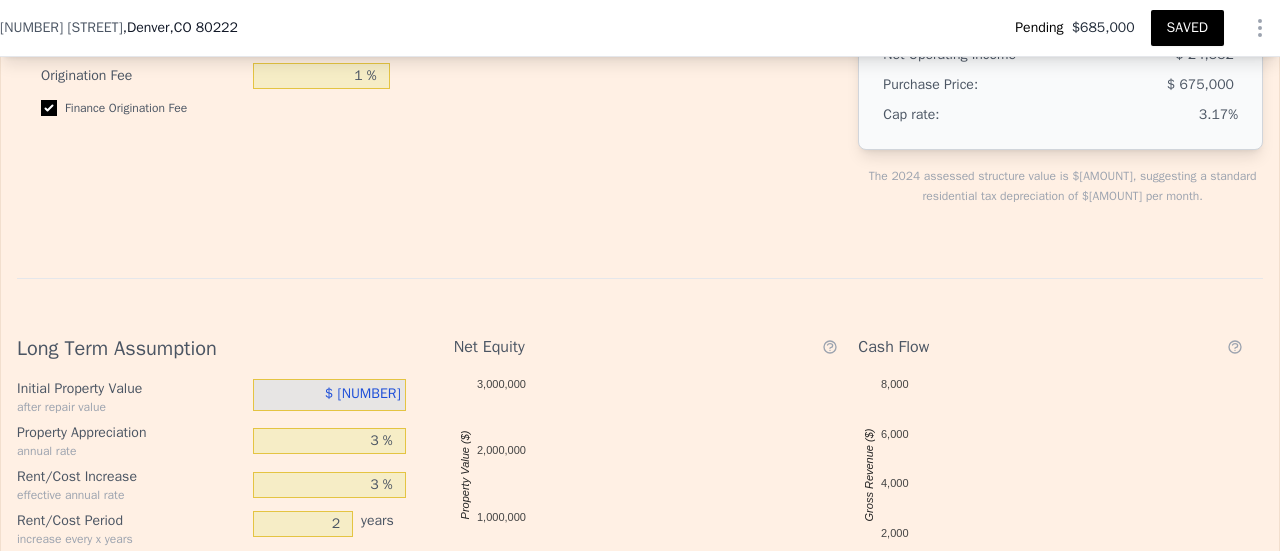 scroll, scrollTop: 3802, scrollLeft: 0, axis: vertical 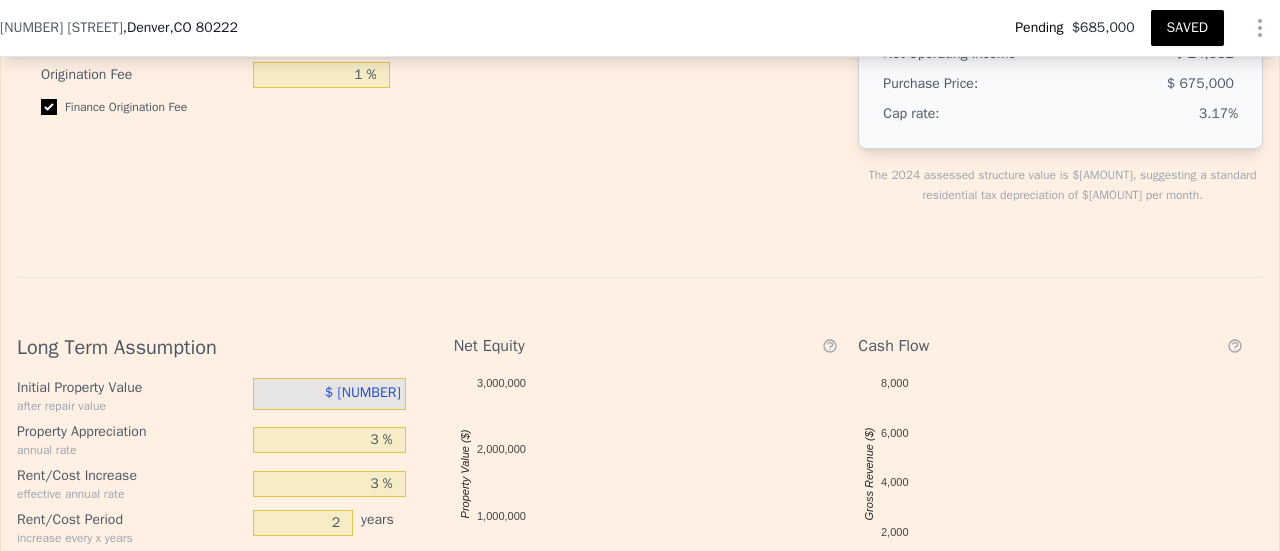 click on "$ 864,000" at bounding box center [363, 392] 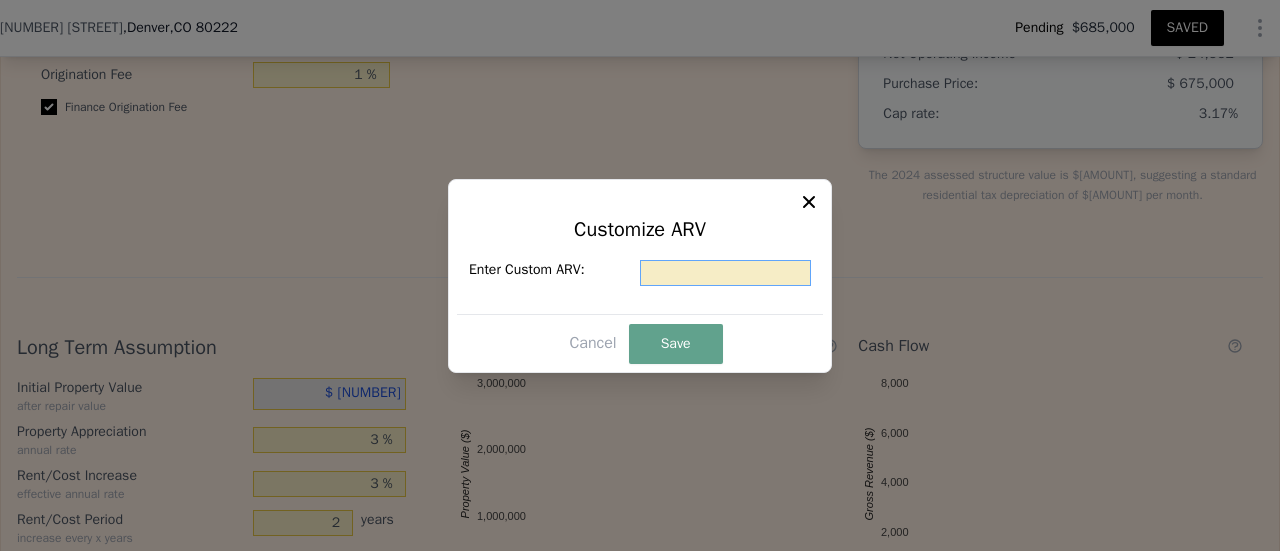 click at bounding box center [725, 273] 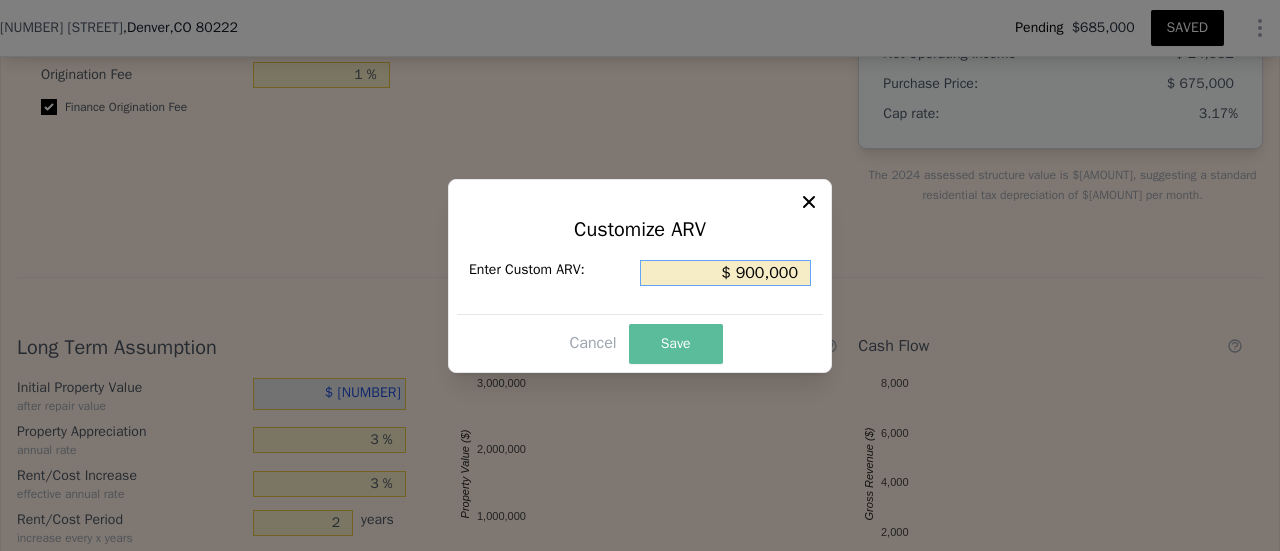 type on "$ 900,000" 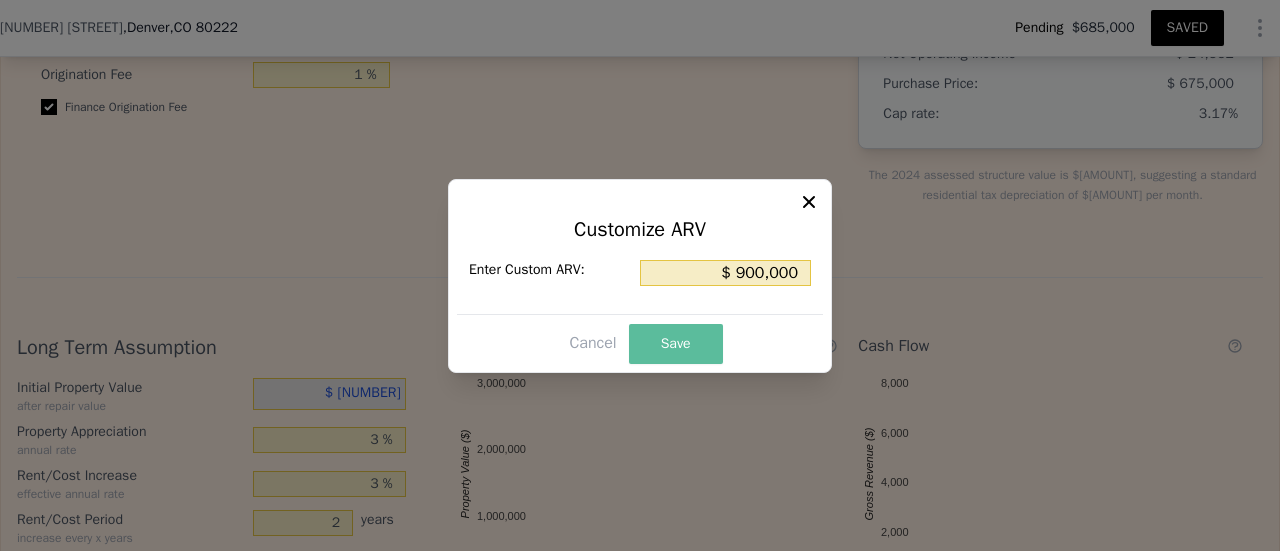 click on "Save" at bounding box center [676, 344] 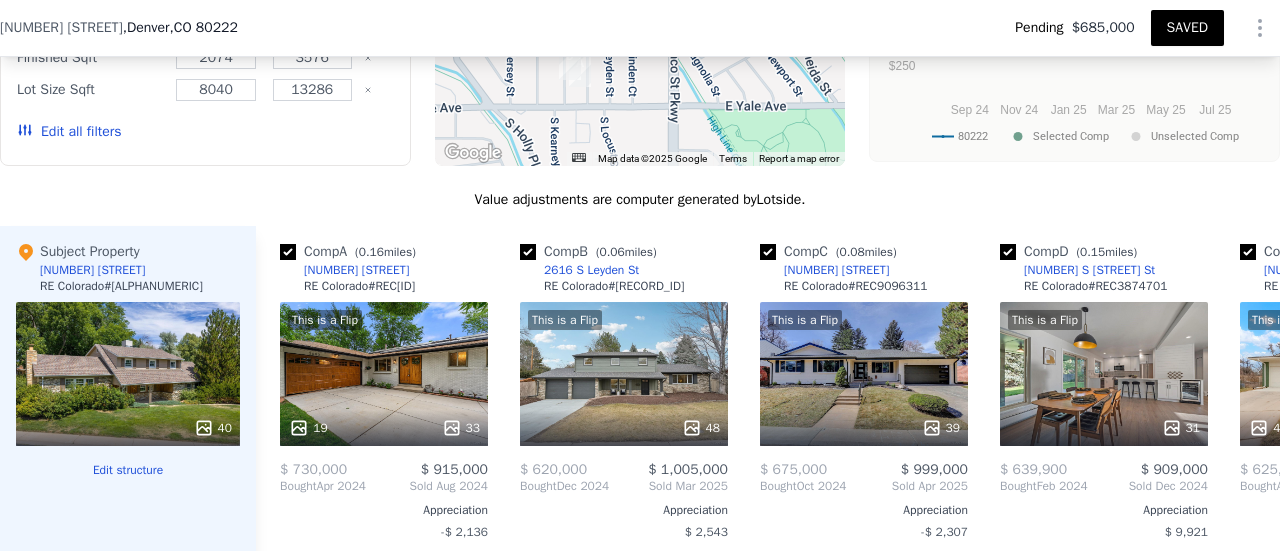 scroll, scrollTop: 2296, scrollLeft: 0, axis: vertical 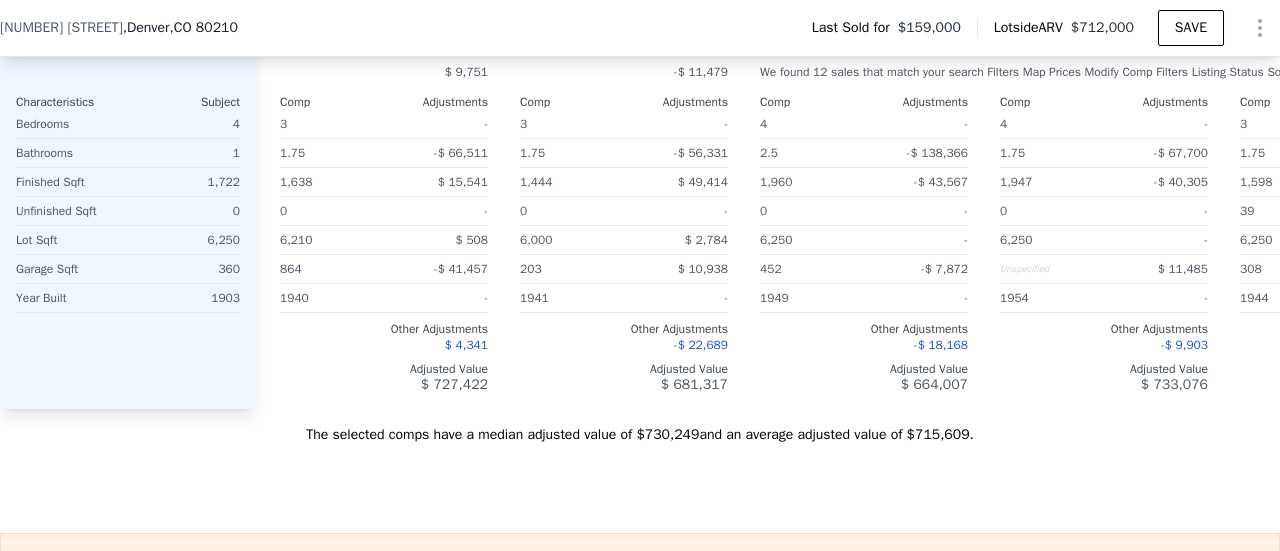 type on "$ 712,000" 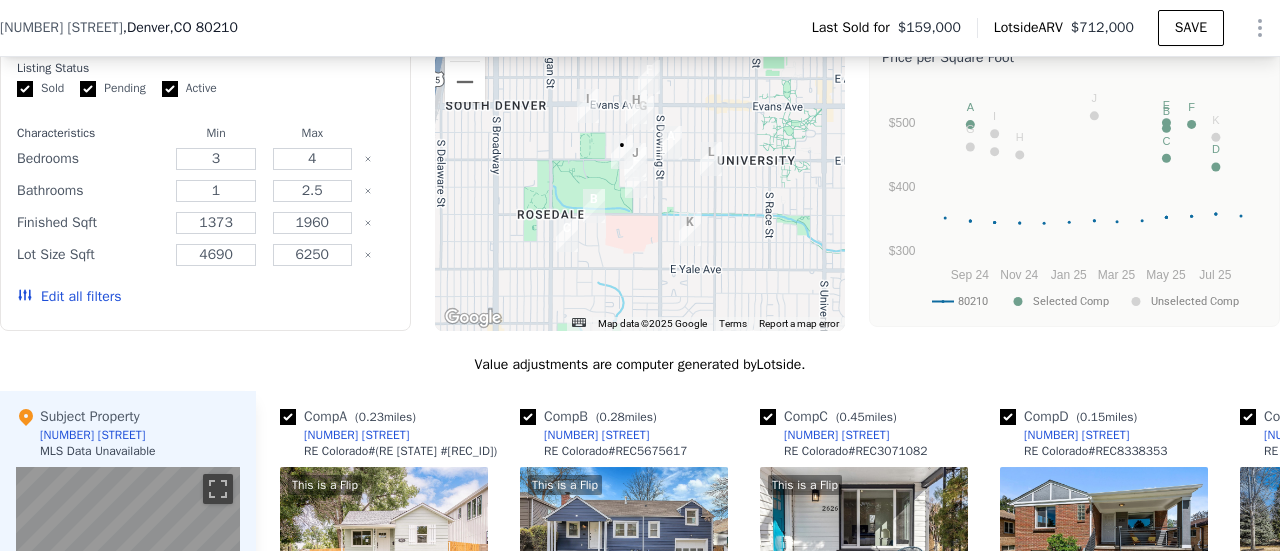 scroll, scrollTop: 1610, scrollLeft: 0, axis: vertical 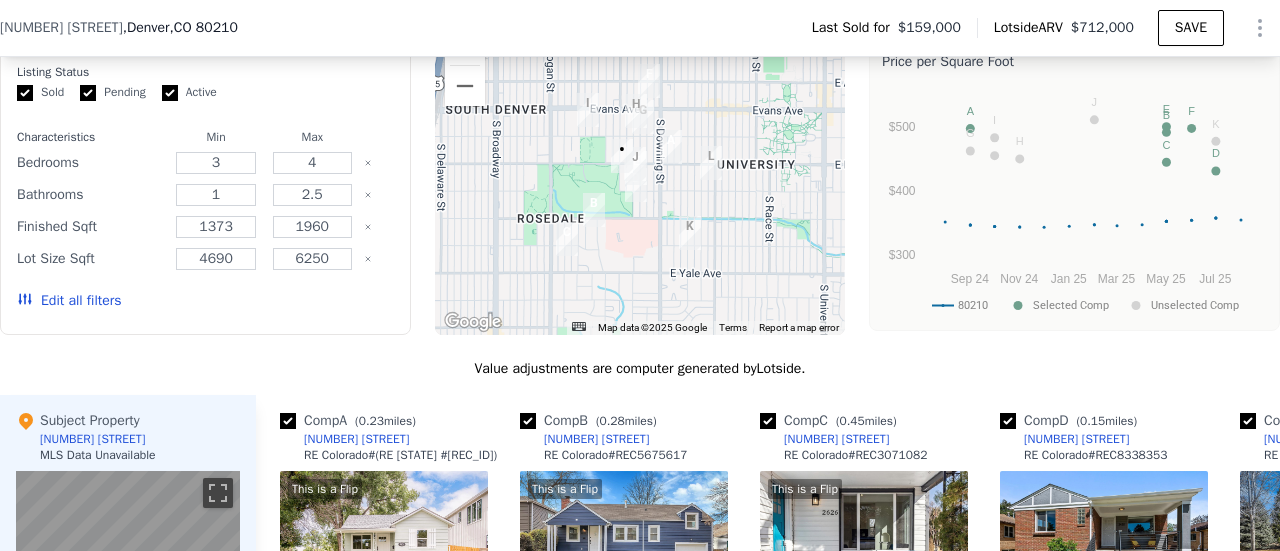 click at bounding box center [640, 175] 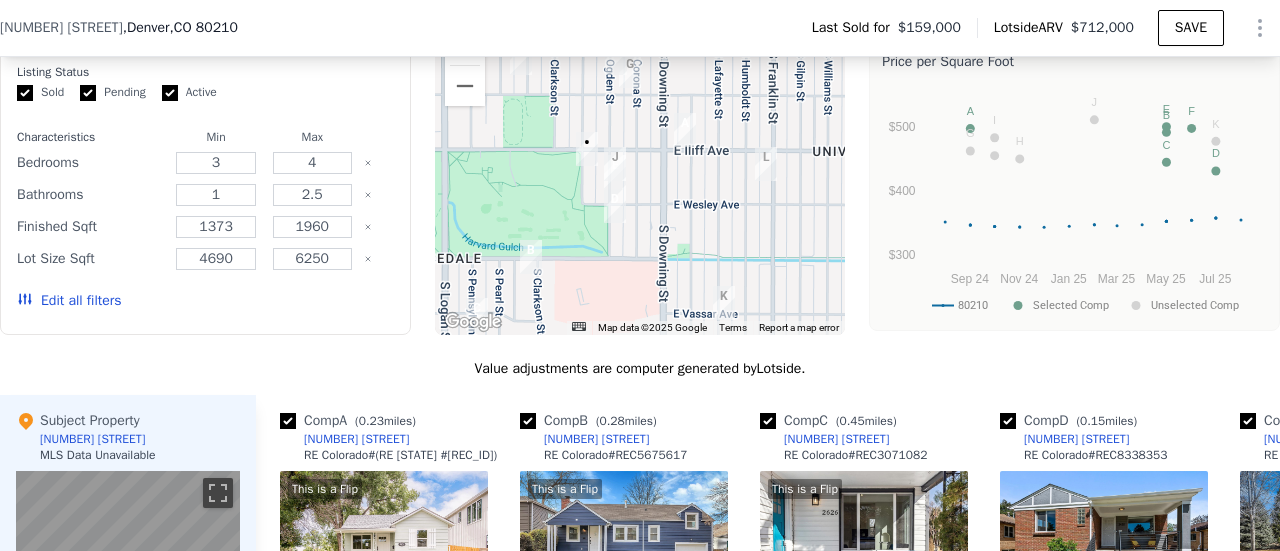 click at bounding box center [640, 175] 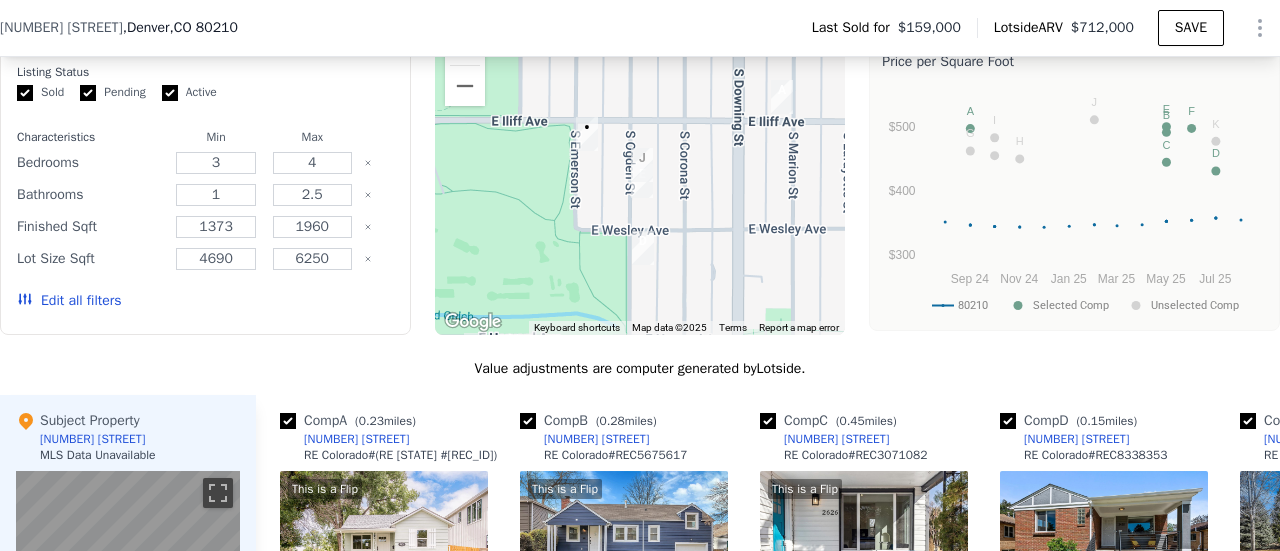 click at bounding box center [642, 165] 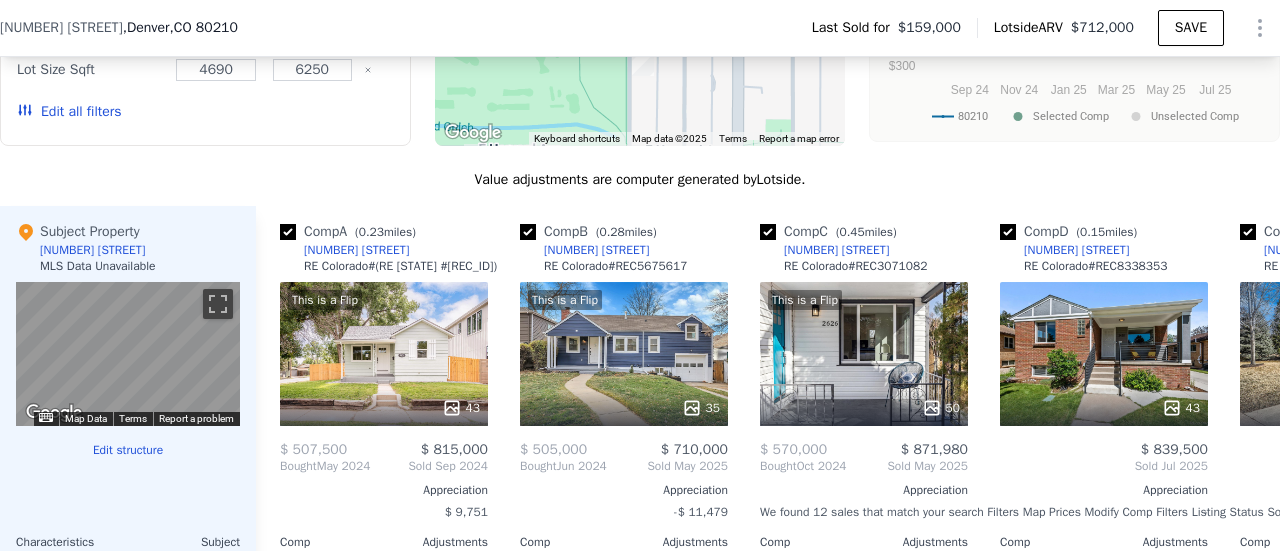 scroll, scrollTop: 1804, scrollLeft: 0, axis: vertical 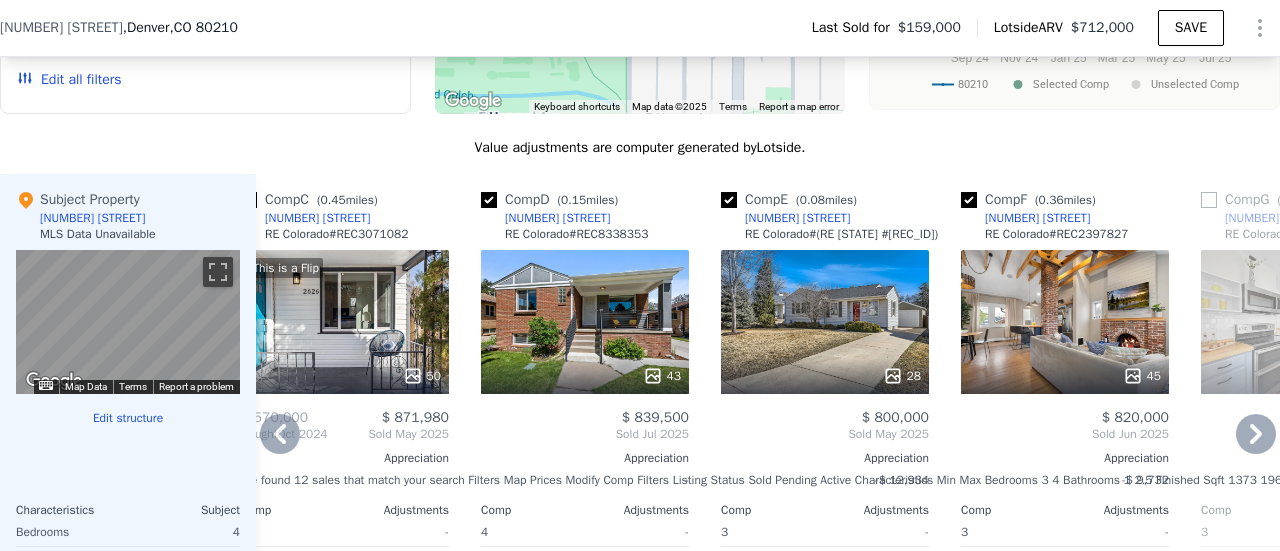 click on "28" at bounding box center [825, 322] 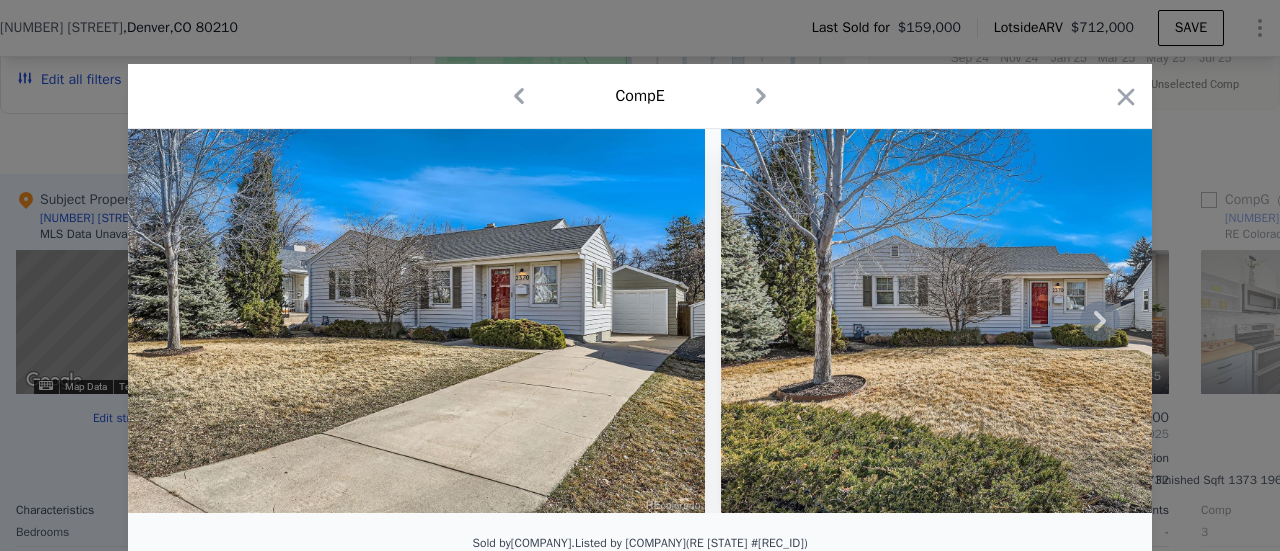 click 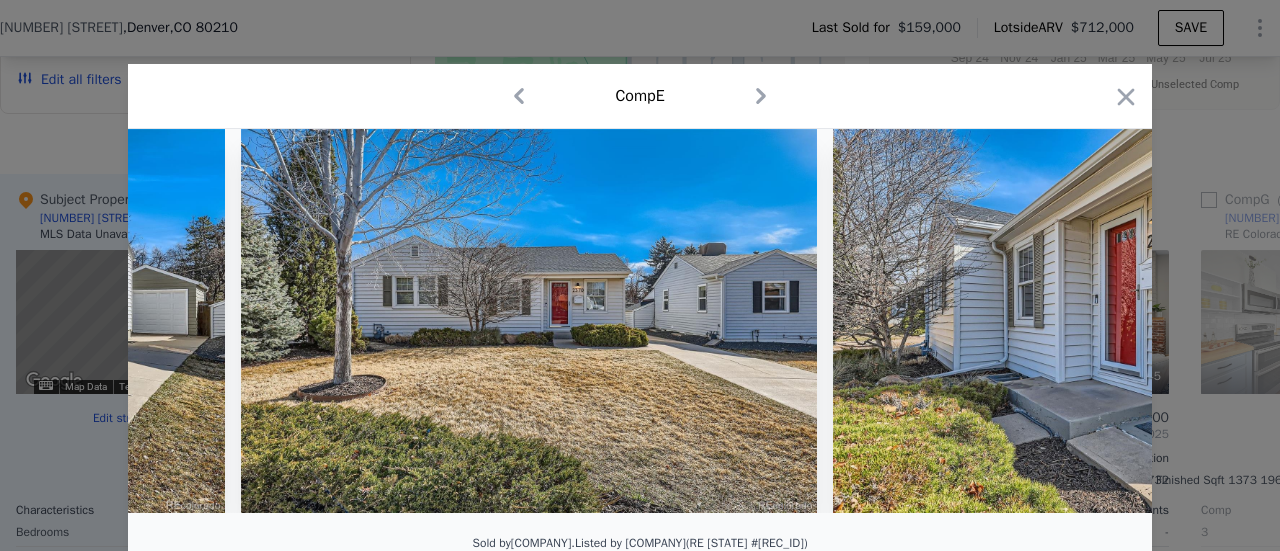 click at bounding box center (640, 321) 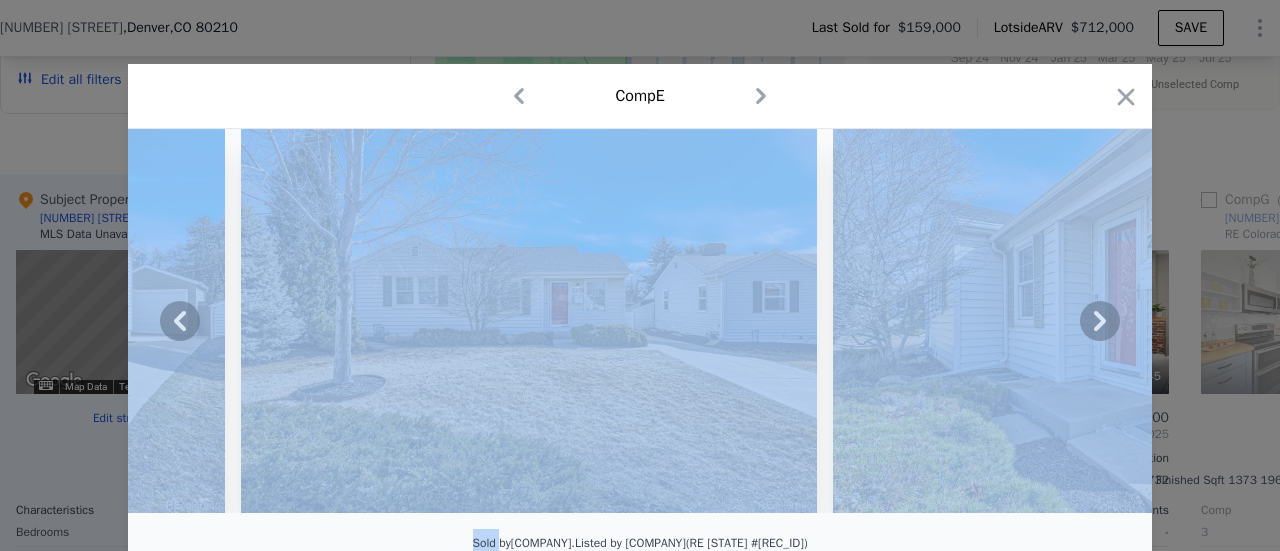 click 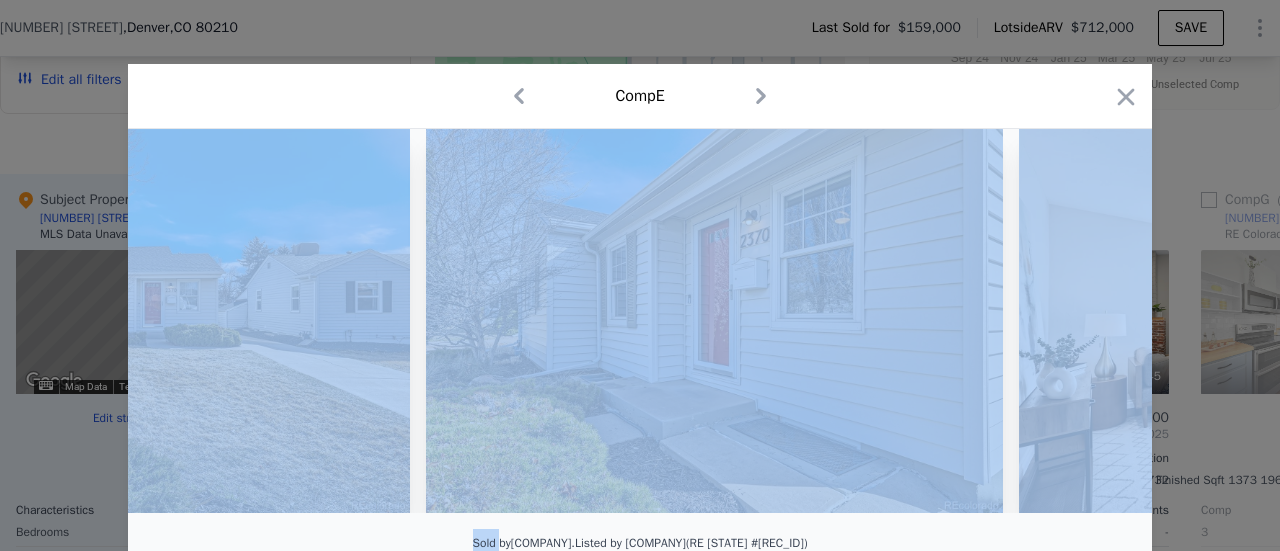 scroll, scrollTop: 0, scrollLeft: 960, axis: horizontal 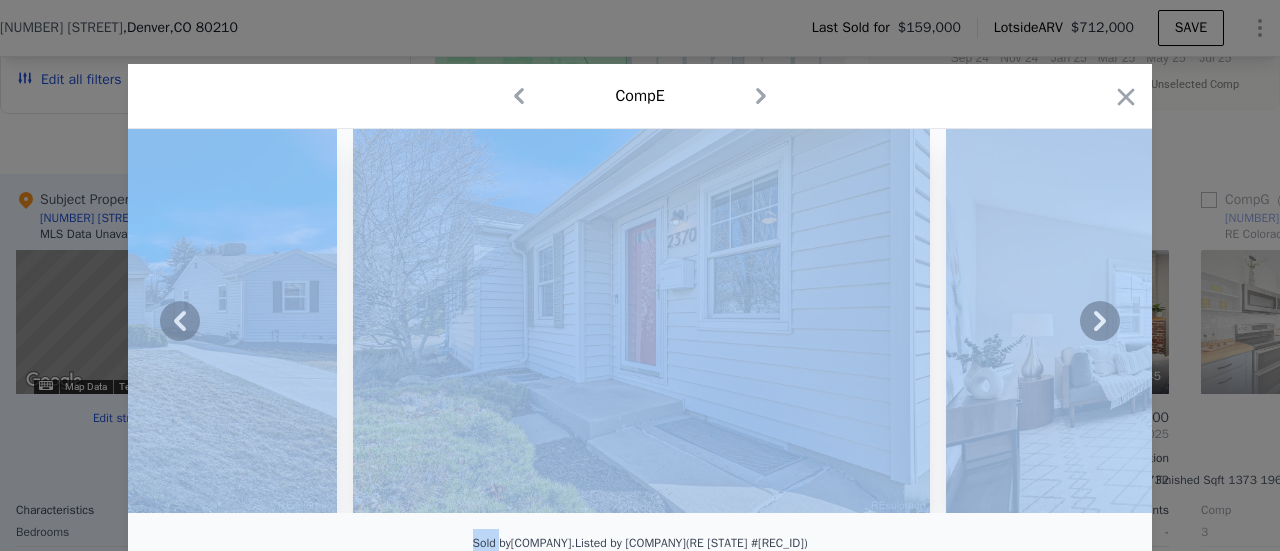 click 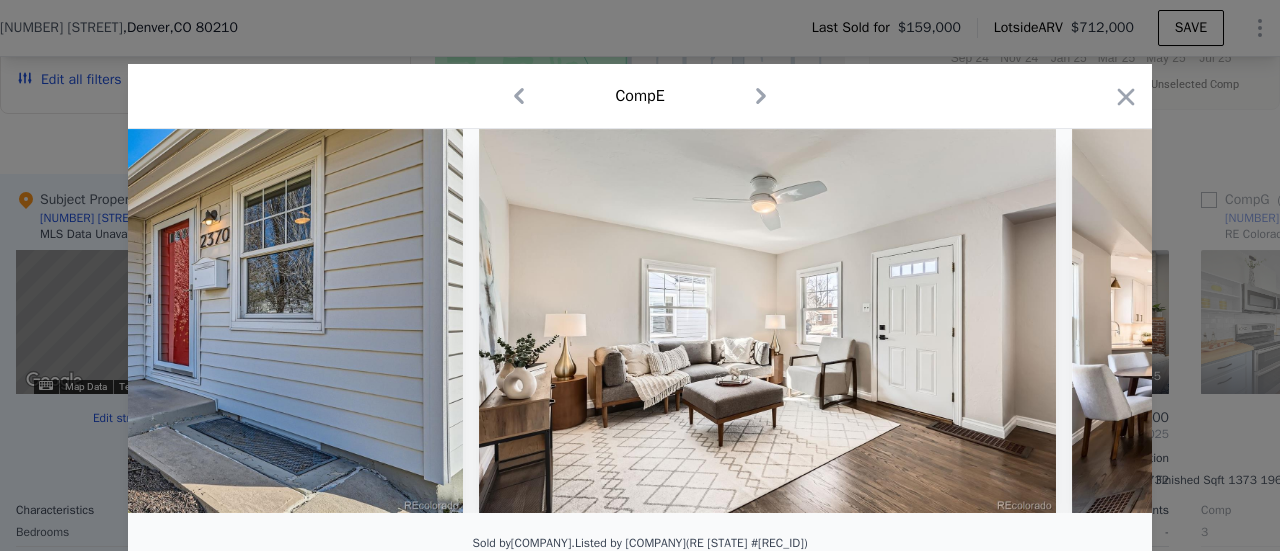 scroll, scrollTop: 0, scrollLeft: 1440, axis: horizontal 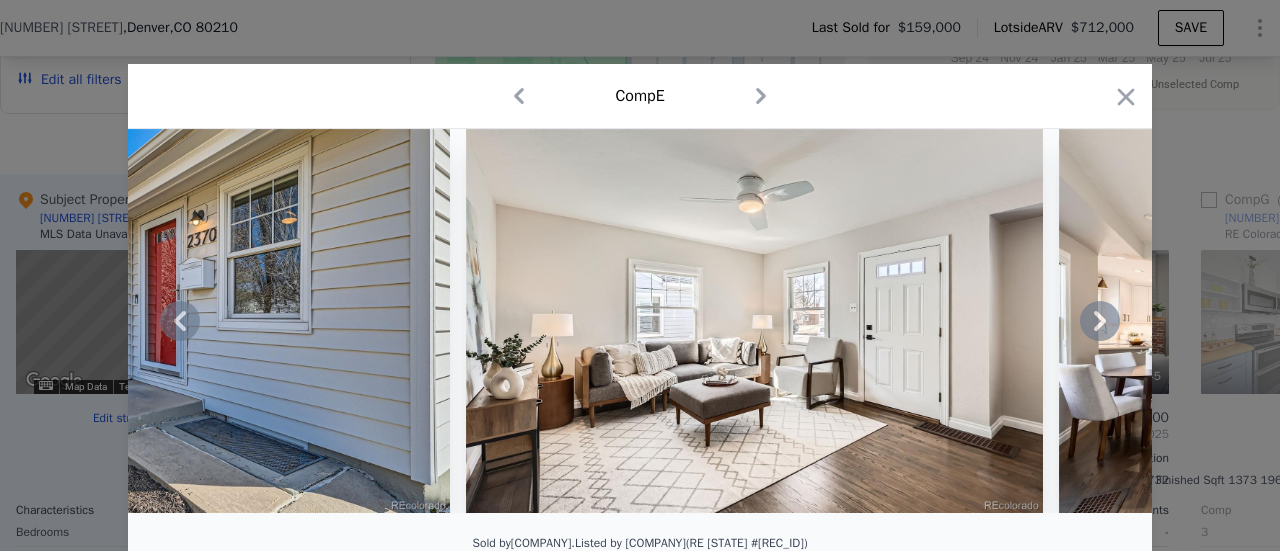 click 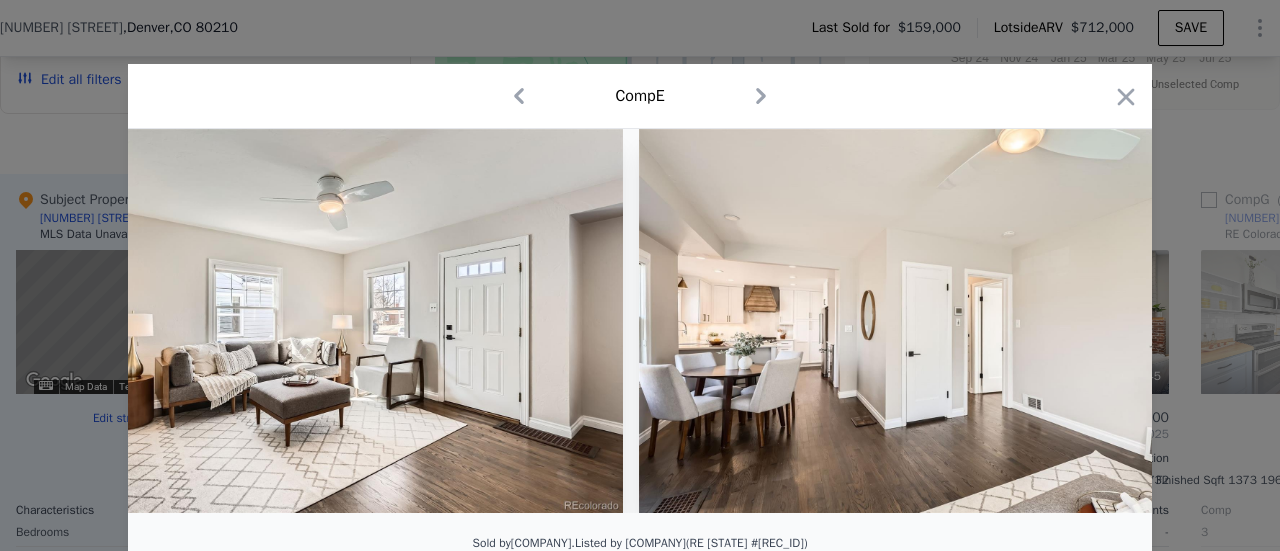 scroll, scrollTop: 0, scrollLeft: 1920, axis: horizontal 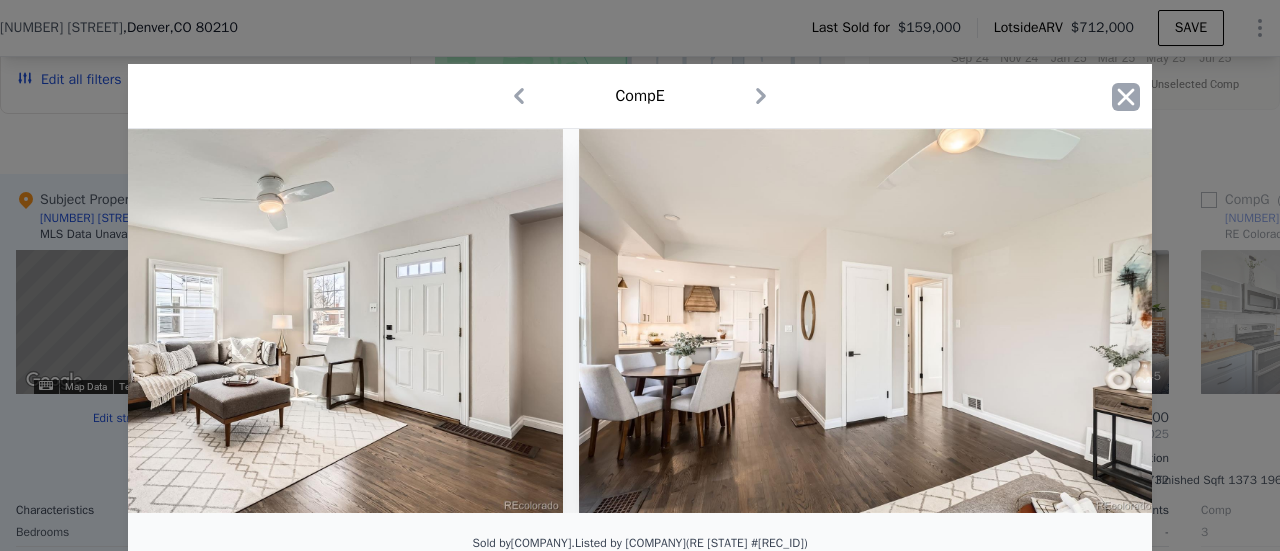 click 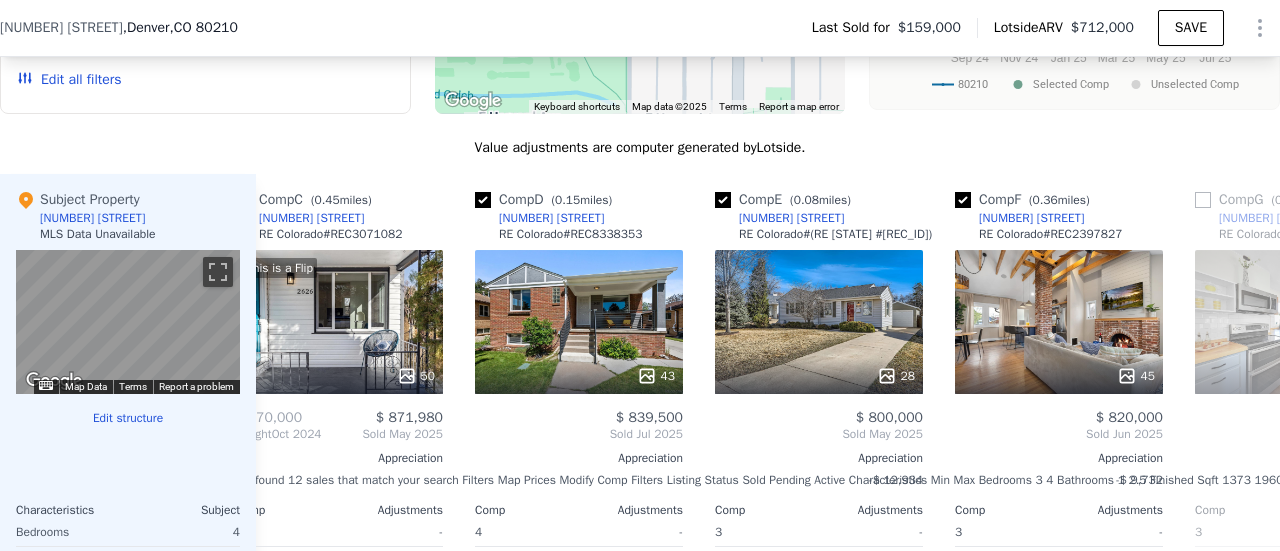 scroll, scrollTop: 0, scrollLeft: 523, axis: horizontal 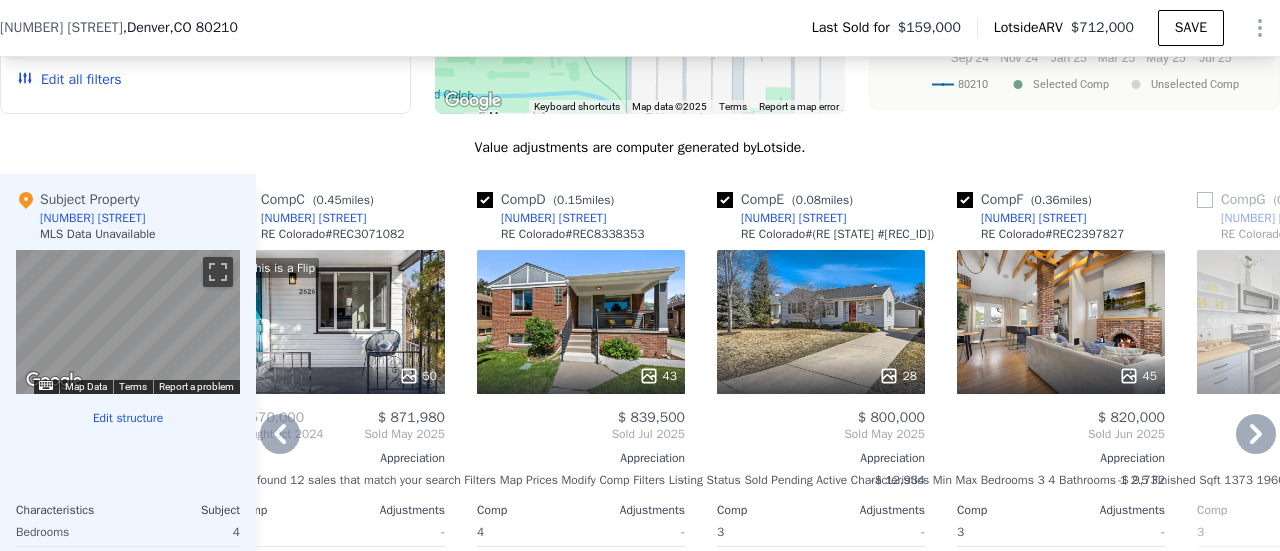 click 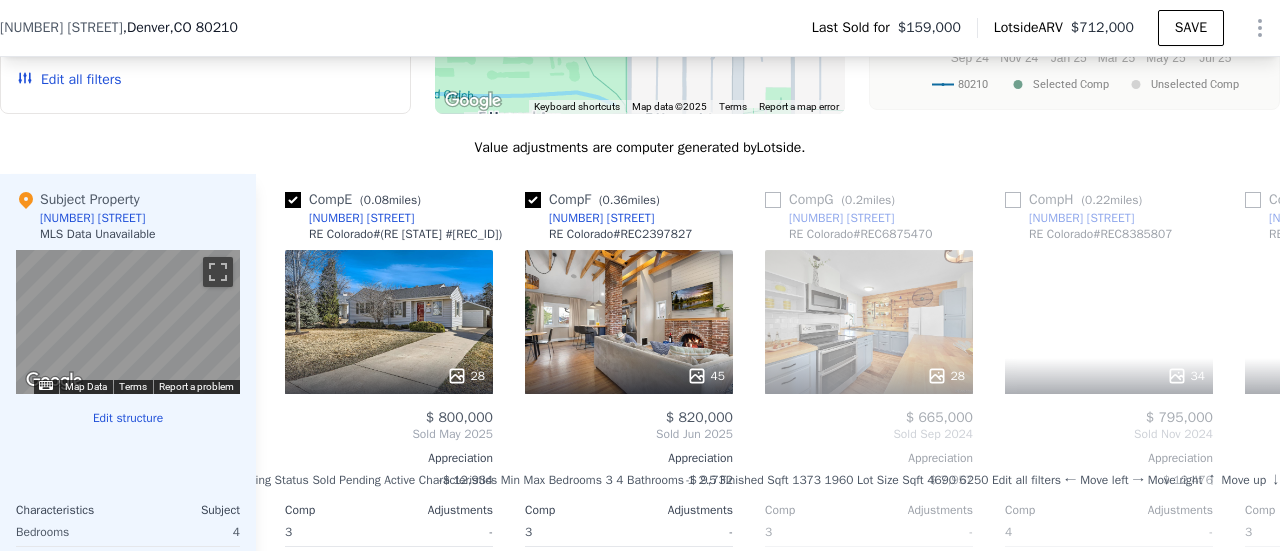 scroll, scrollTop: 0, scrollLeft: 1003, axis: horizontal 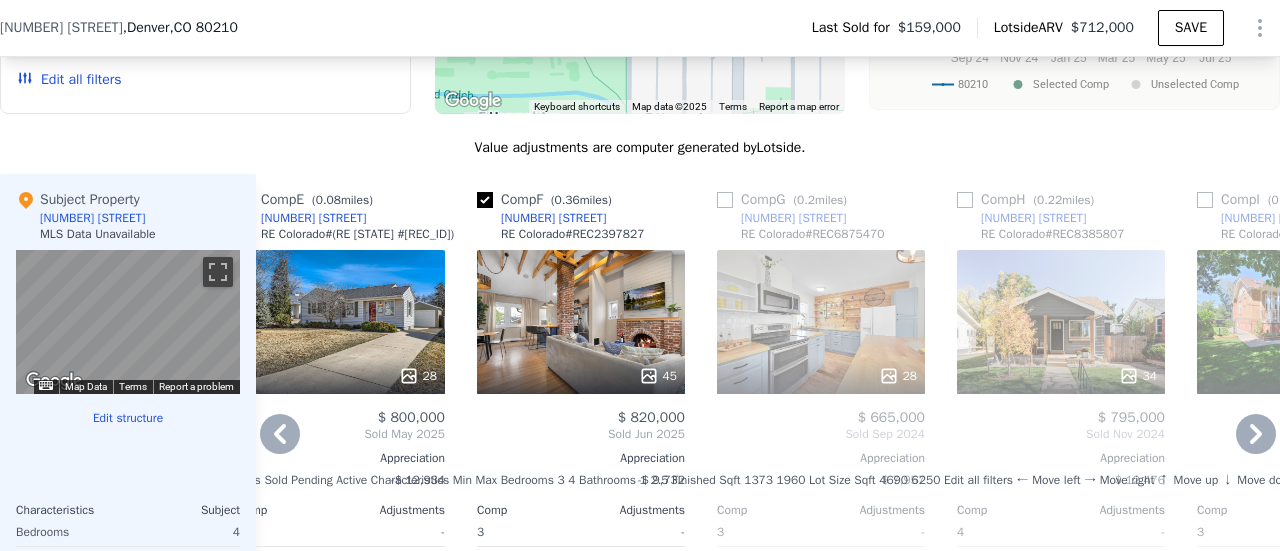 click 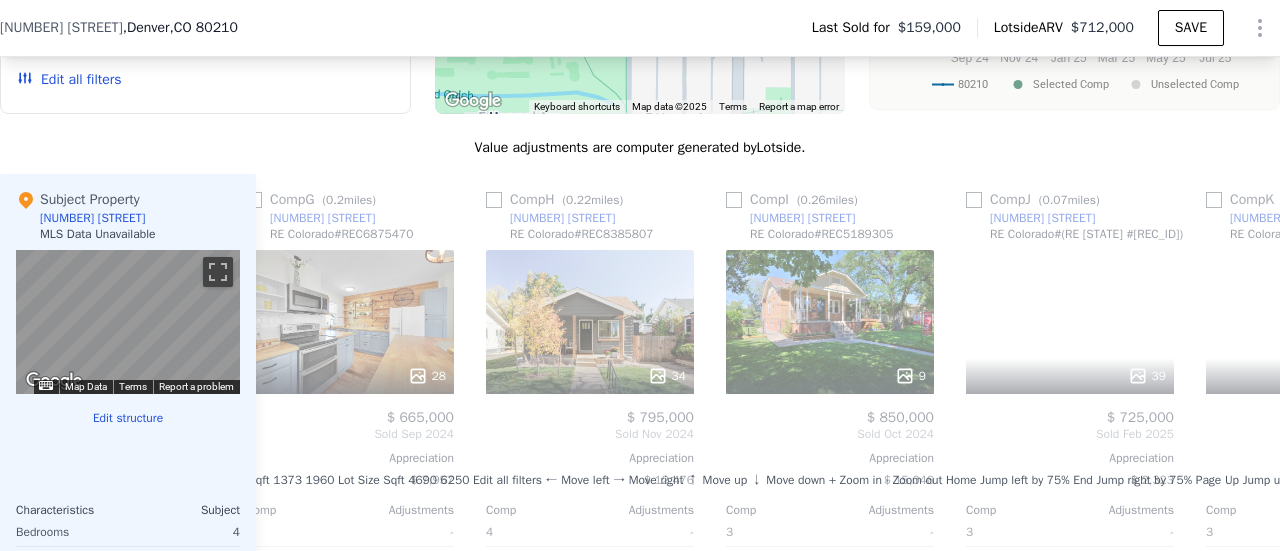 scroll, scrollTop: 0, scrollLeft: 1483, axis: horizontal 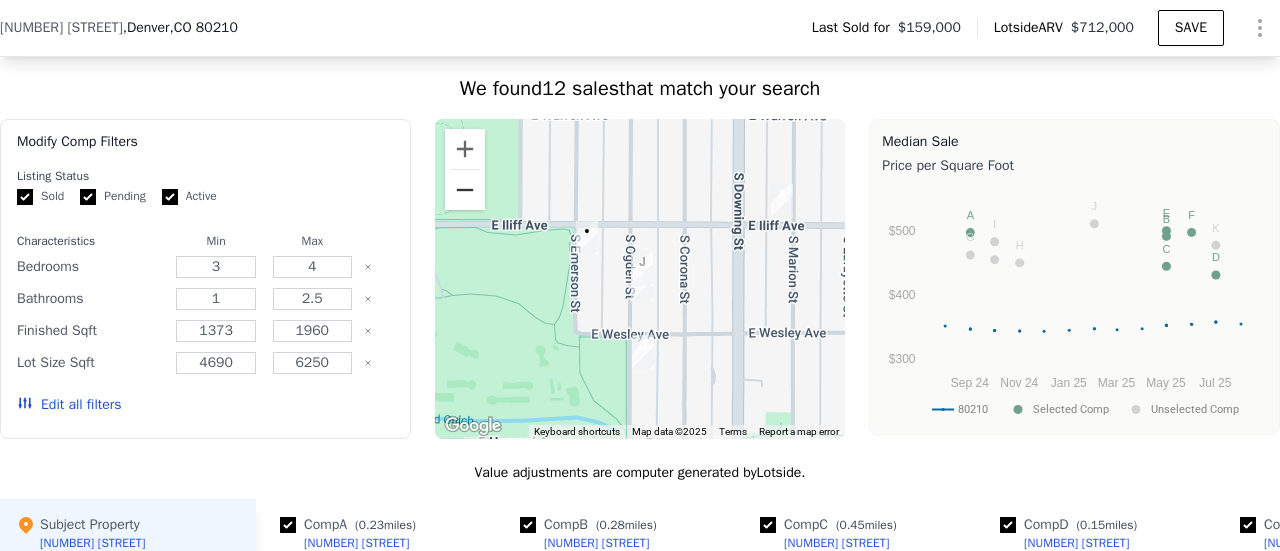 click at bounding box center [465, 190] 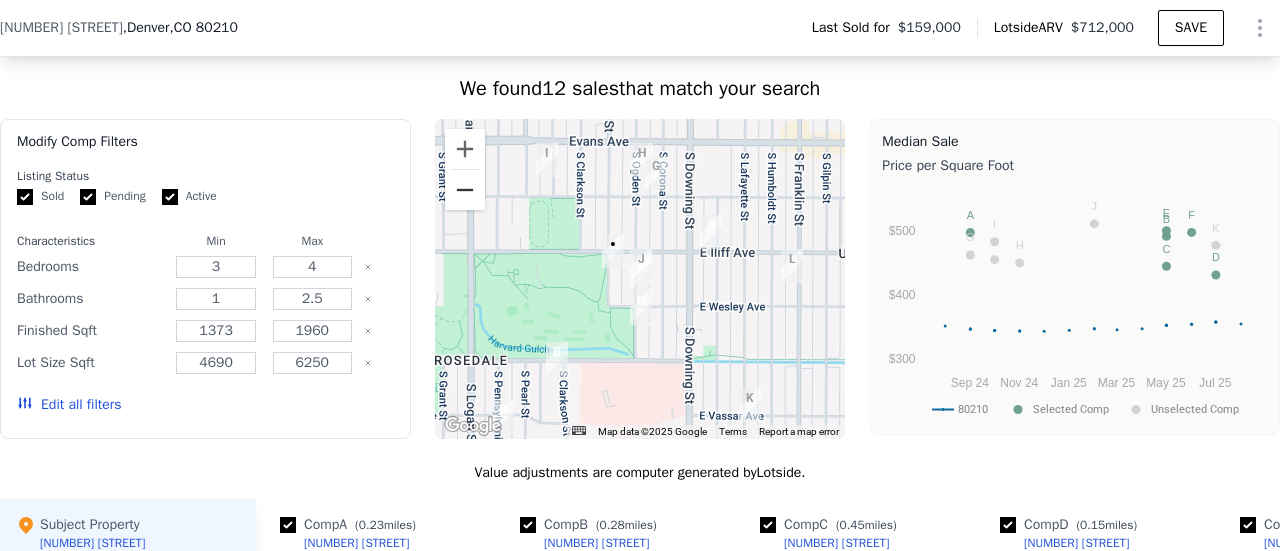 click at bounding box center (465, 190) 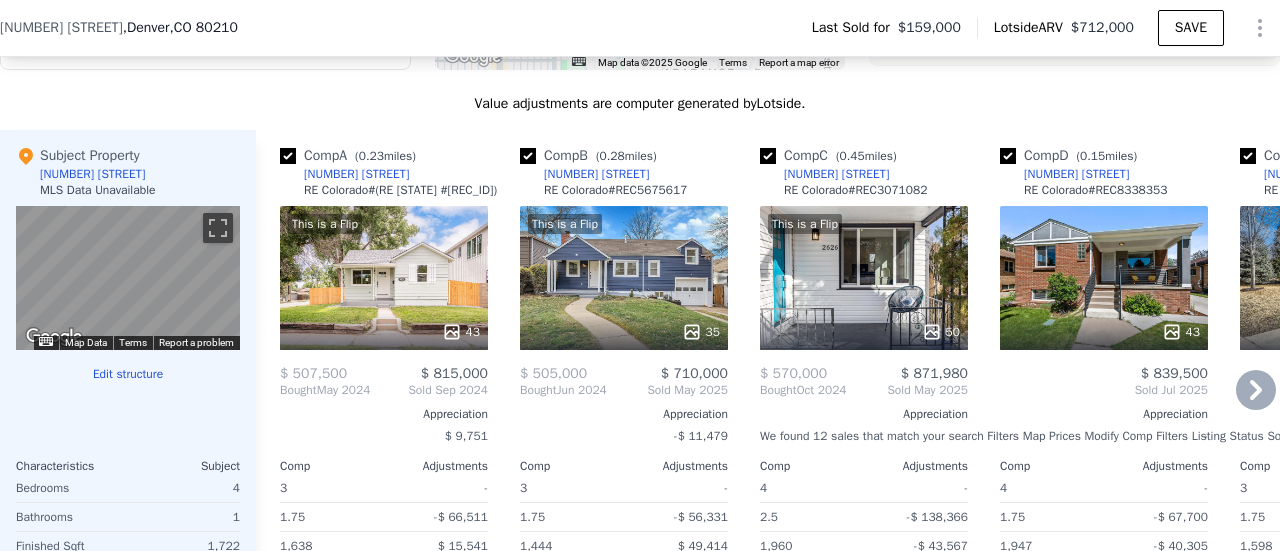 scroll, scrollTop: 1884, scrollLeft: 0, axis: vertical 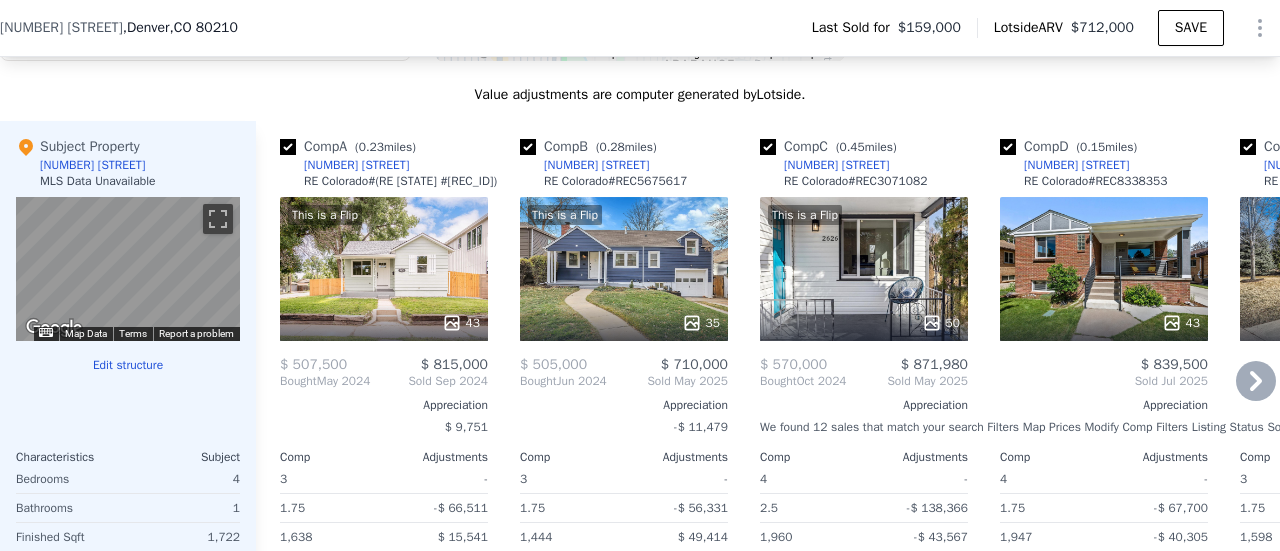 click on "This is a Flip 50" at bounding box center [864, 269] 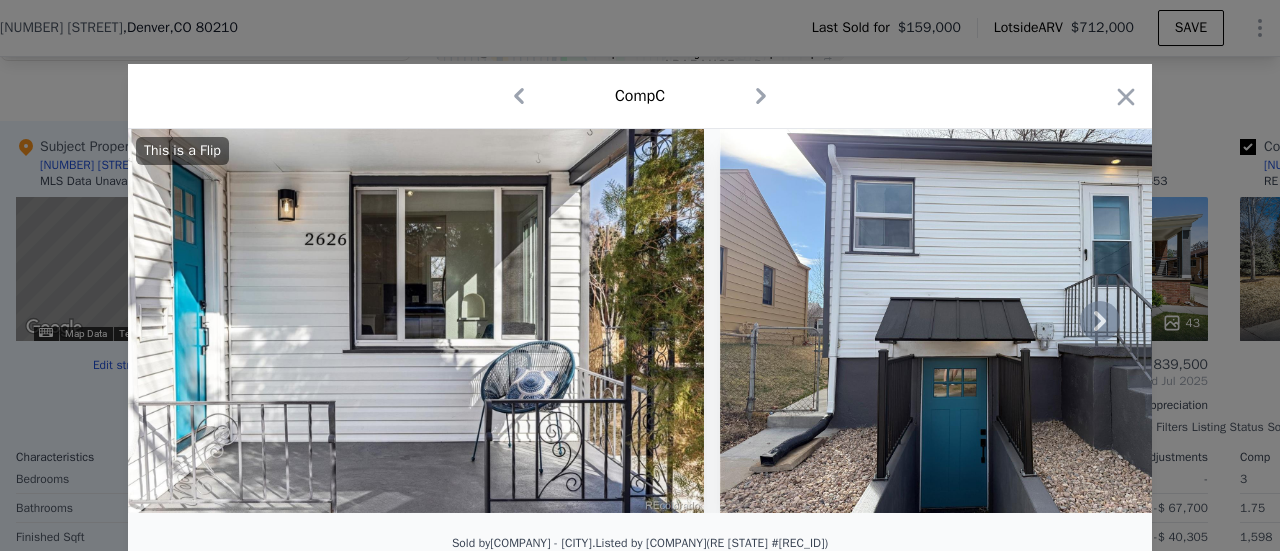 click 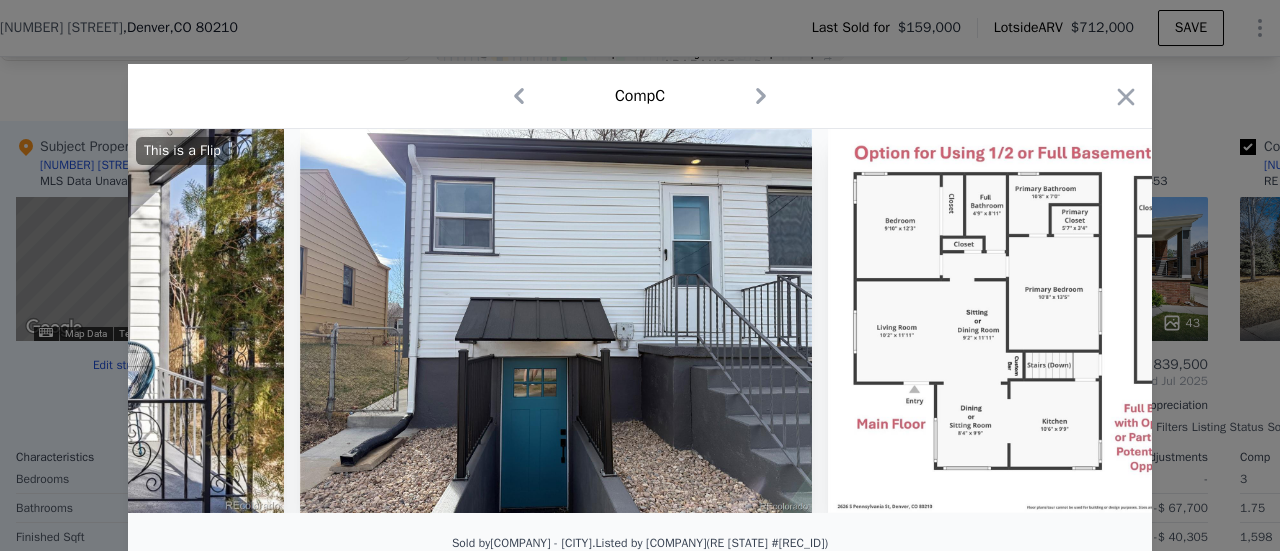 scroll, scrollTop: 0, scrollLeft: 480, axis: horizontal 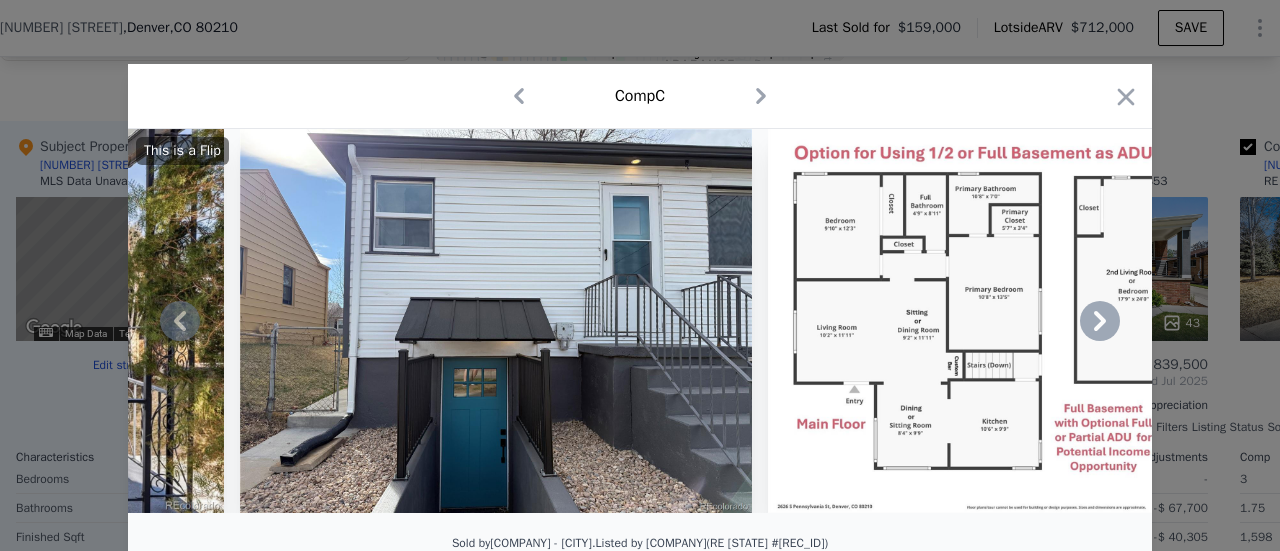 click 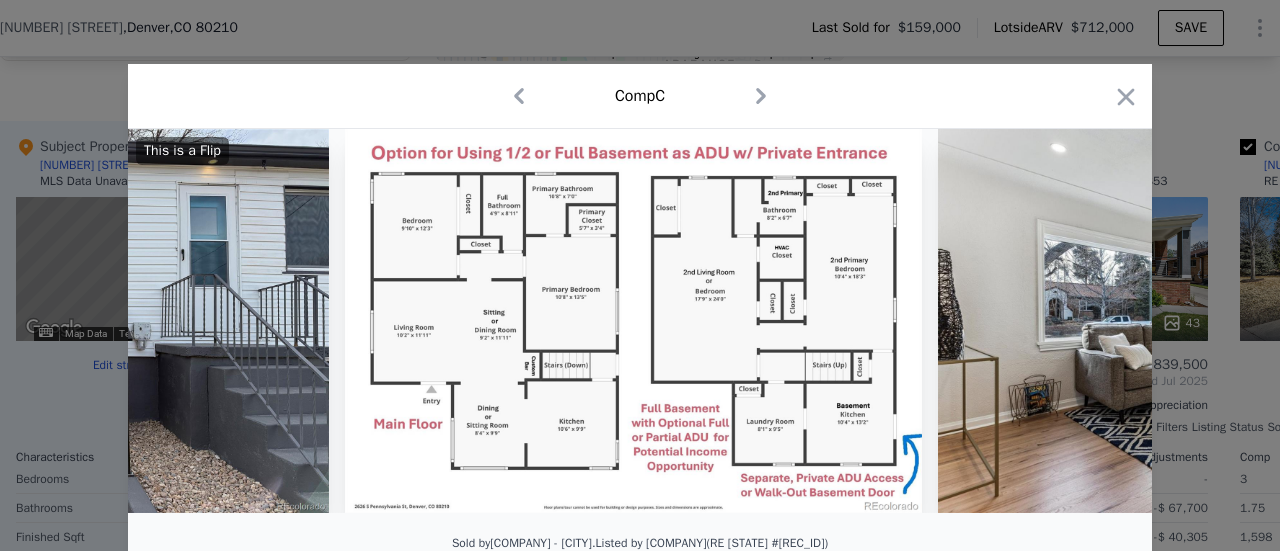 scroll, scrollTop: 0, scrollLeft: 960, axis: horizontal 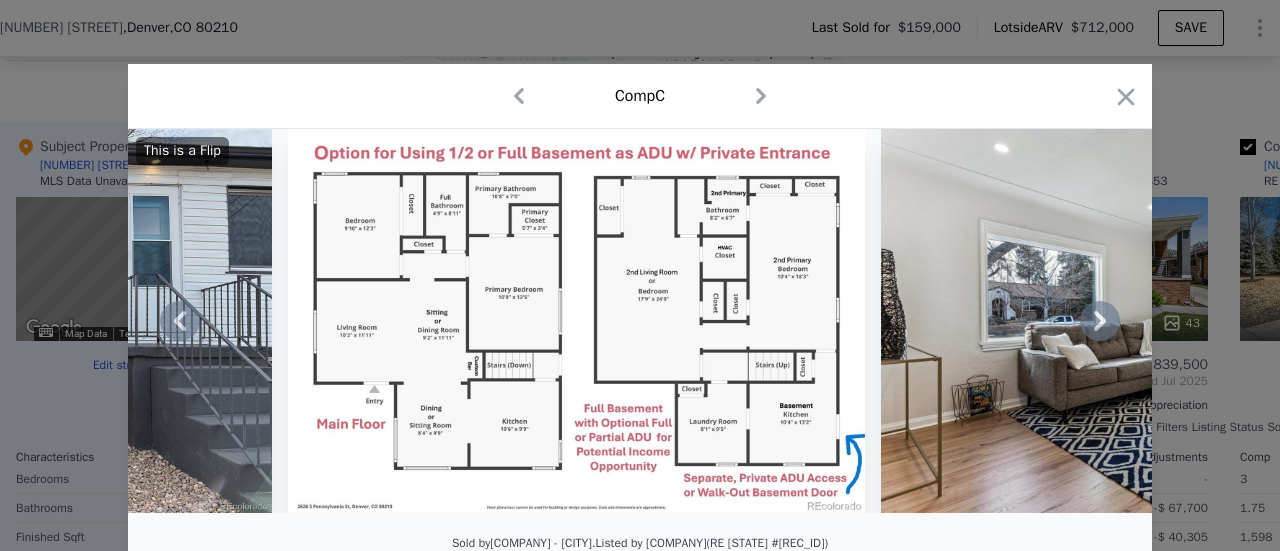 click 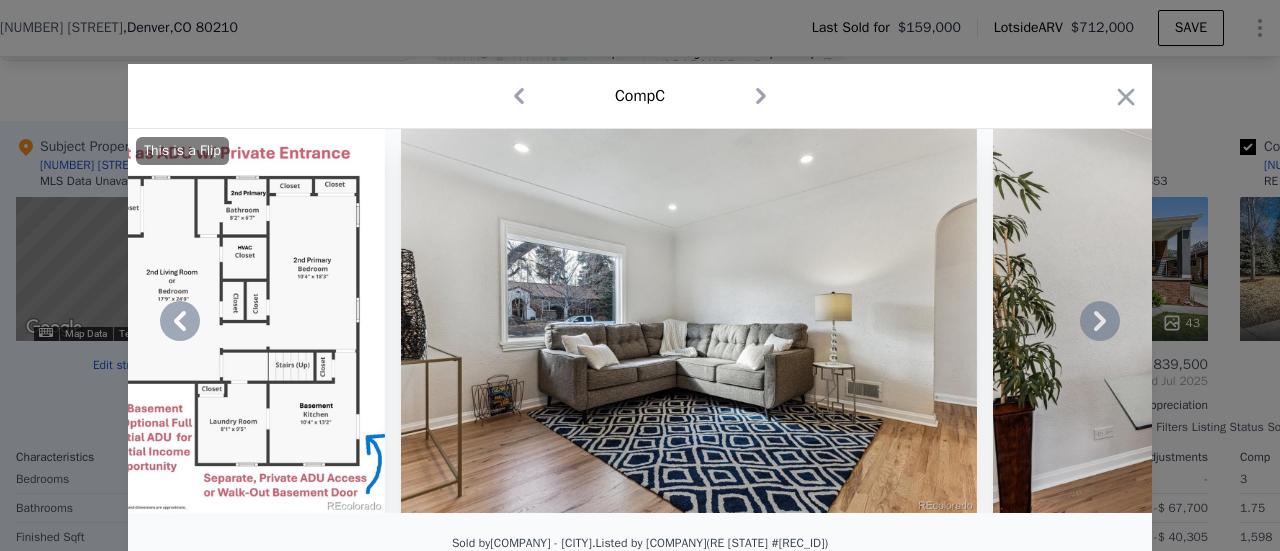 click 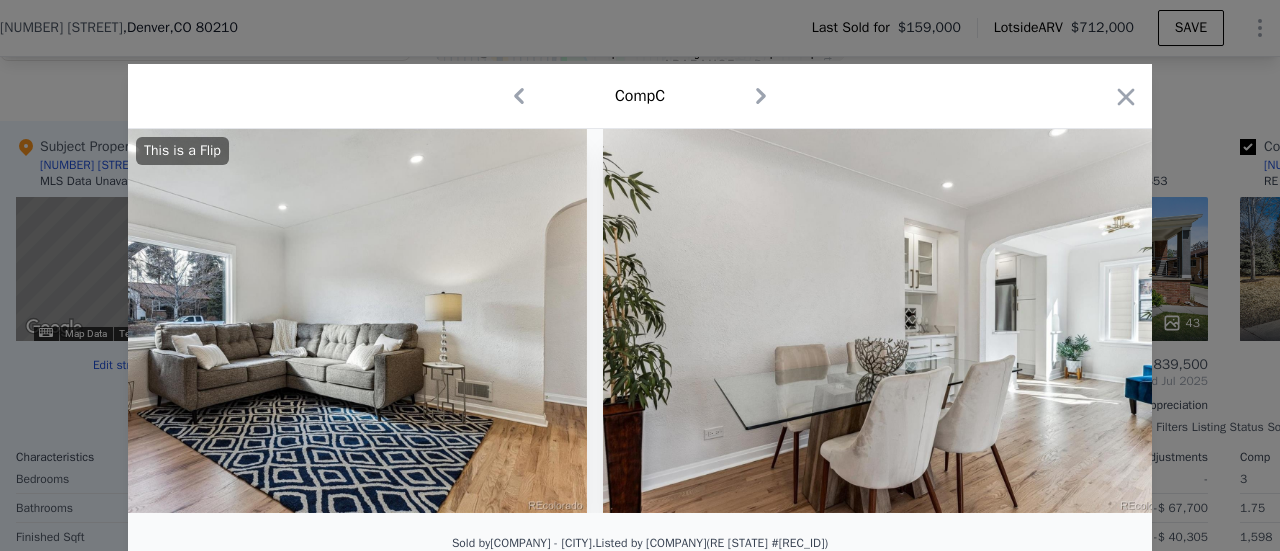 scroll, scrollTop: 0, scrollLeft: 1920, axis: horizontal 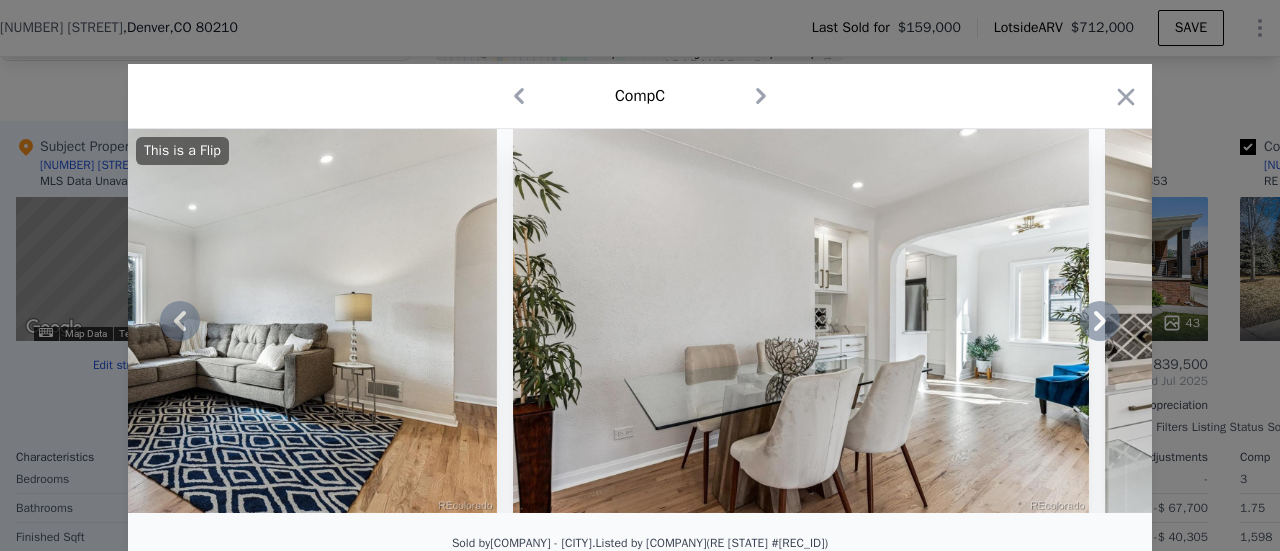 click 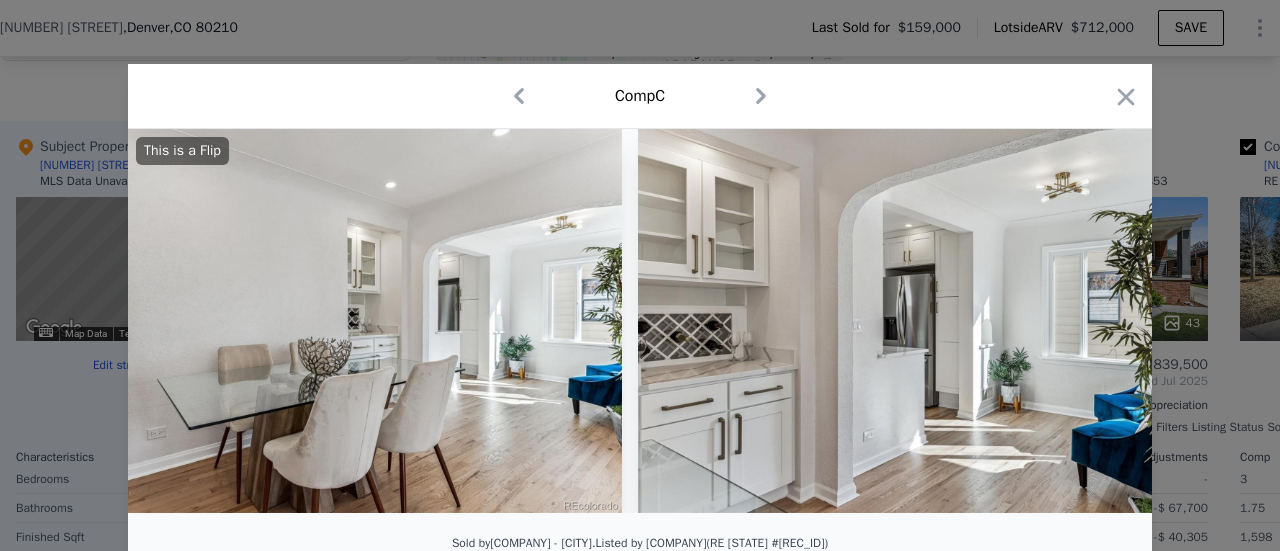 scroll, scrollTop: 0, scrollLeft: 2400, axis: horizontal 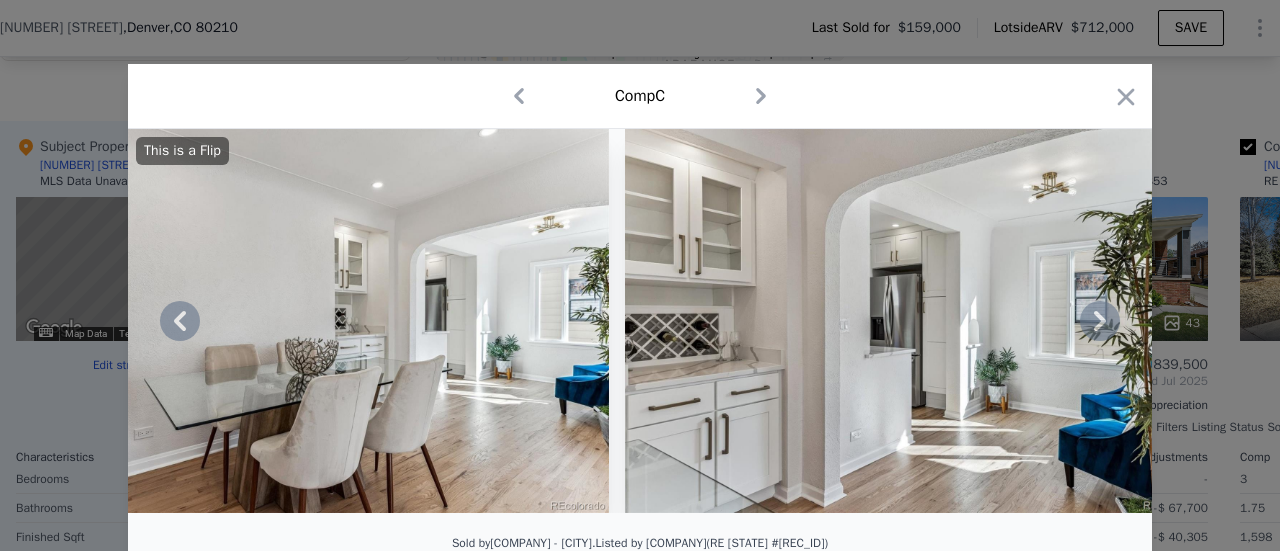 click 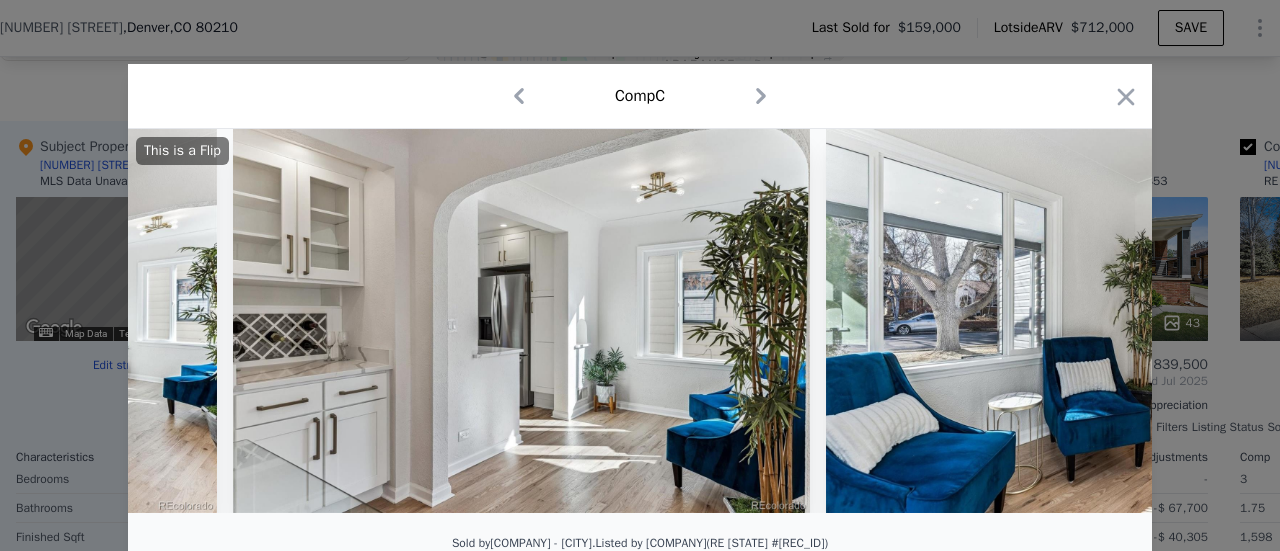 scroll, scrollTop: 0, scrollLeft: 2880, axis: horizontal 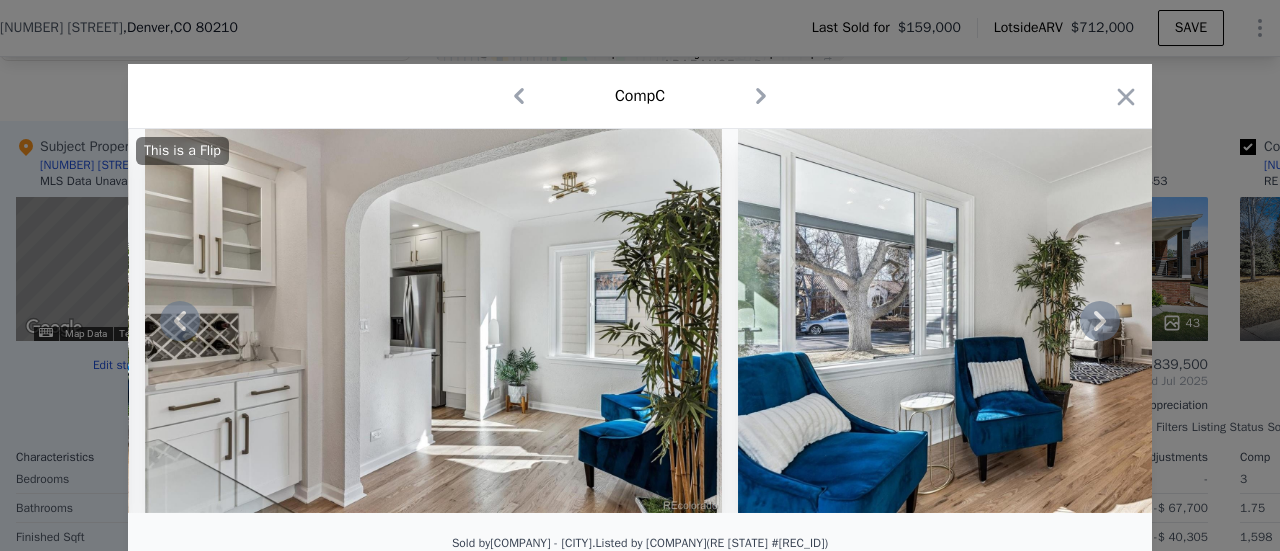 click 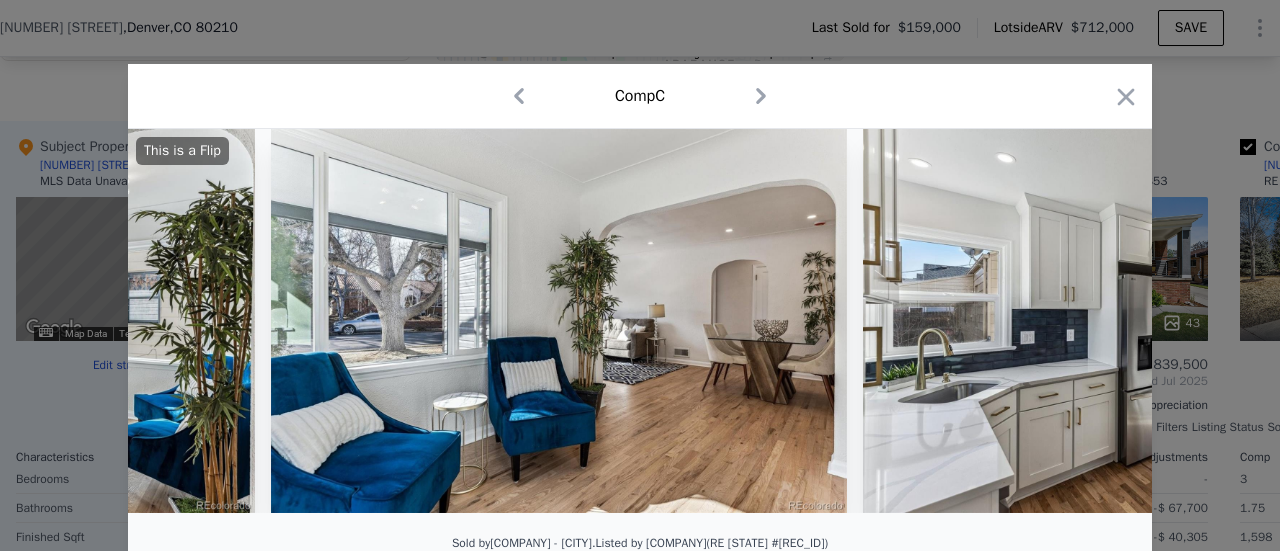scroll, scrollTop: 0, scrollLeft: 3360, axis: horizontal 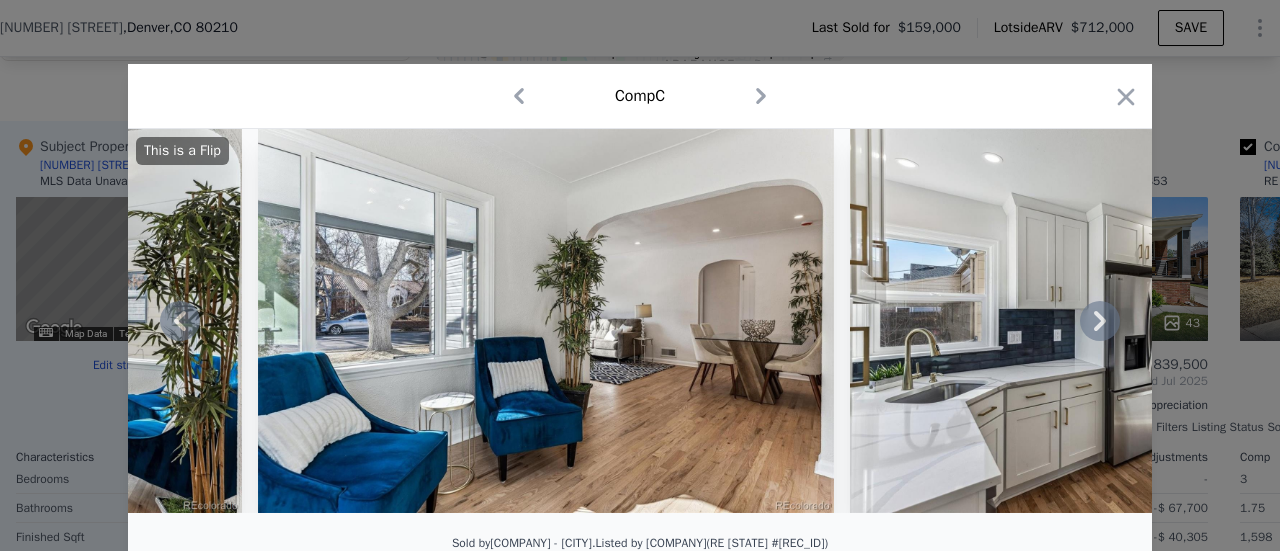 click 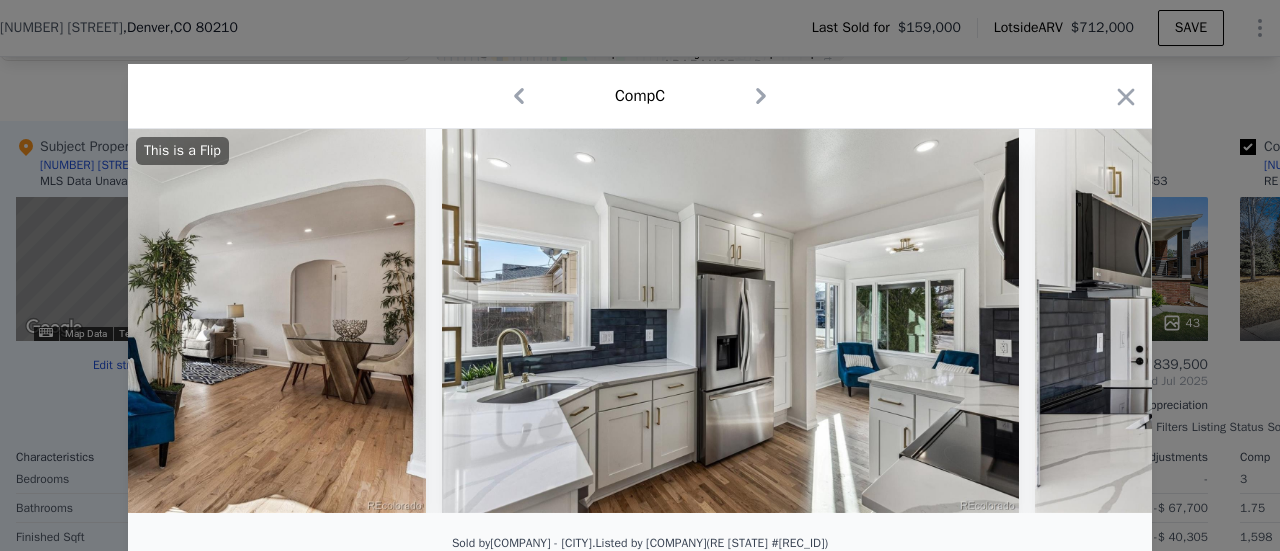 scroll, scrollTop: 0, scrollLeft: 3840, axis: horizontal 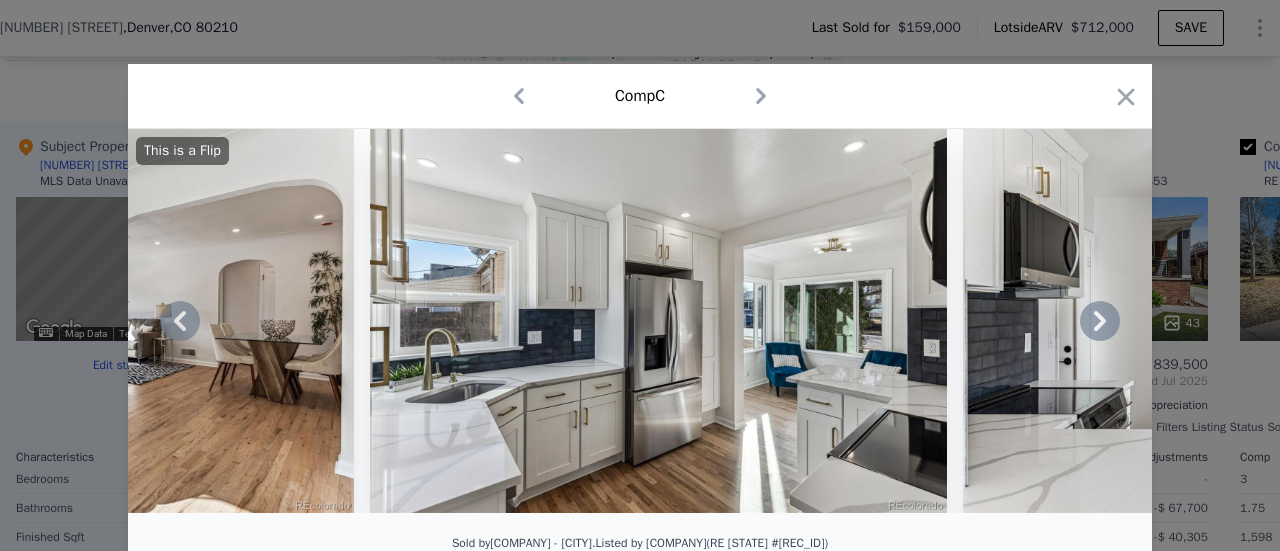 click 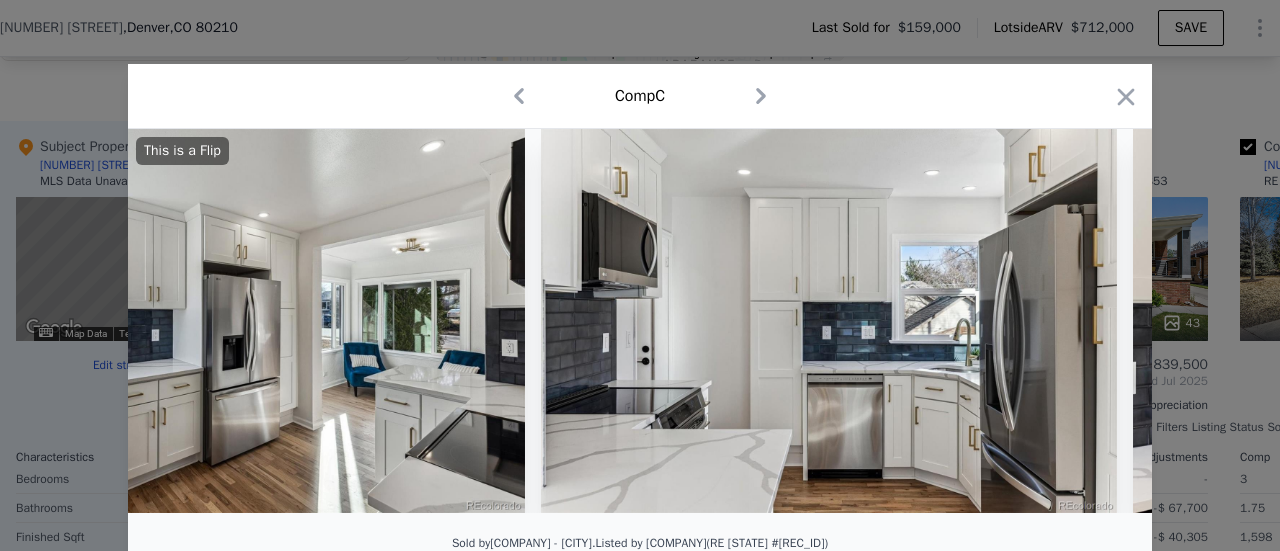 scroll, scrollTop: 0, scrollLeft: 4320, axis: horizontal 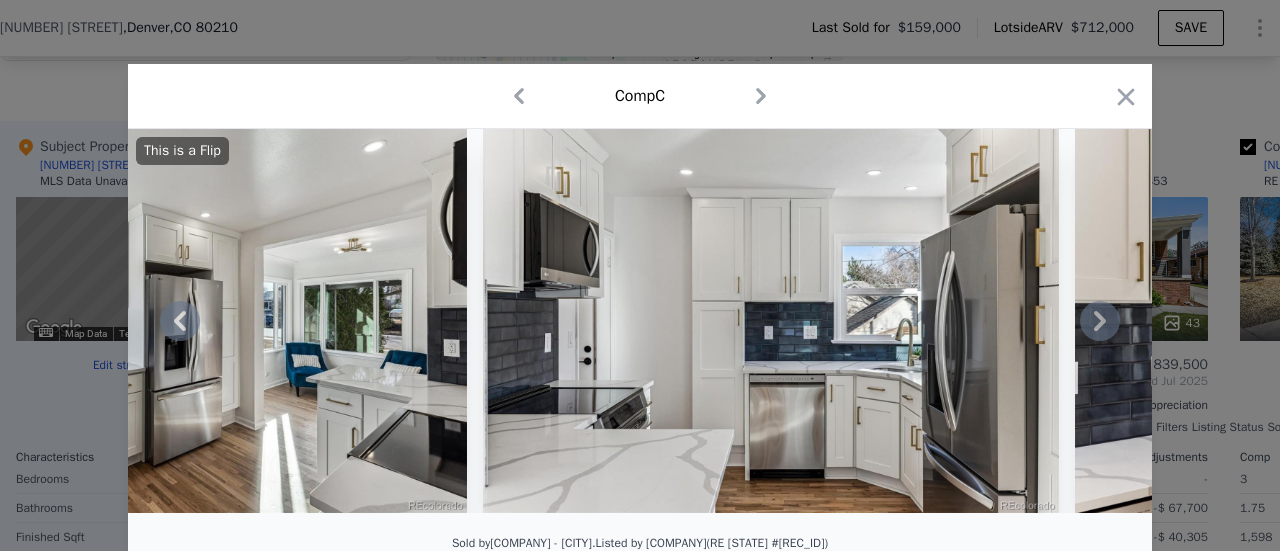 click 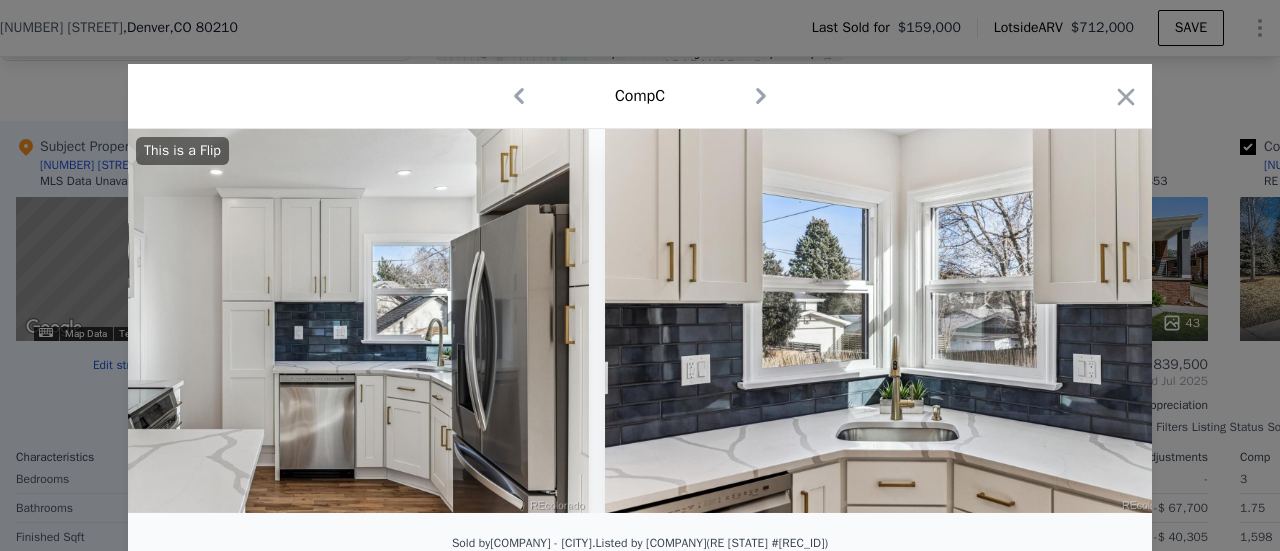 scroll, scrollTop: 0, scrollLeft: 4800, axis: horizontal 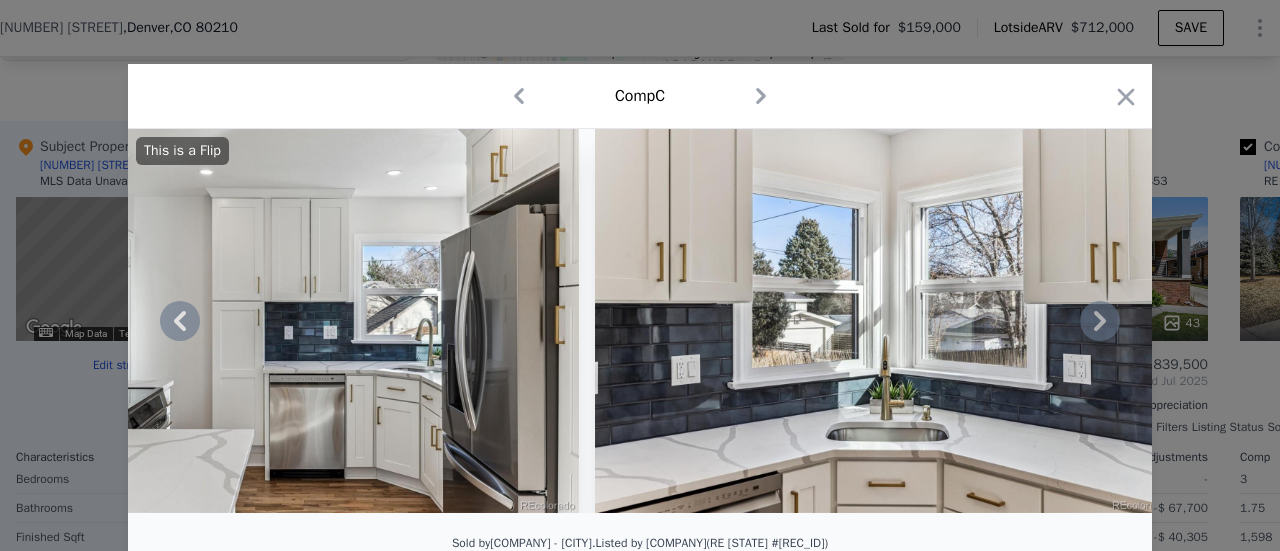 click 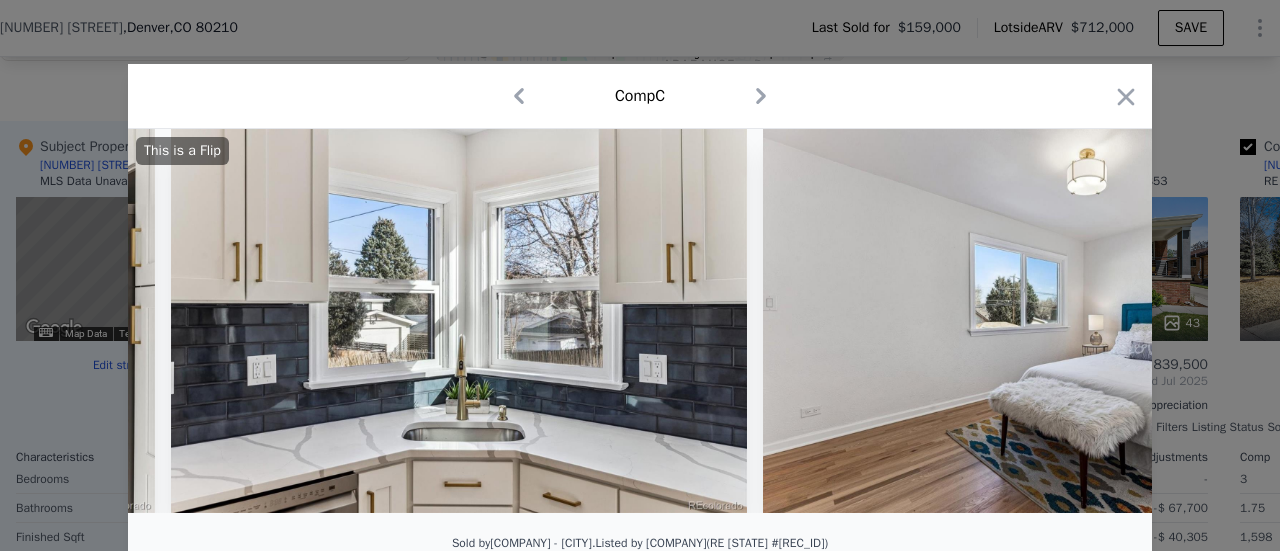 scroll, scrollTop: 0, scrollLeft: 5280, axis: horizontal 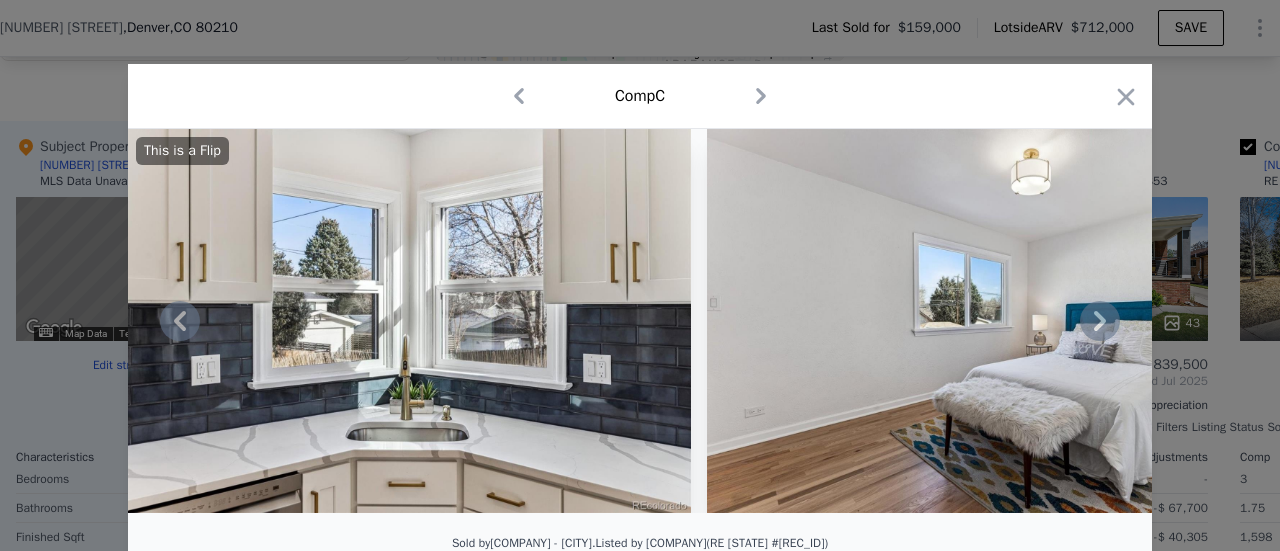 click 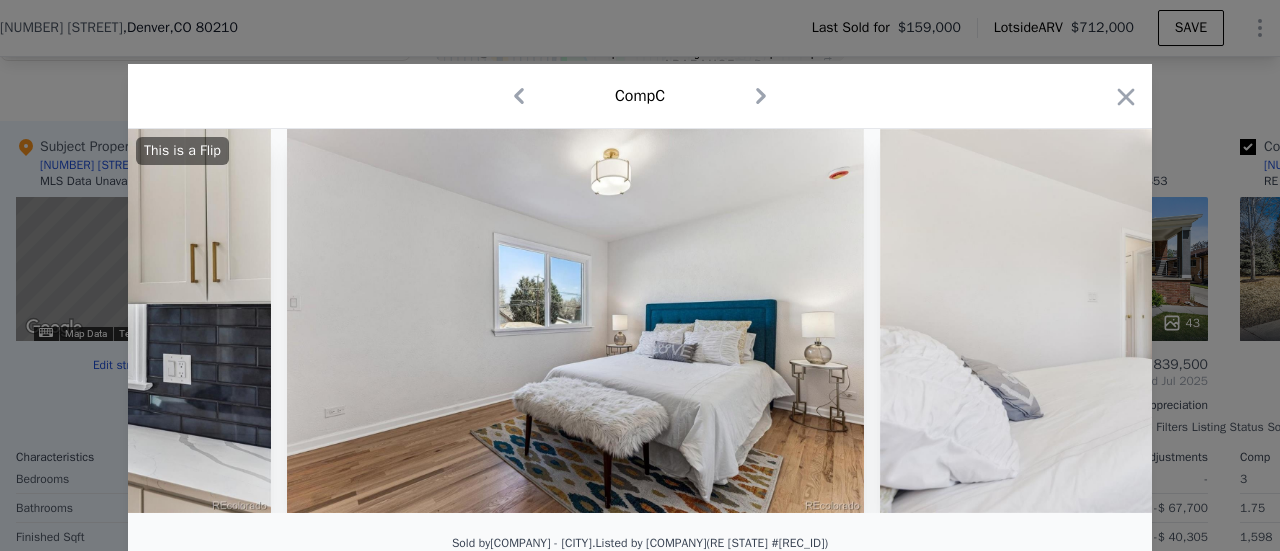 scroll, scrollTop: 0, scrollLeft: 5760, axis: horizontal 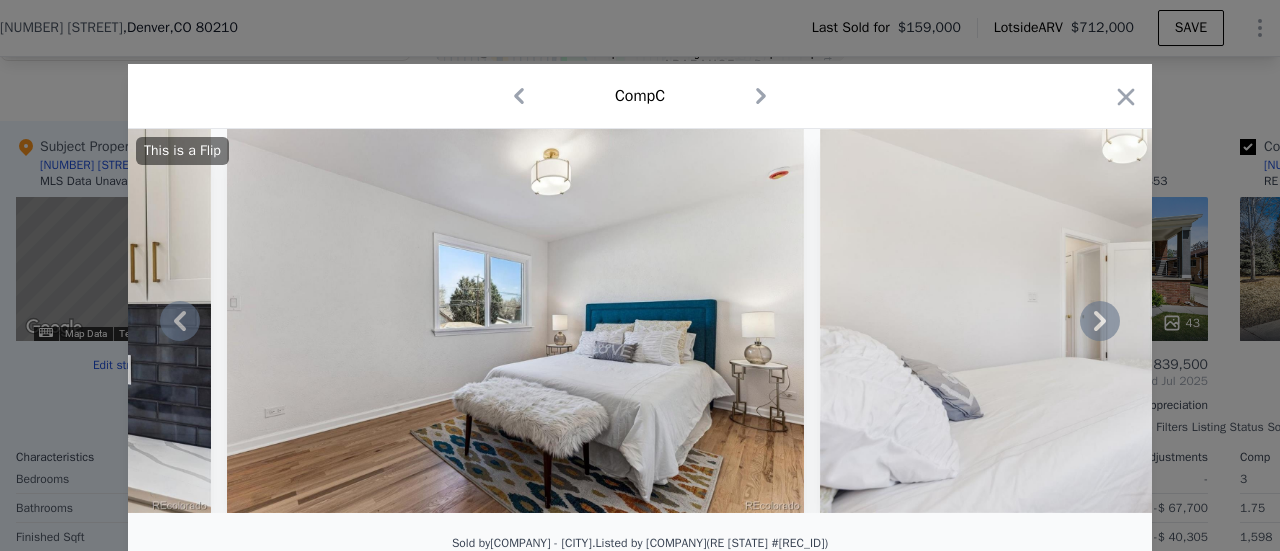 click 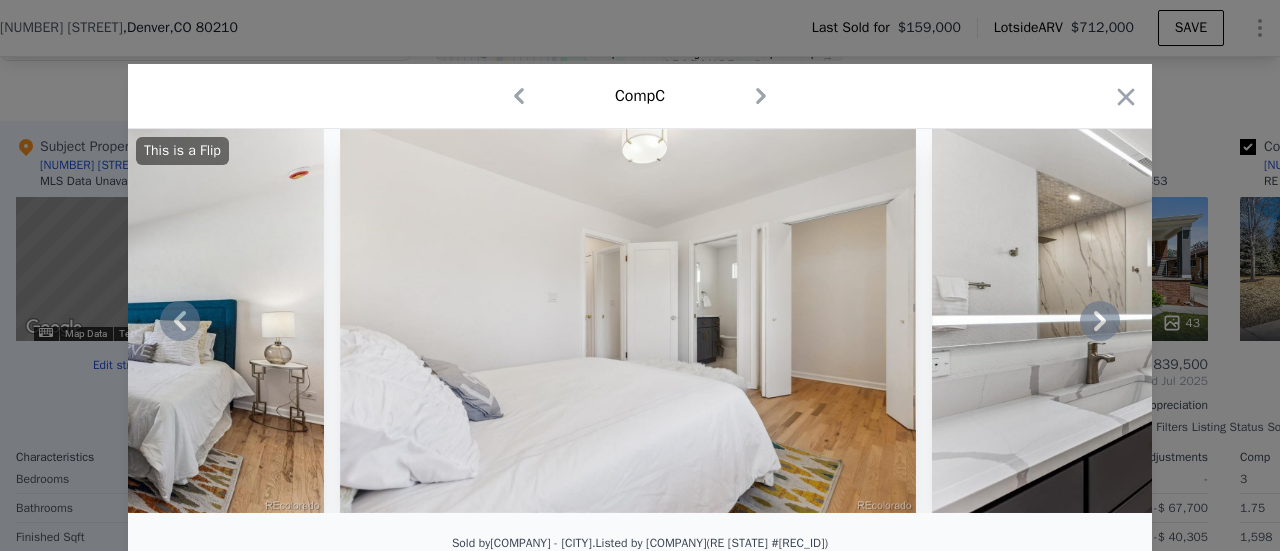 click 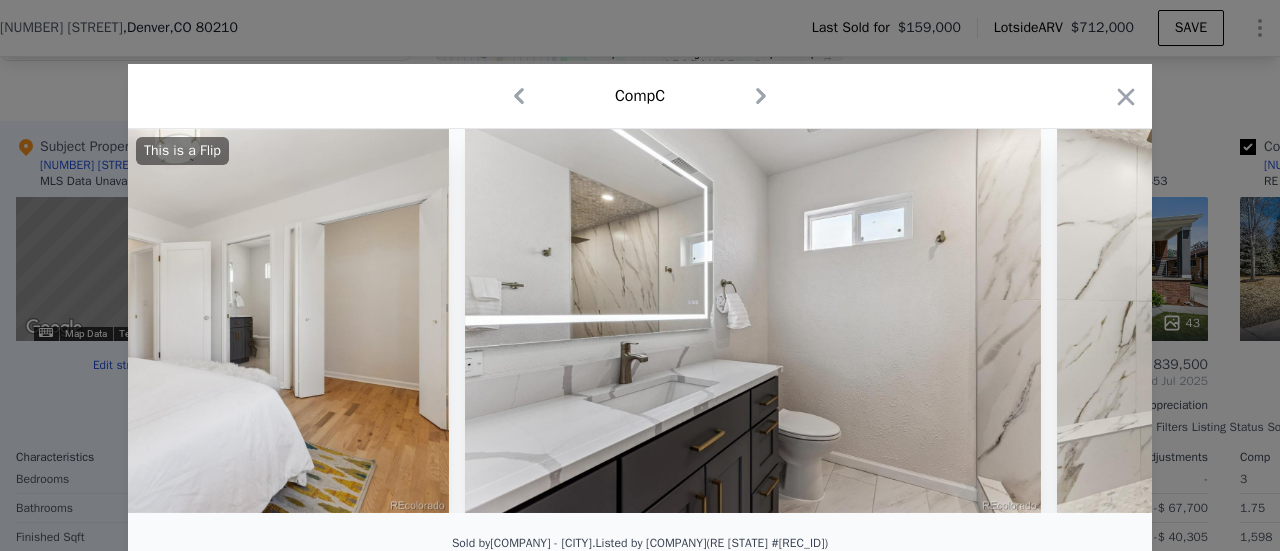 scroll, scrollTop: 0, scrollLeft: 6720, axis: horizontal 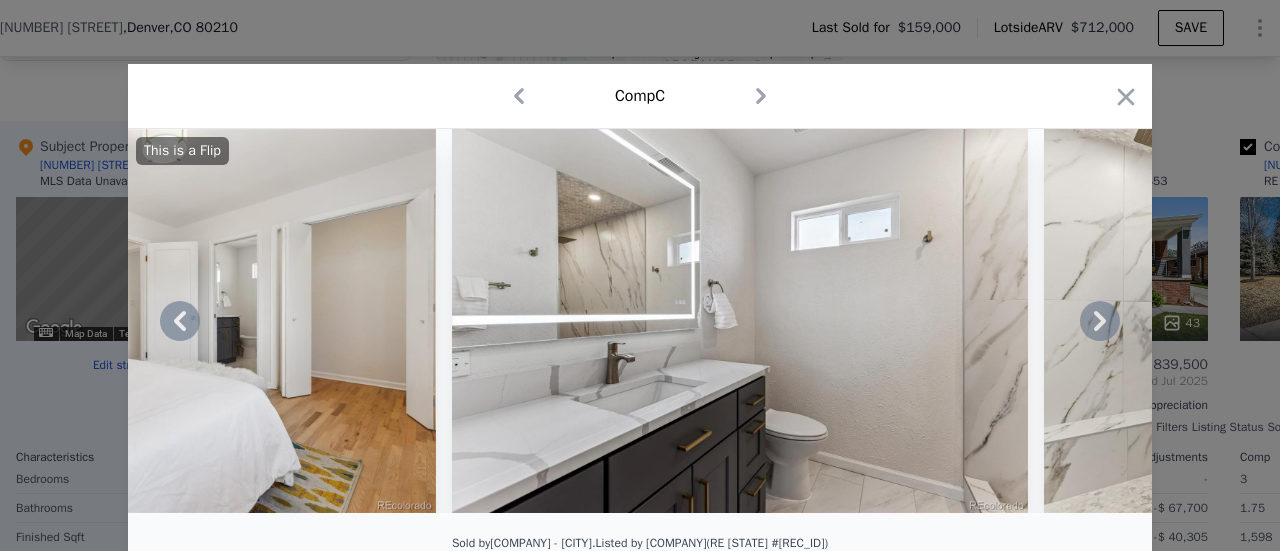 click 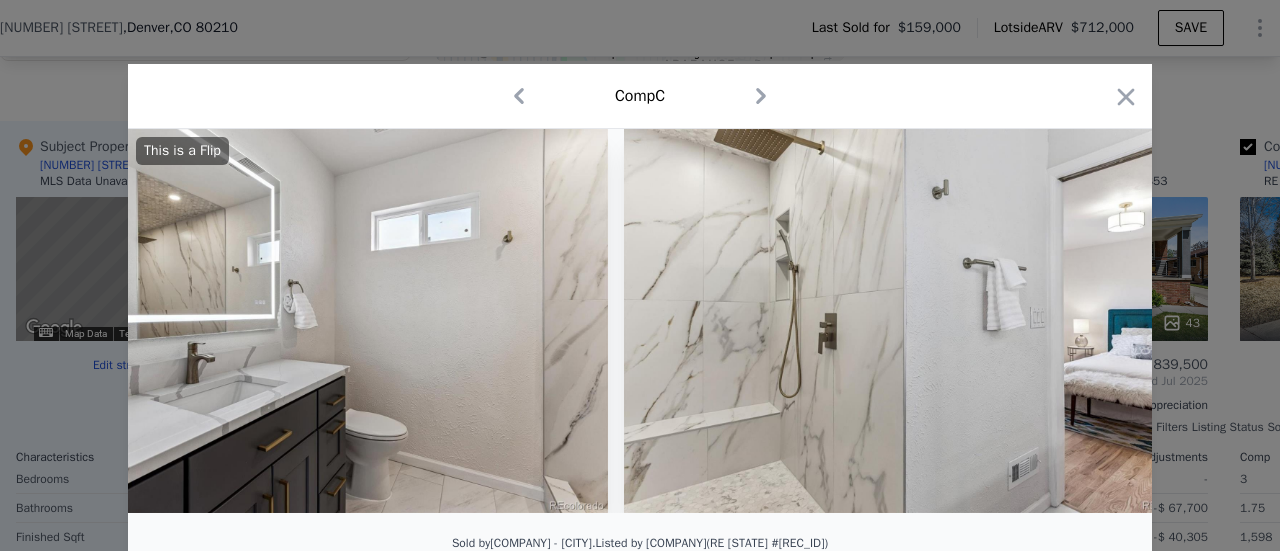scroll, scrollTop: 0, scrollLeft: 7200, axis: horizontal 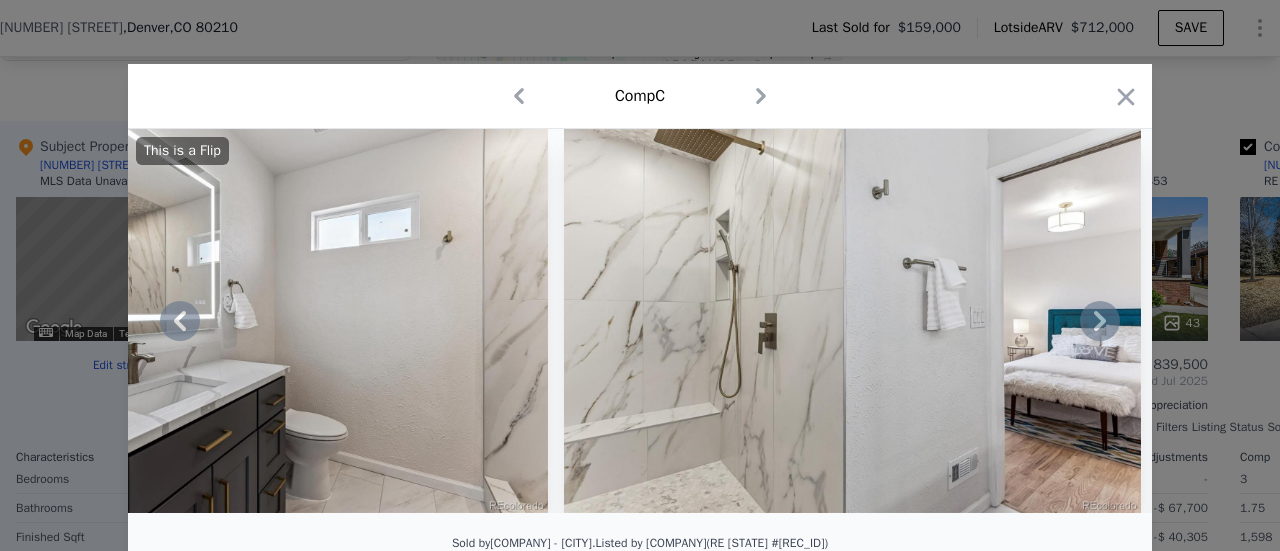 click 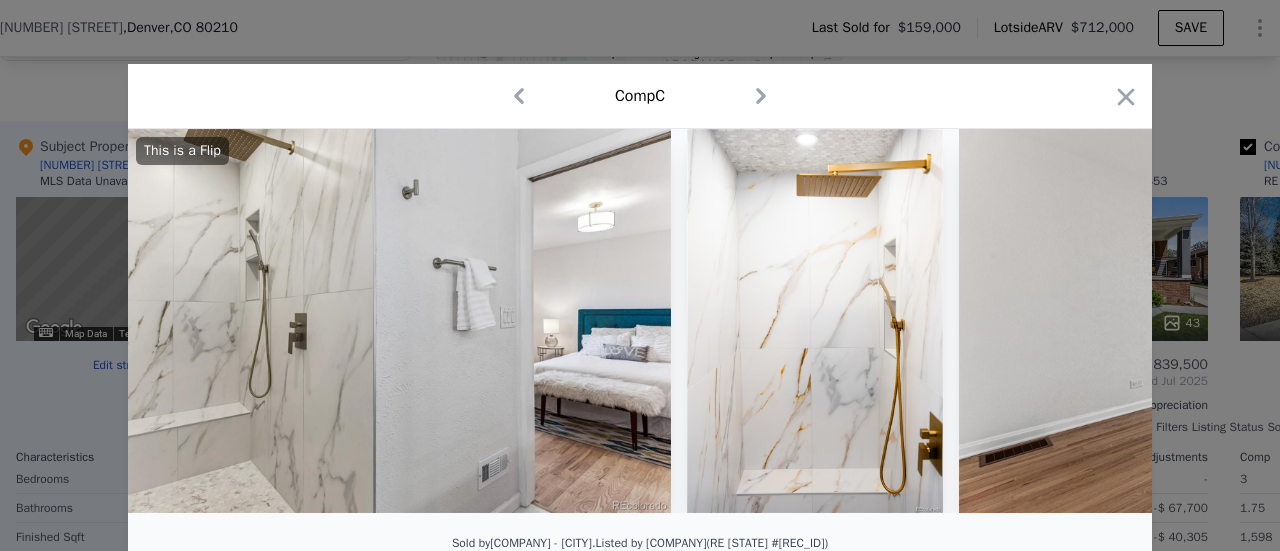 scroll, scrollTop: 0, scrollLeft: 7680, axis: horizontal 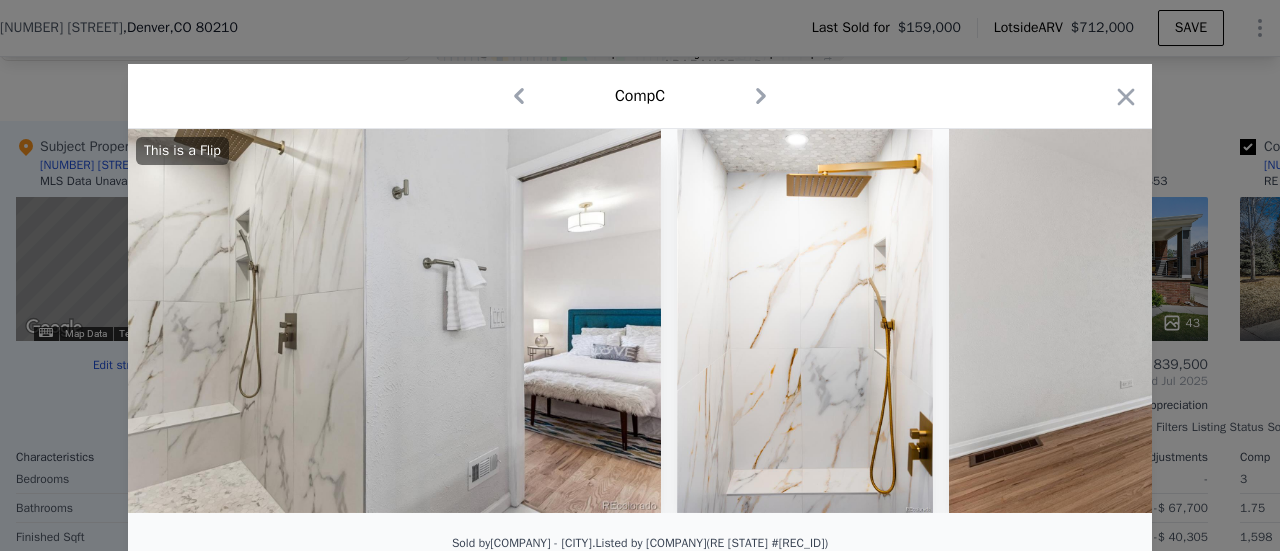 click on "This is a Flip" at bounding box center [640, 321] 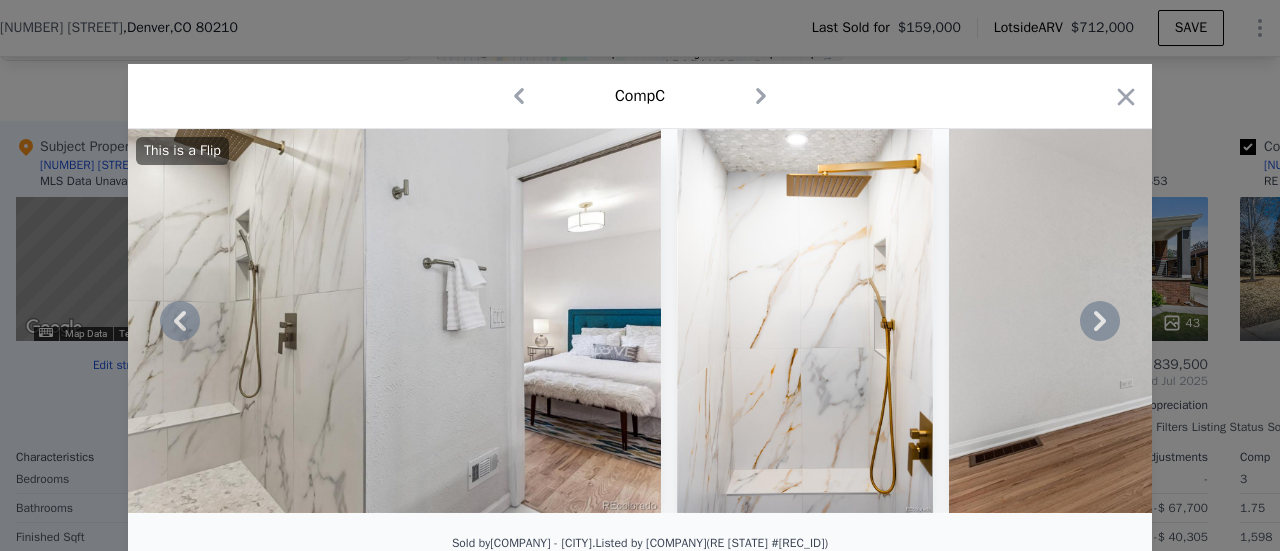 click 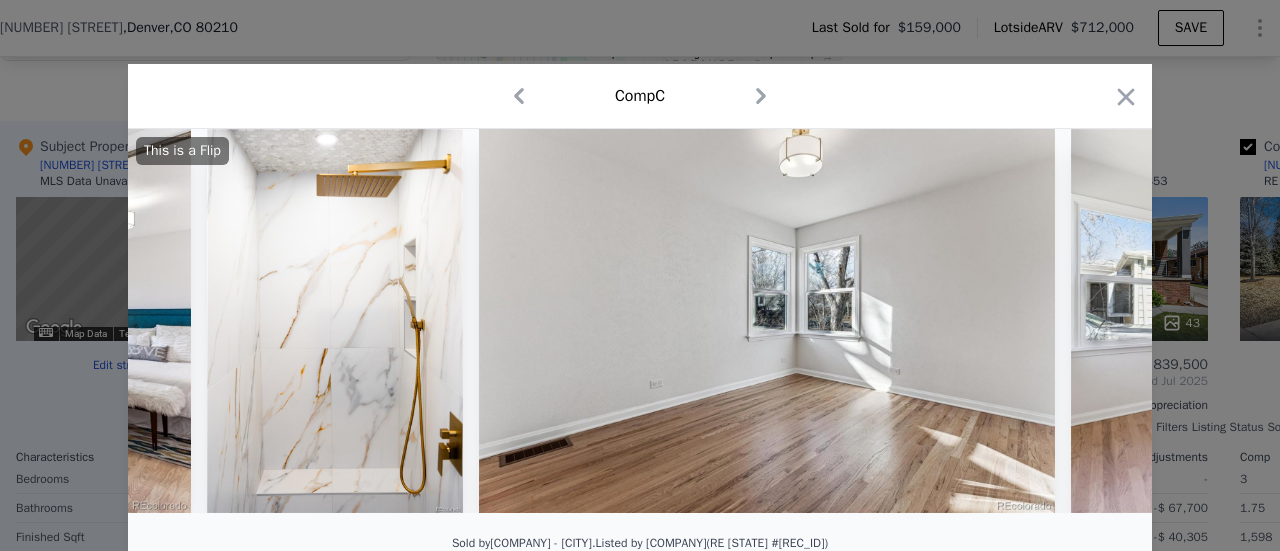 scroll, scrollTop: 0, scrollLeft: 8160, axis: horizontal 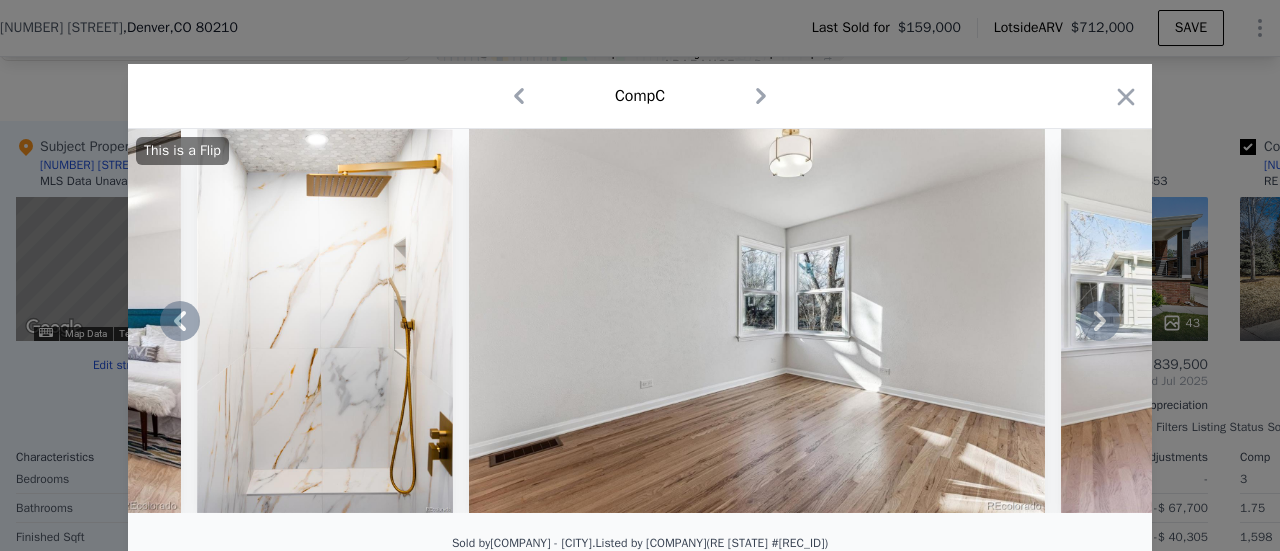 drag, startPoint x: 1088, startPoint y: 329, endPoint x: 1108, endPoint y: 324, distance: 20.615528 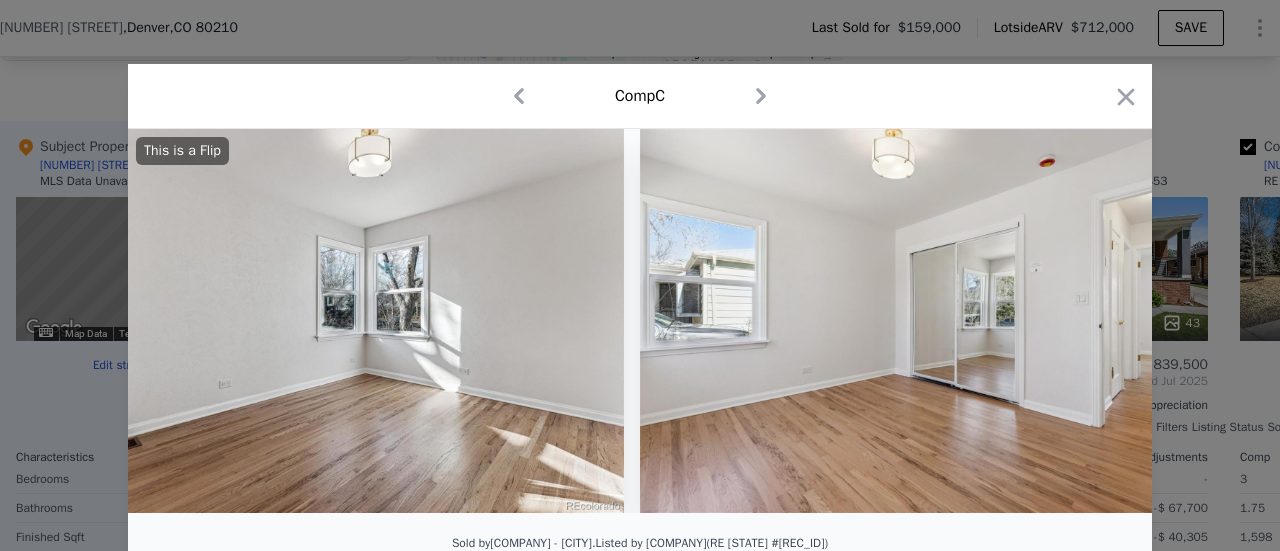 scroll, scrollTop: 0, scrollLeft: 8640, axis: horizontal 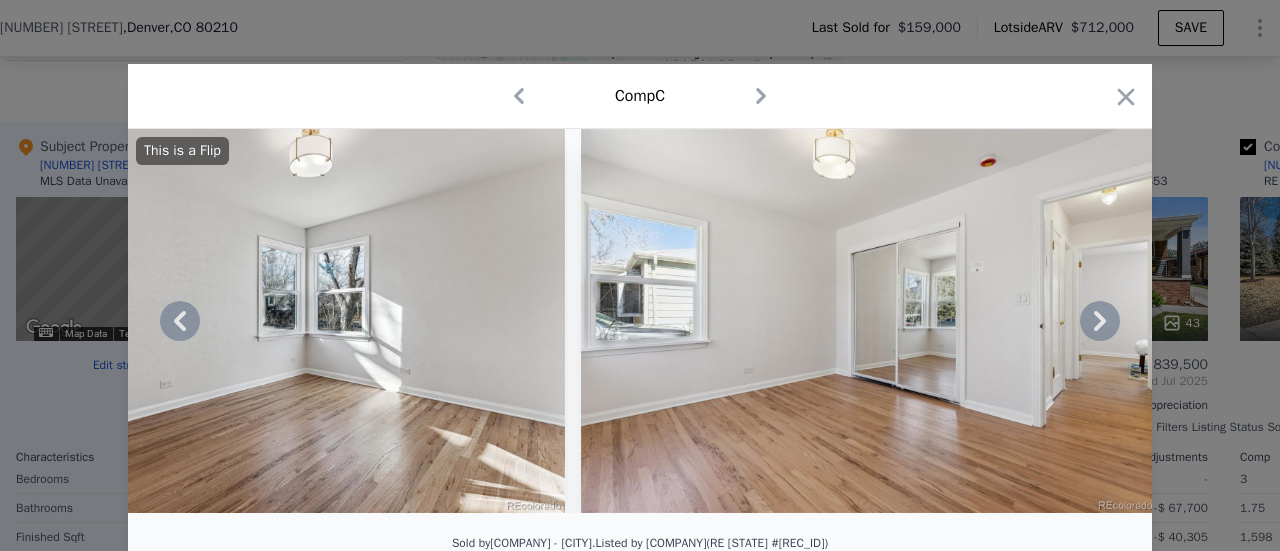 click 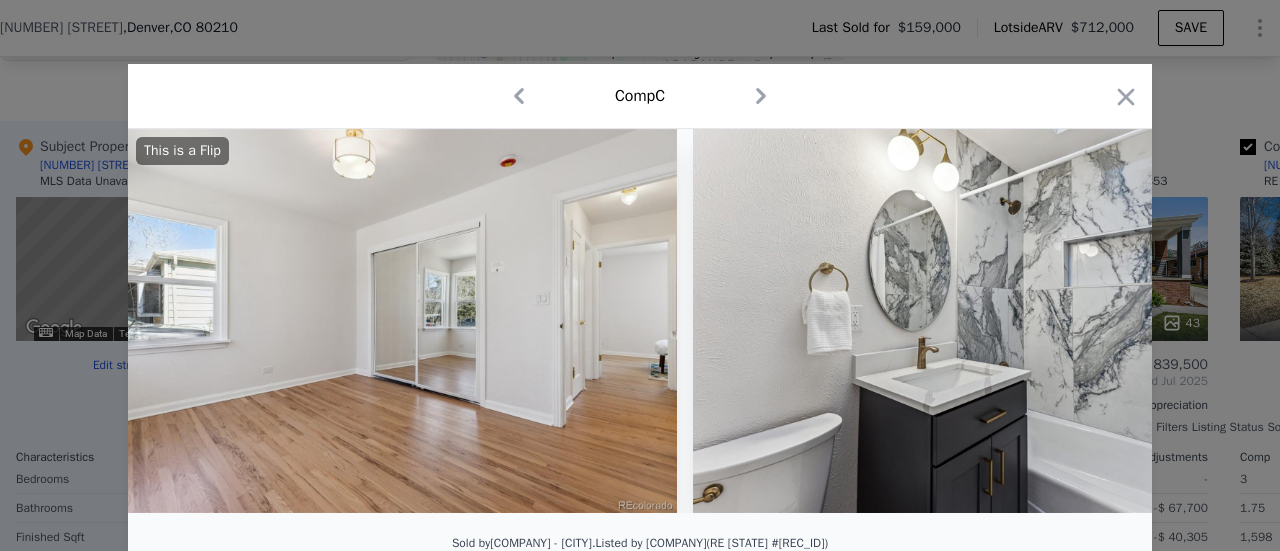 click at bounding box center [981, 321] 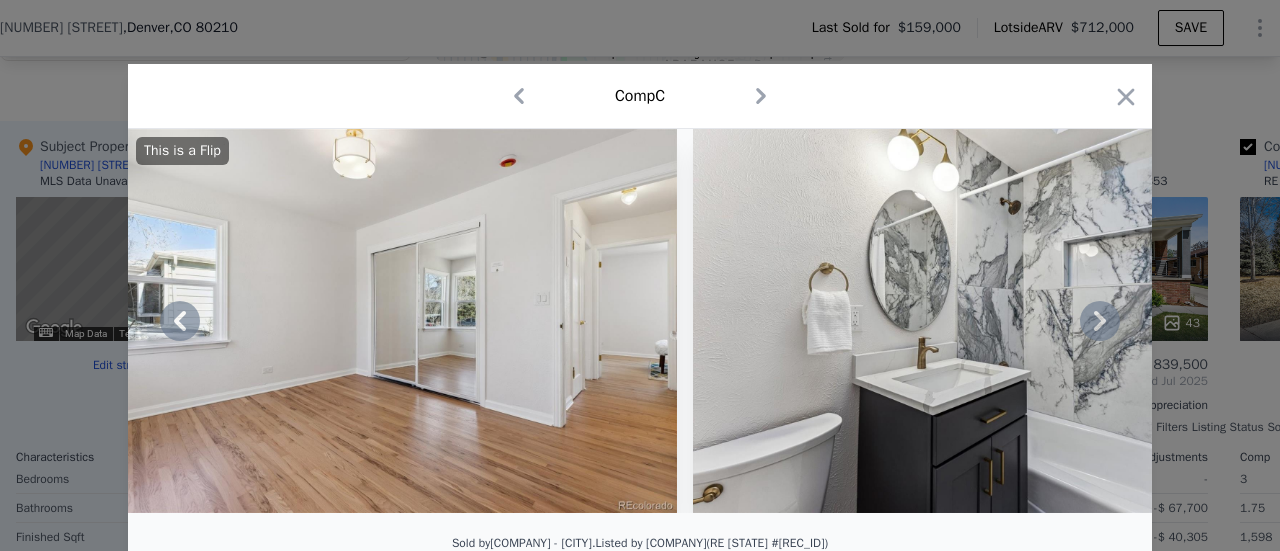 click 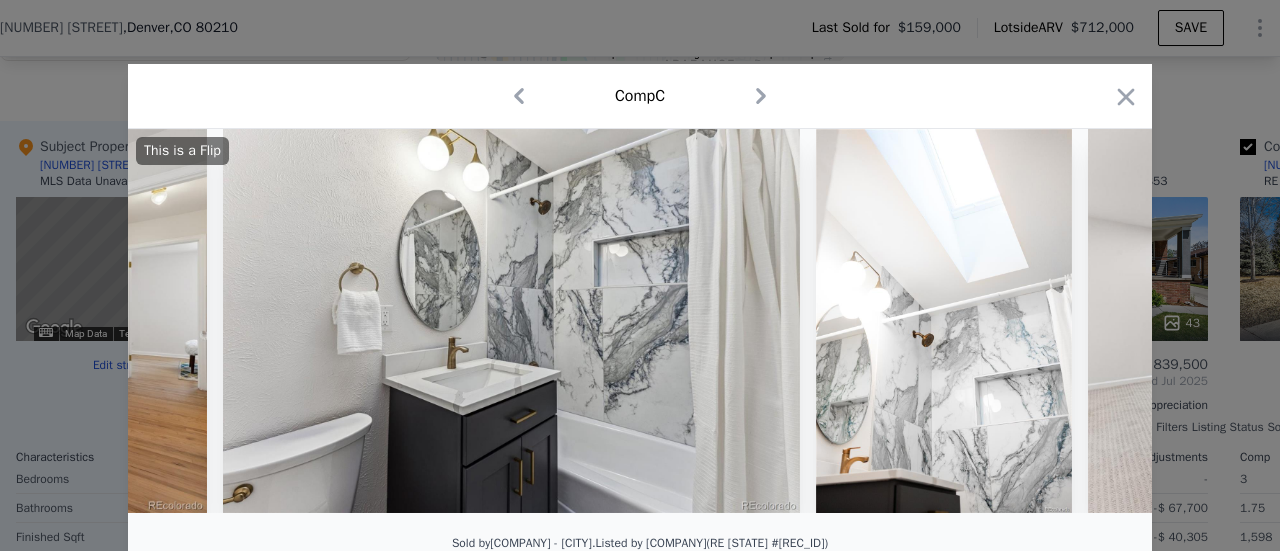scroll, scrollTop: 0, scrollLeft: 9600, axis: horizontal 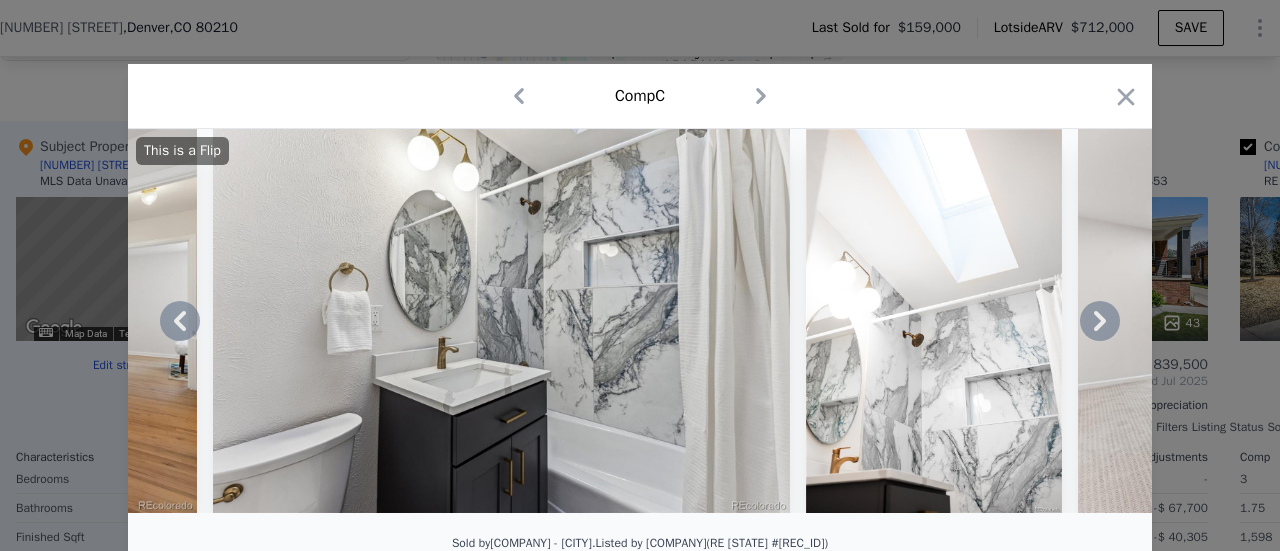 click 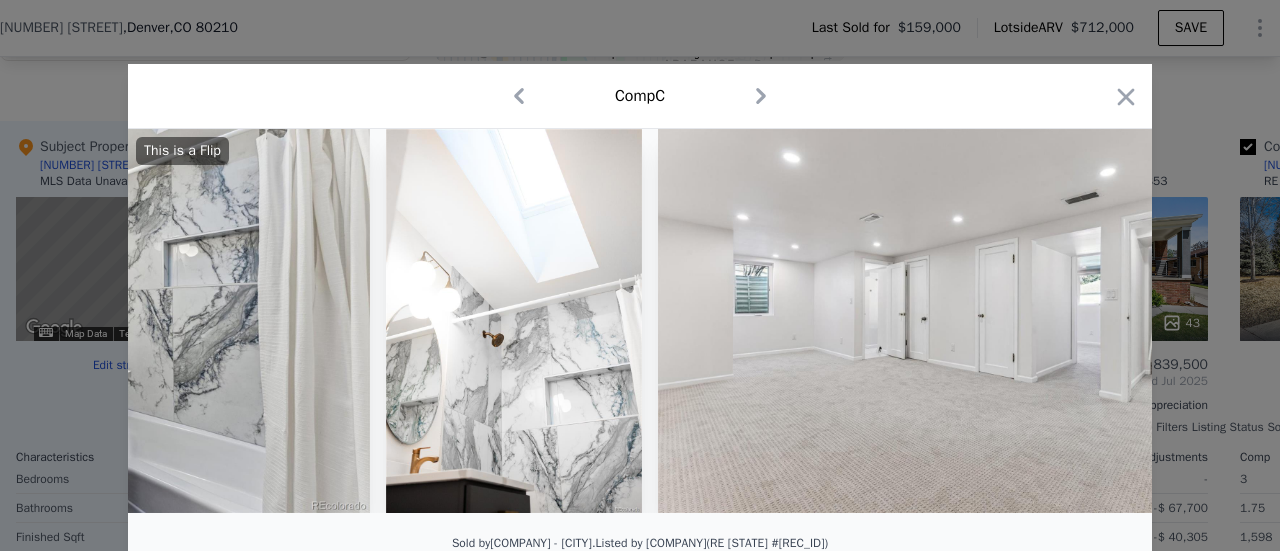 scroll, scrollTop: 0, scrollLeft: 10080, axis: horizontal 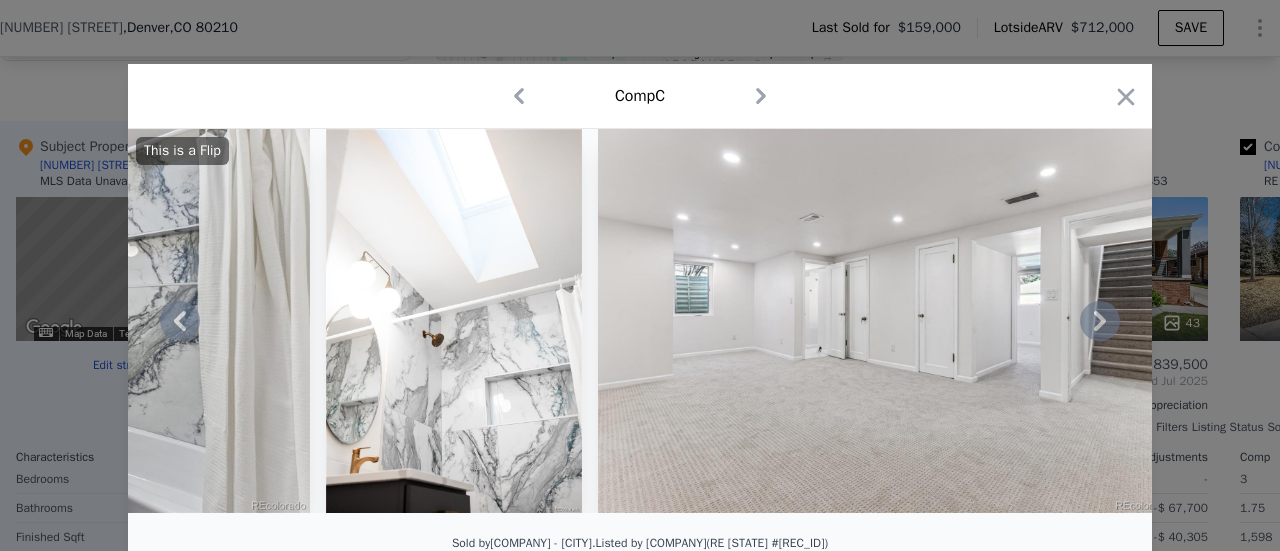 click 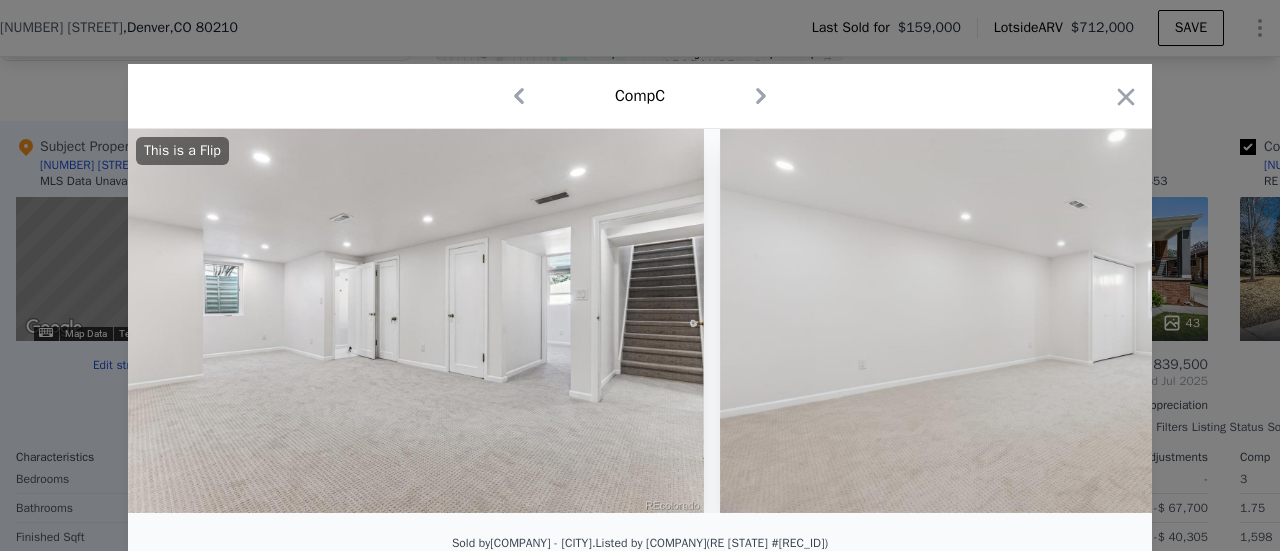 scroll, scrollTop: 0, scrollLeft: 10560, axis: horizontal 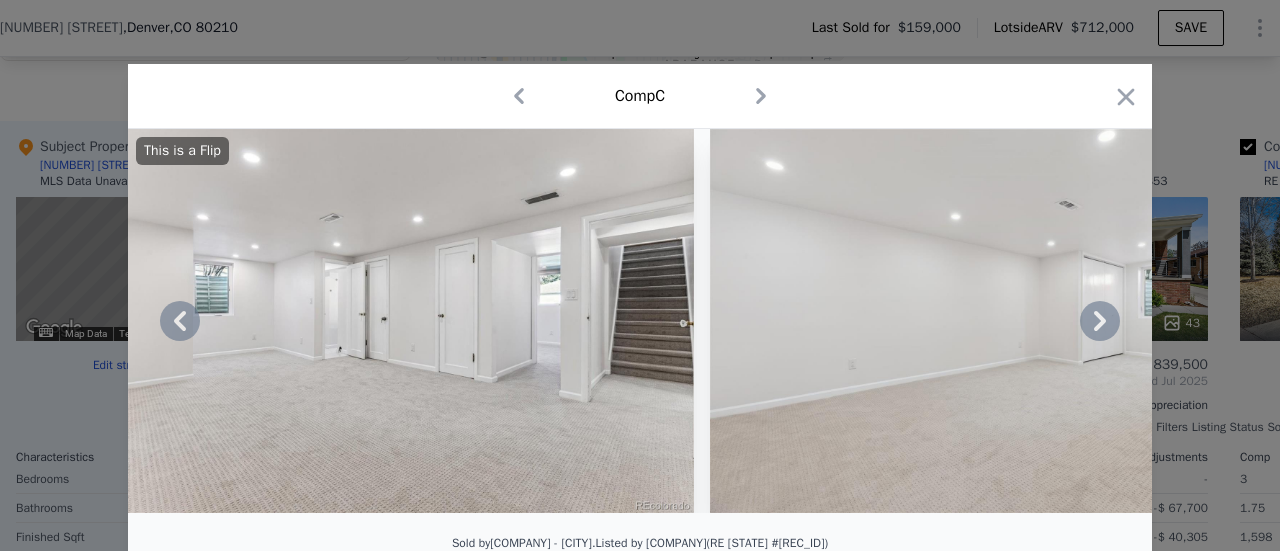 click 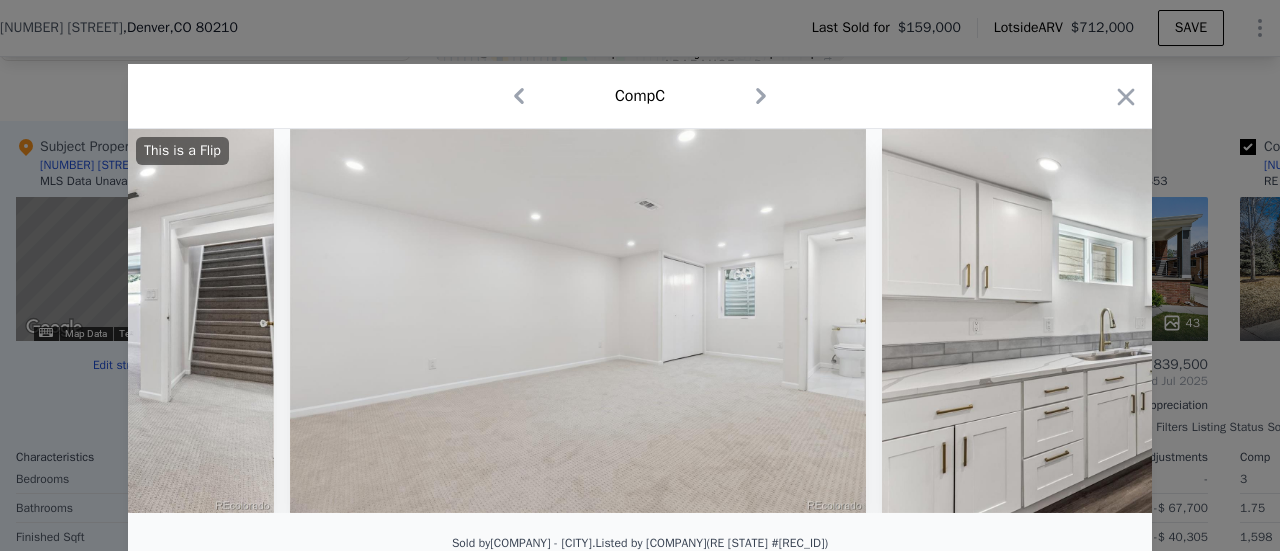 scroll, scrollTop: 0, scrollLeft: 11040, axis: horizontal 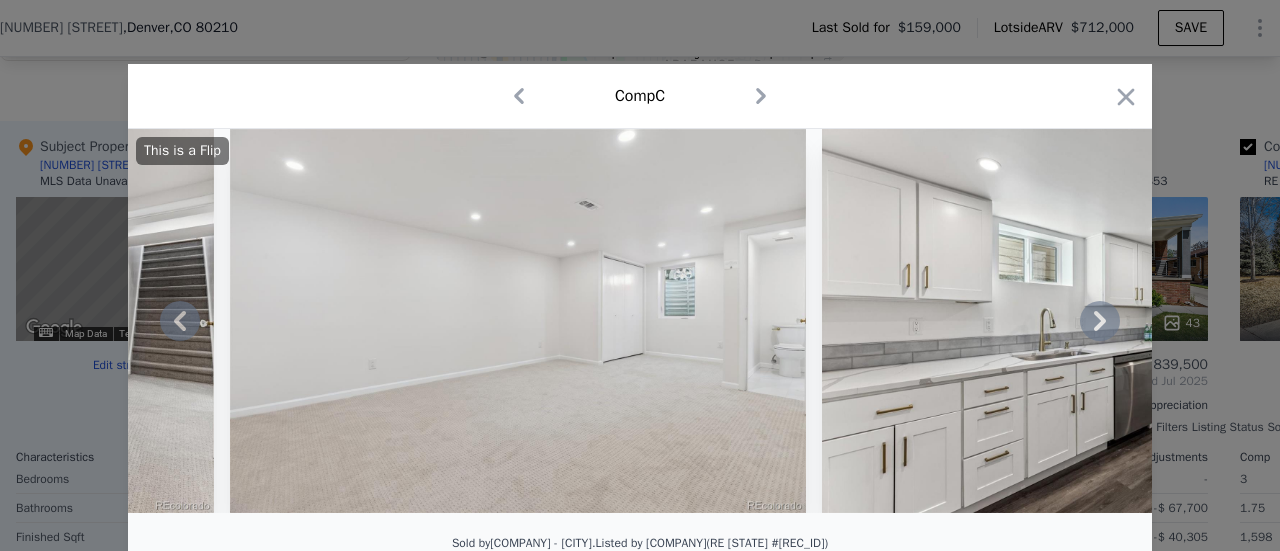 click 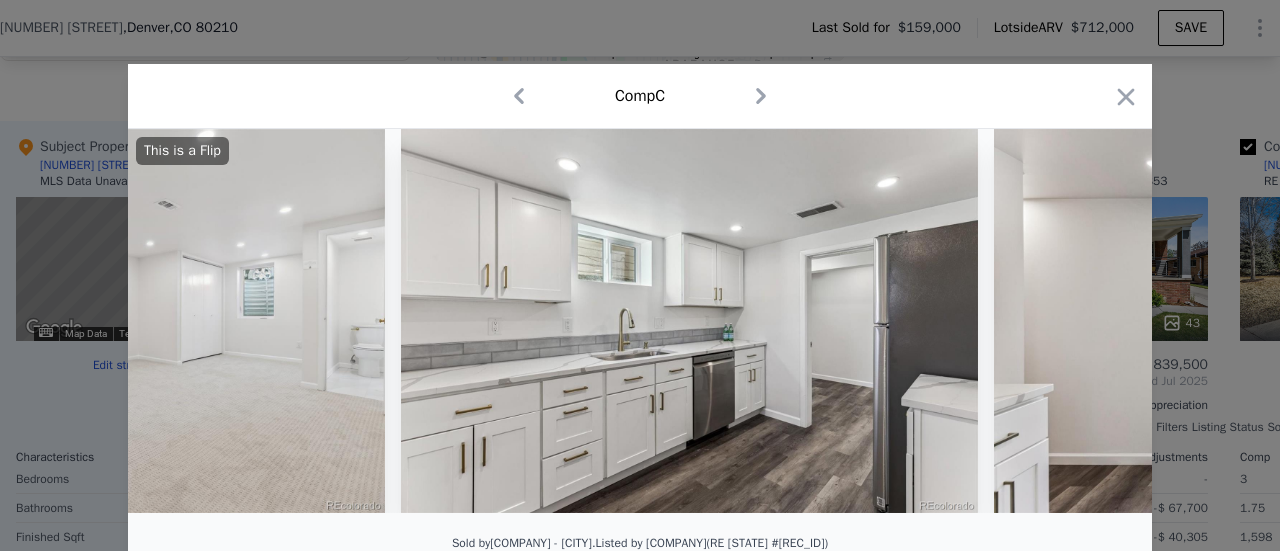scroll, scrollTop: 0, scrollLeft: 11520, axis: horizontal 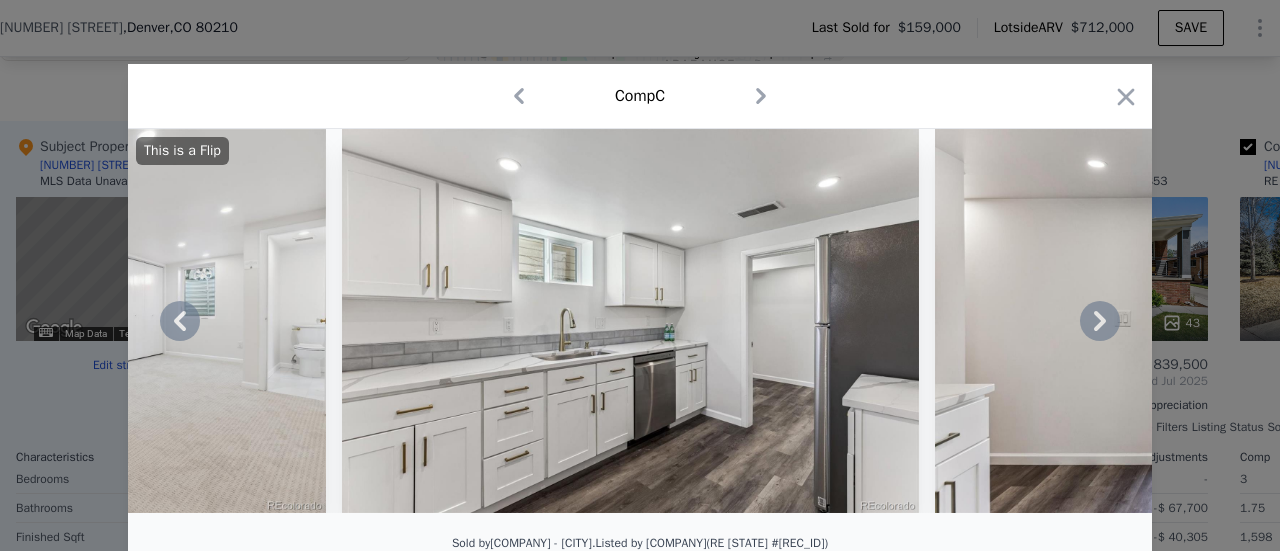 click 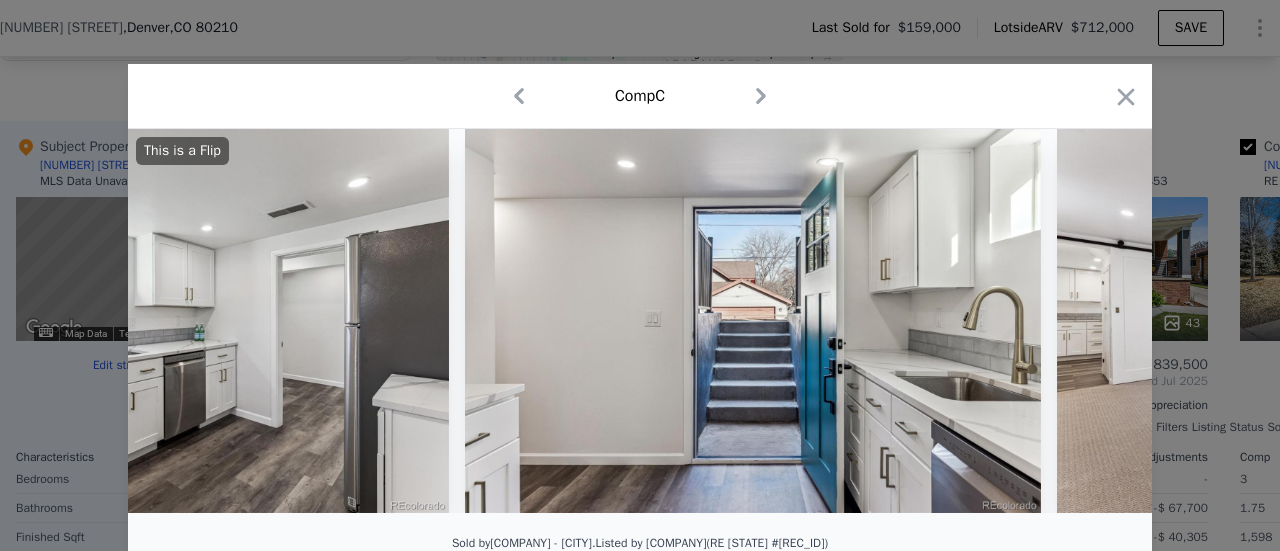 scroll, scrollTop: 0, scrollLeft: 12000, axis: horizontal 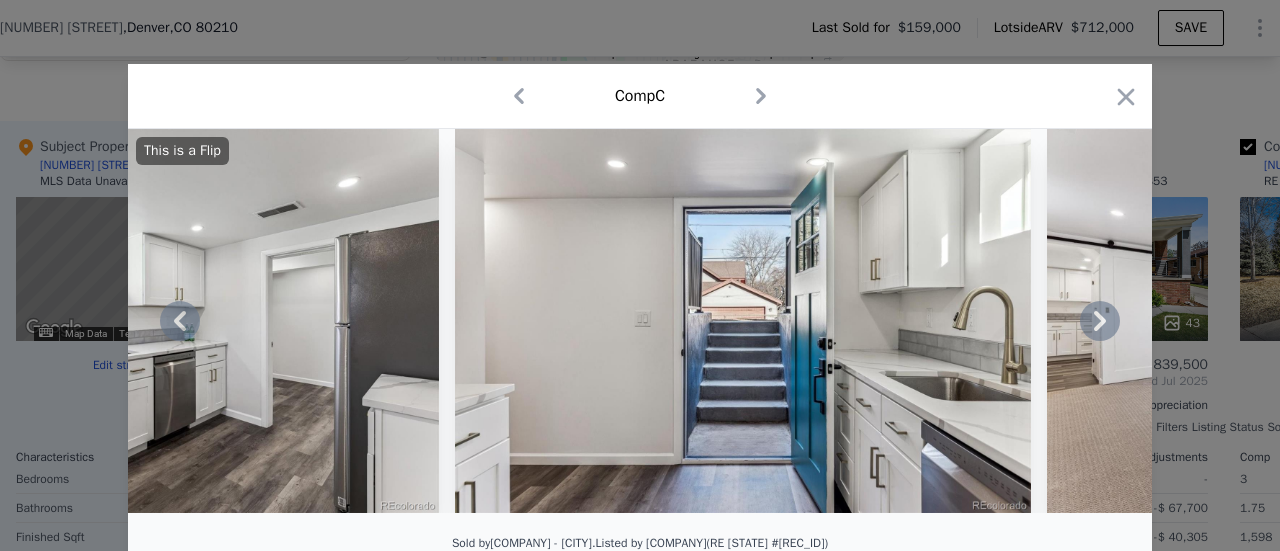 click 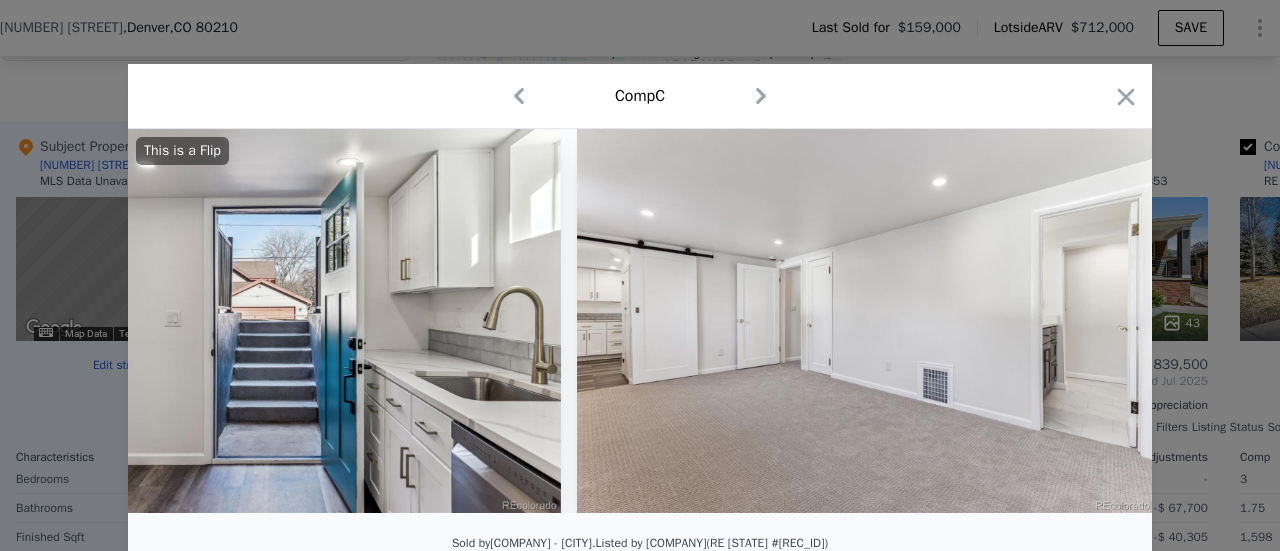 scroll, scrollTop: 0, scrollLeft: 12480, axis: horizontal 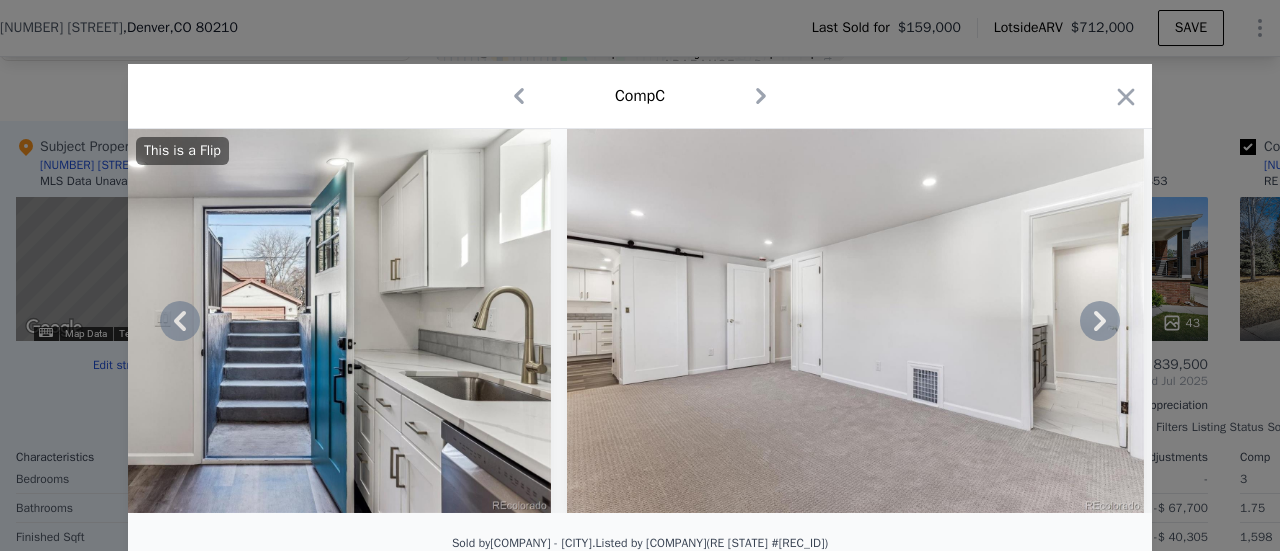 click 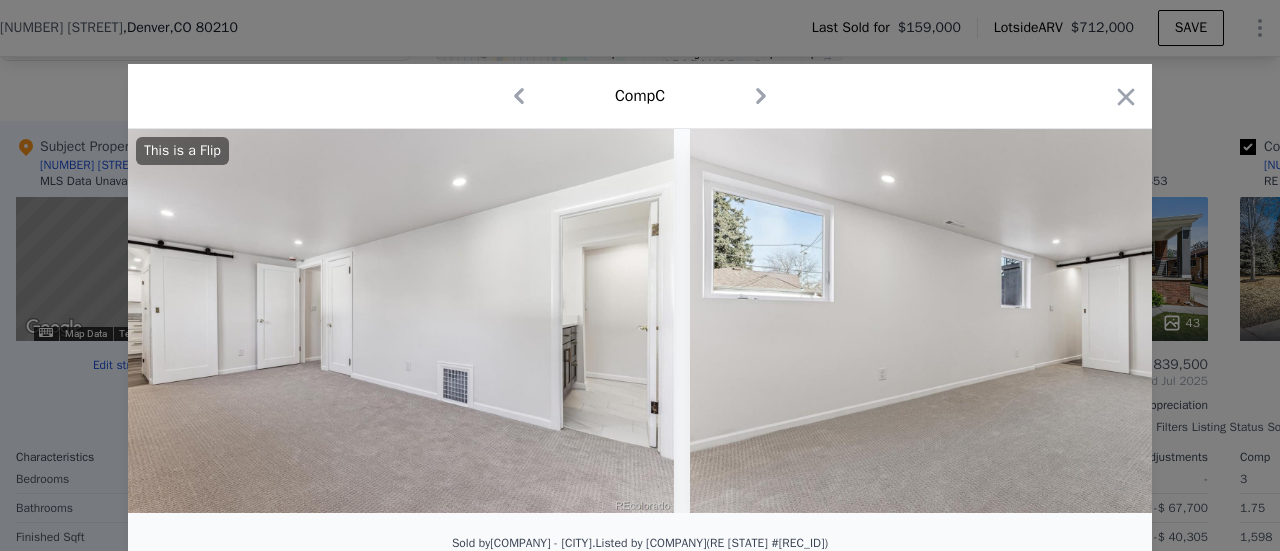 scroll, scrollTop: 0, scrollLeft: 12960, axis: horizontal 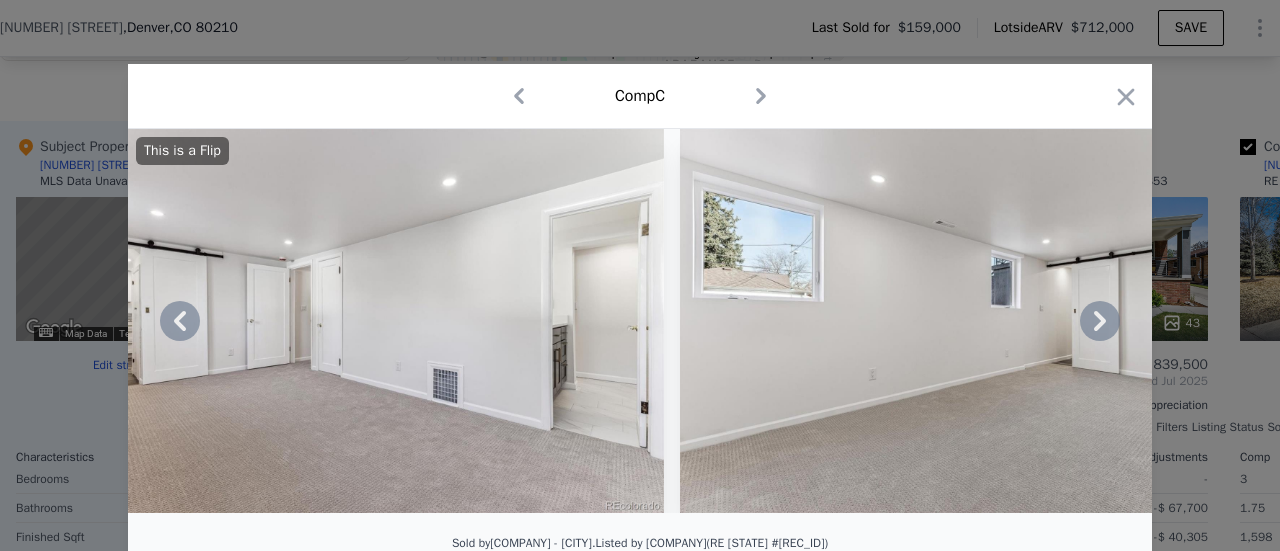 click 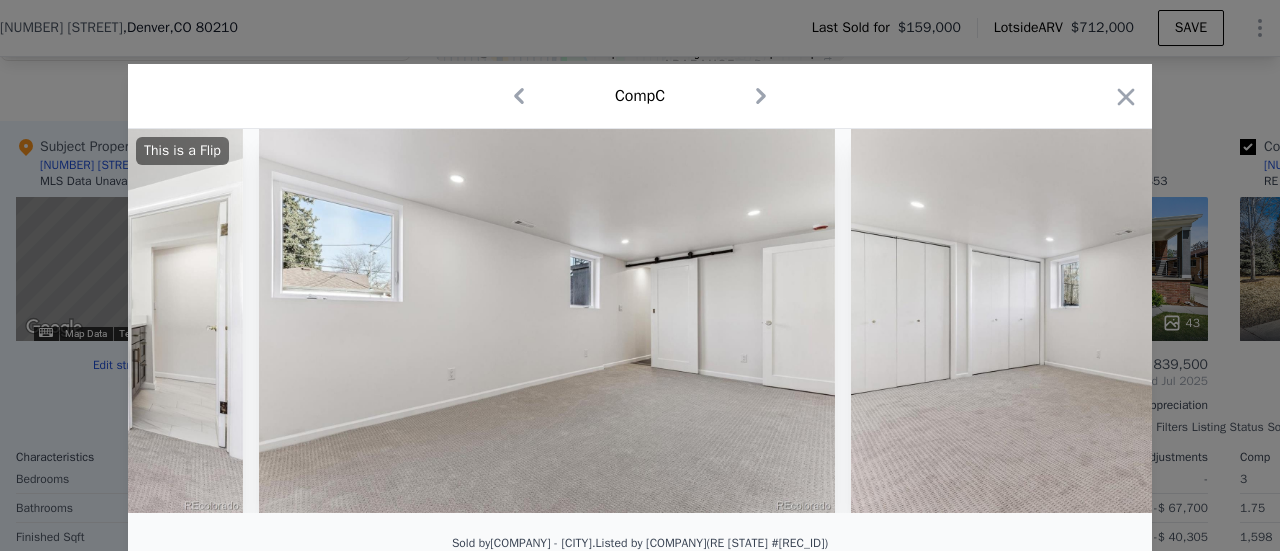 scroll, scrollTop: 0, scrollLeft: 13440, axis: horizontal 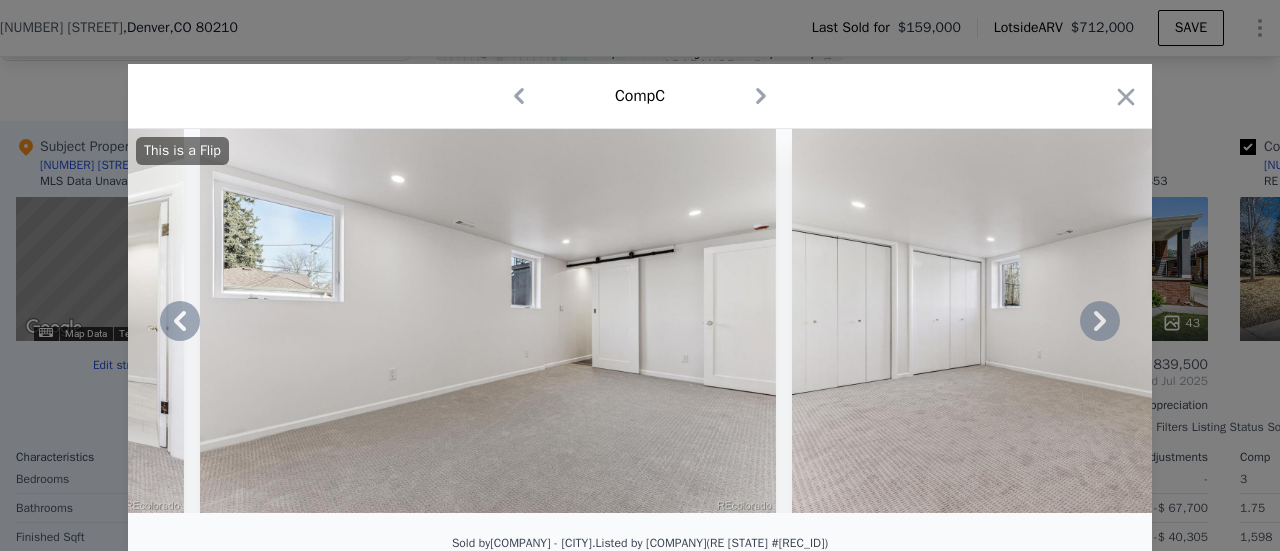 click 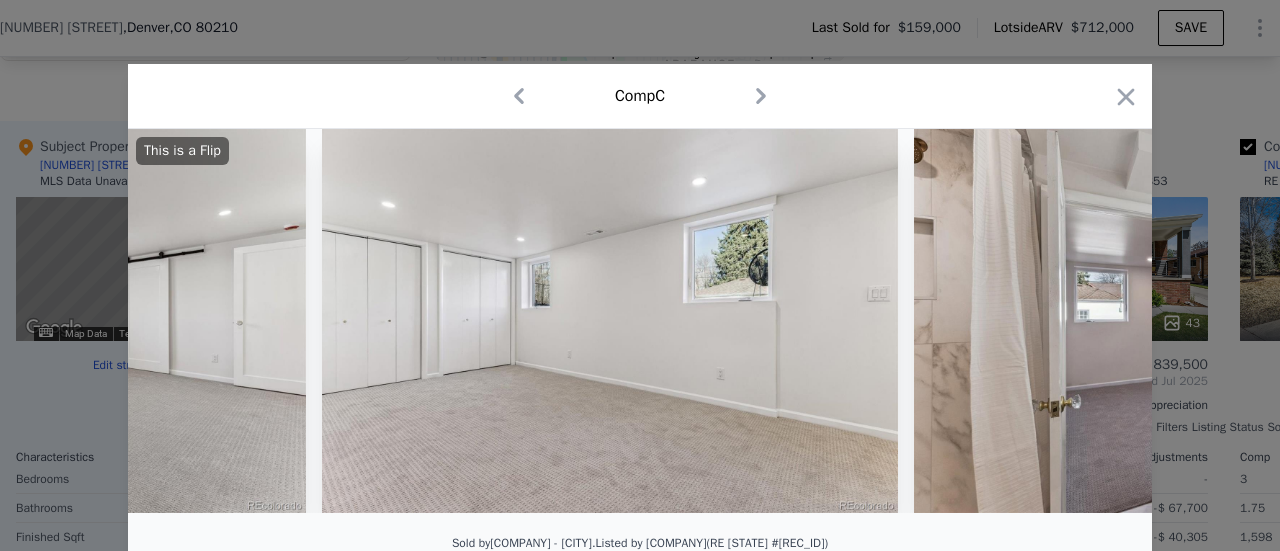 scroll, scrollTop: 0, scrollLeft: 13920, axis: horizontal 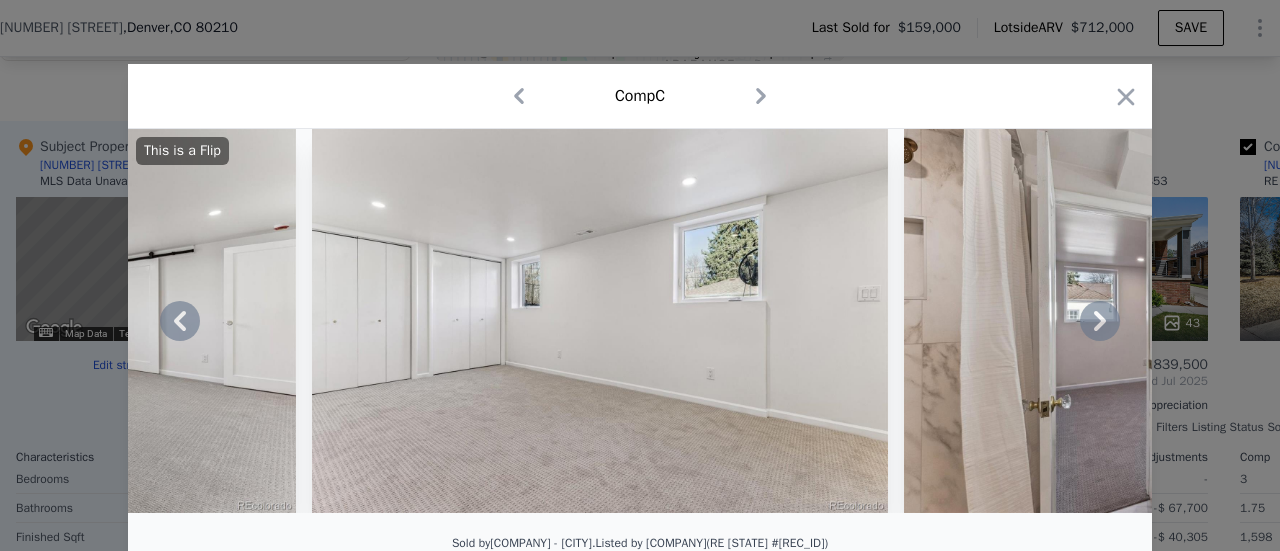 click 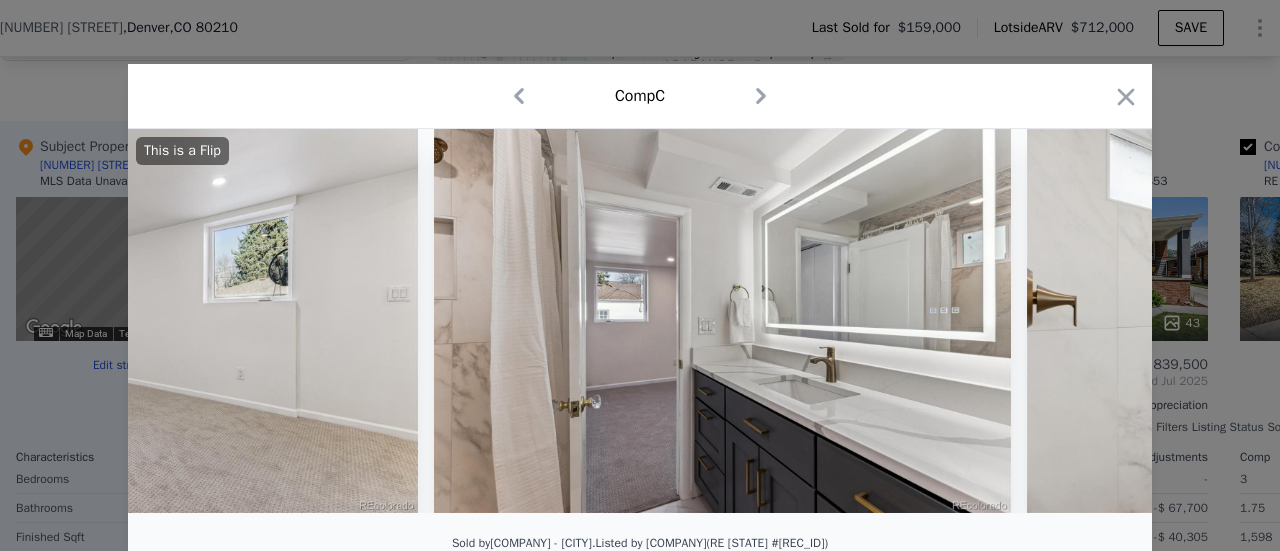 scroll, scrollTop: 0, scrollLeft: 14400, axis: horizontal 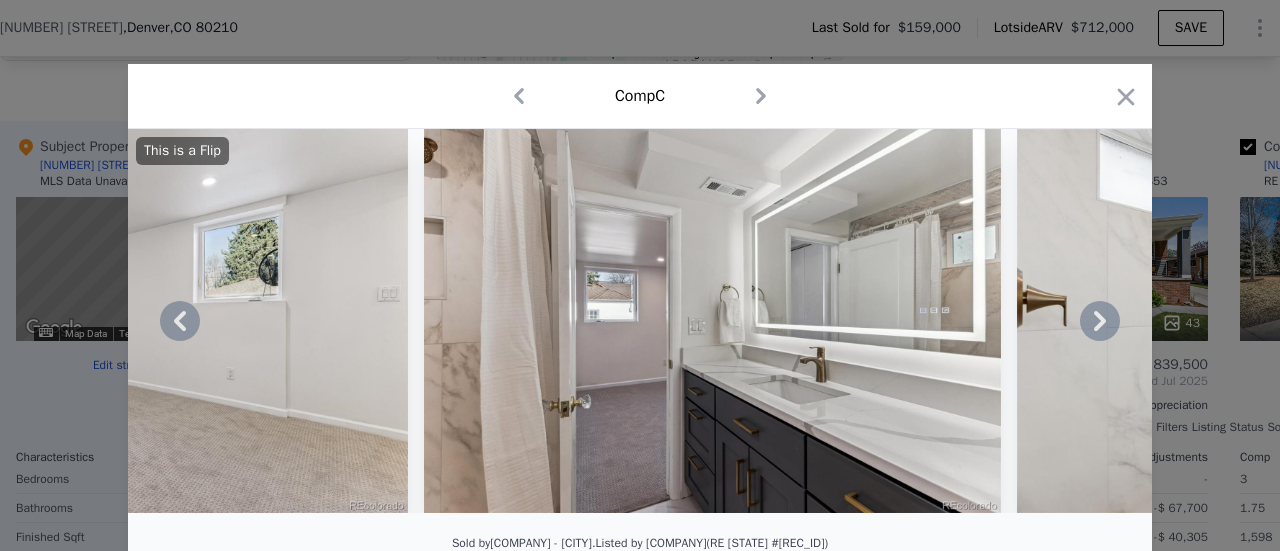 click 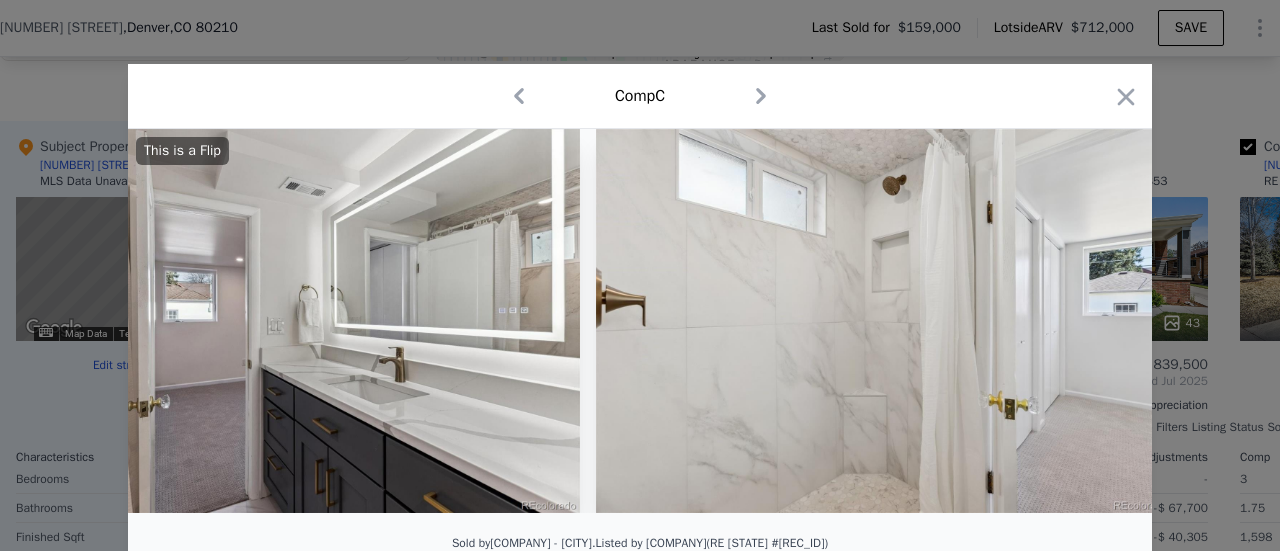 scroll, scrollTop: 0, scrollLeft: 14880, axis: horizontal 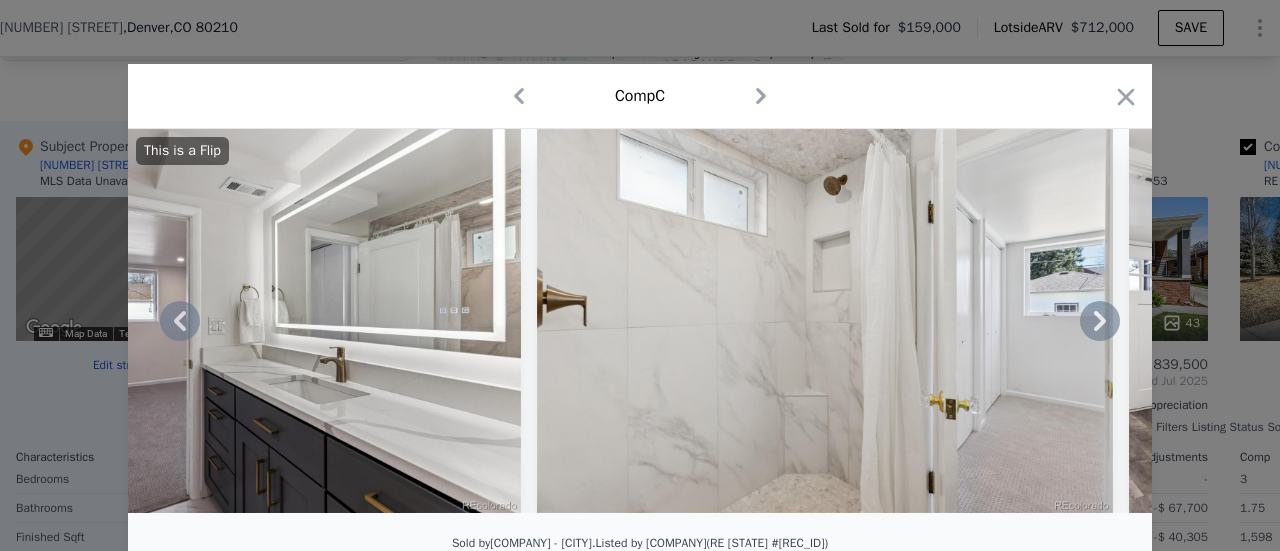 click 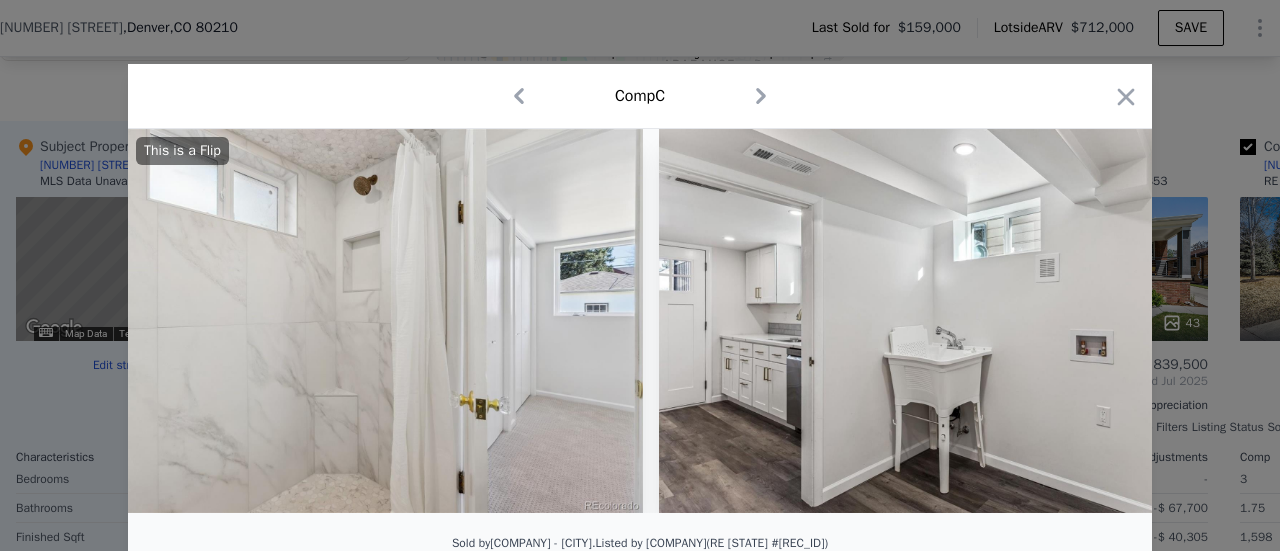 scroll, scrollTop: 0, scrollLeft: 15360, axis: horizontal 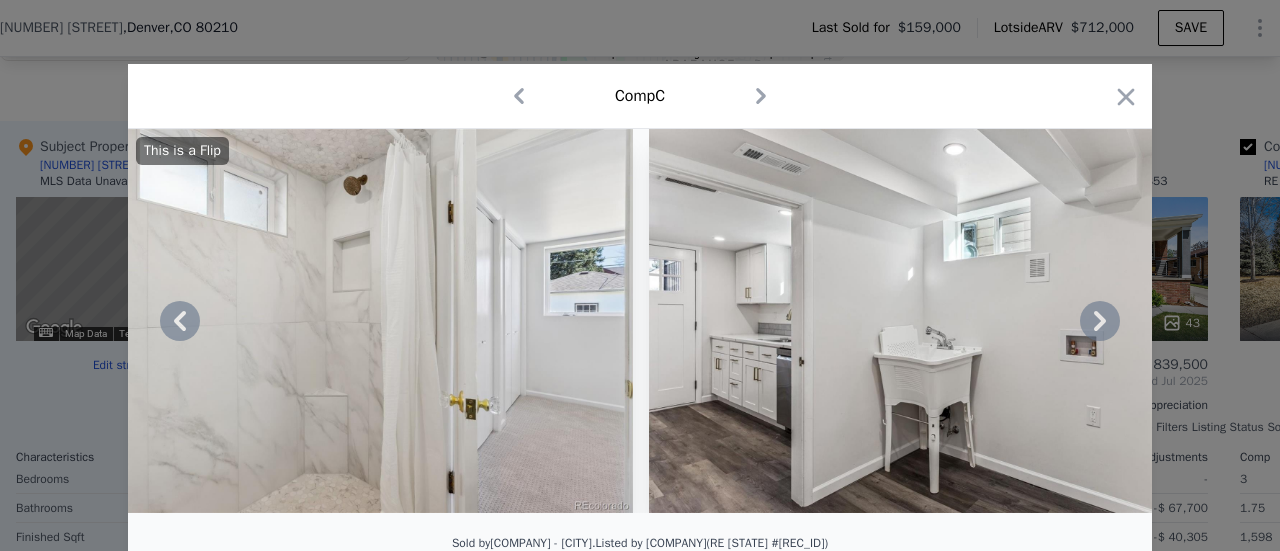 click 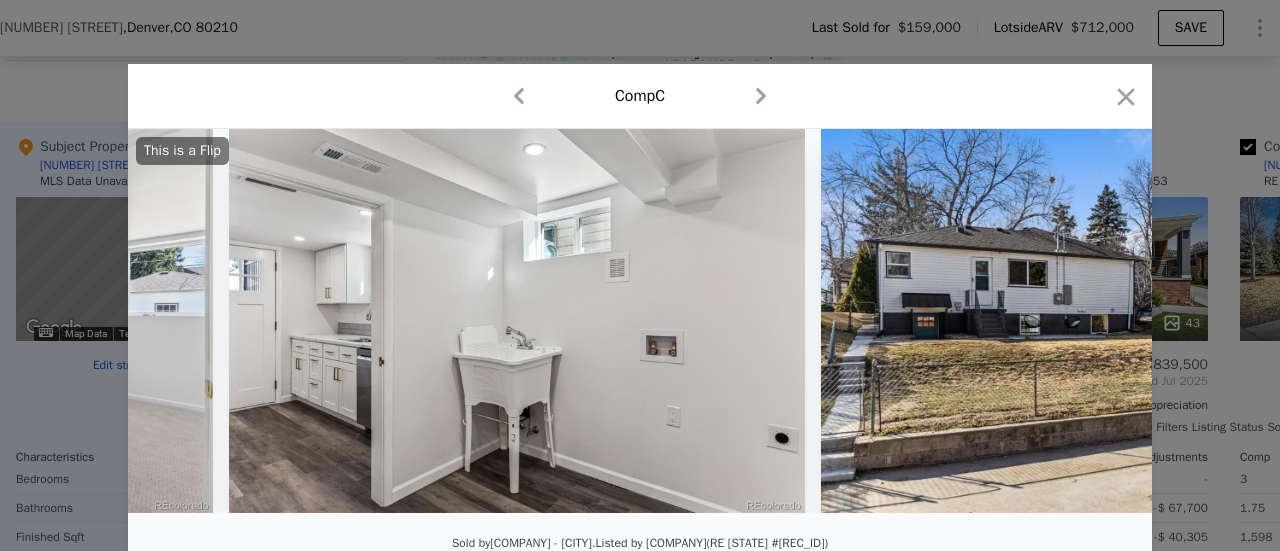 scroll, scrollTop: 0, scrollLeft: 15840, axis: horizontal 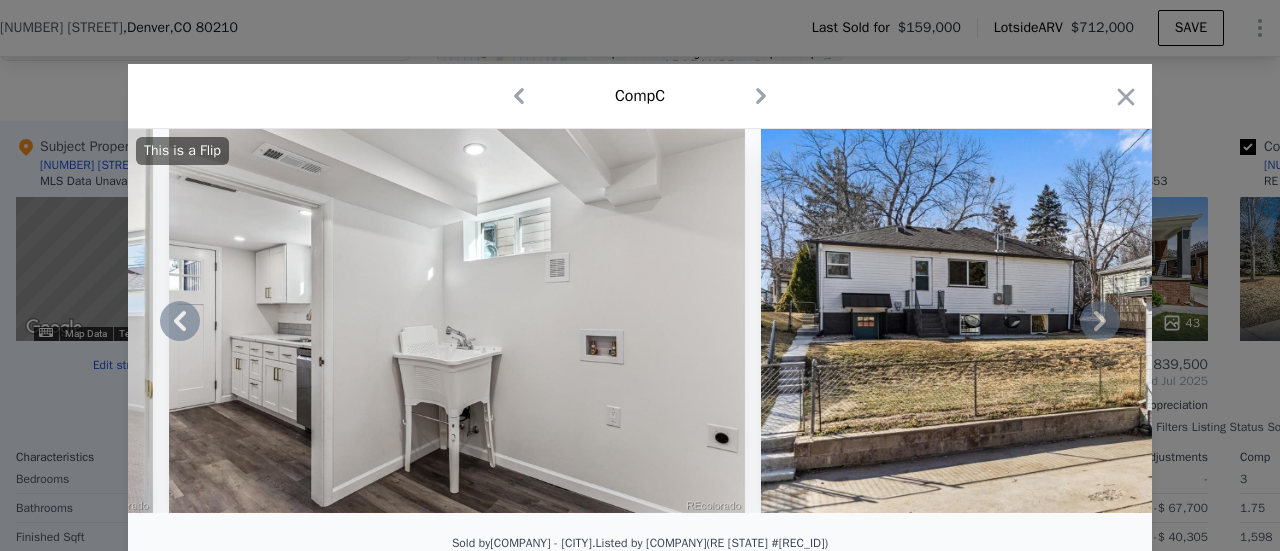 click 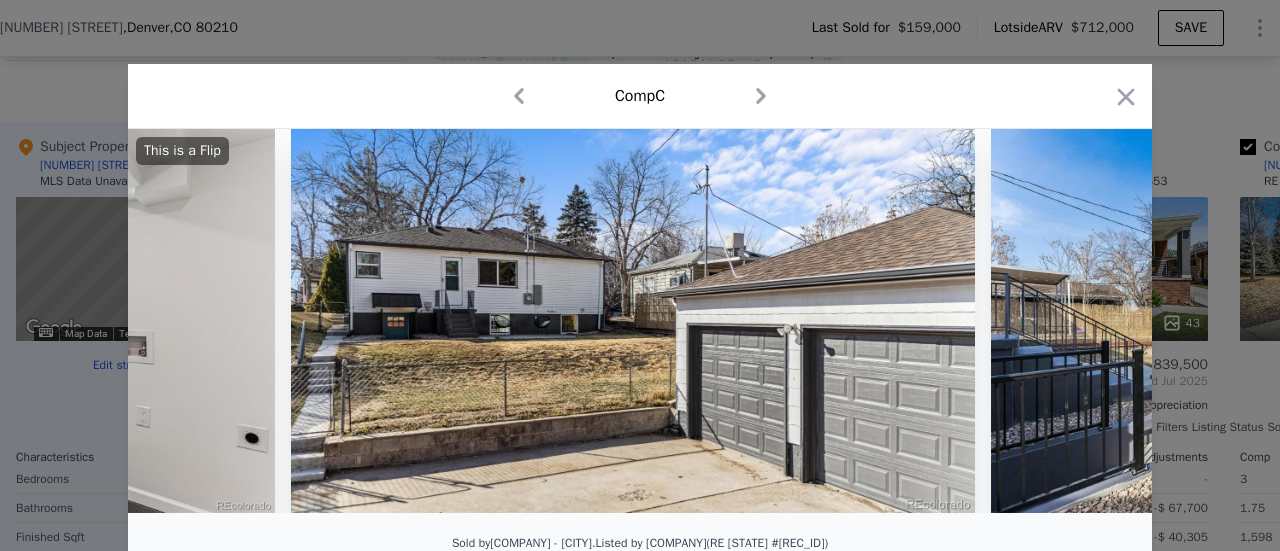 scroll, scrollTop: 0, scrollLeft: 16320, axis: horizontal 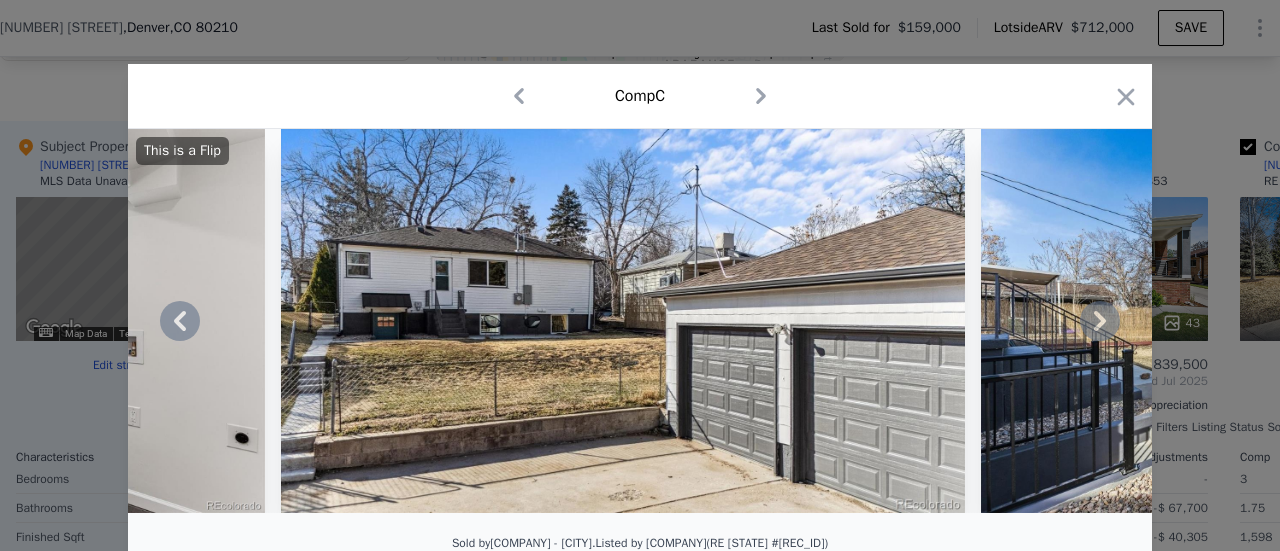 click 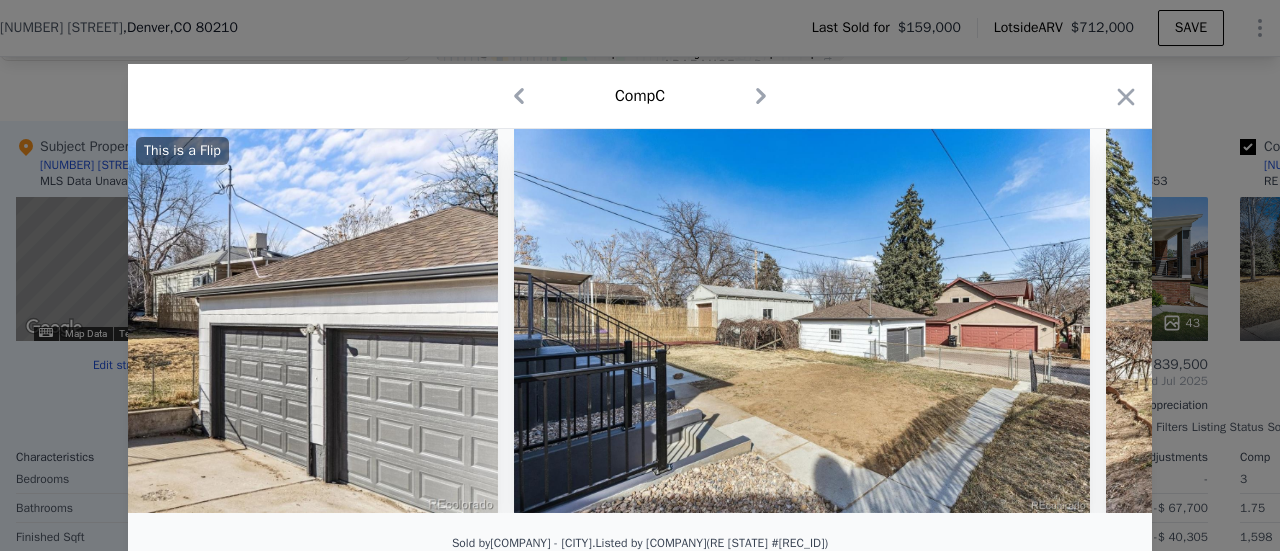 scroll, scrollTop: 0, scrollLeft: 16800, axis: horizontal 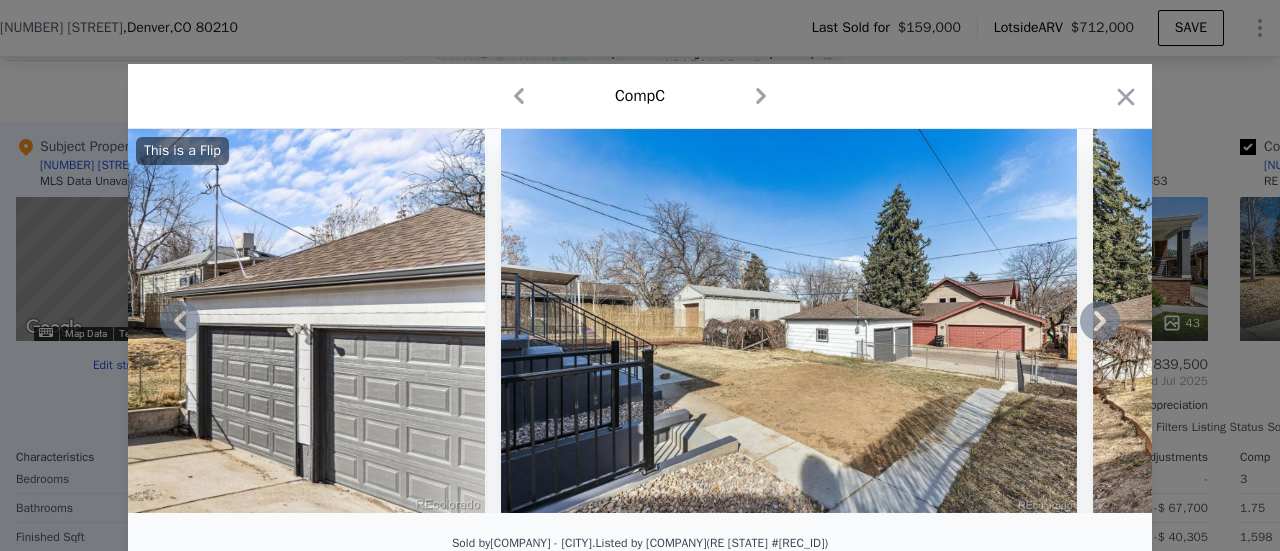 click 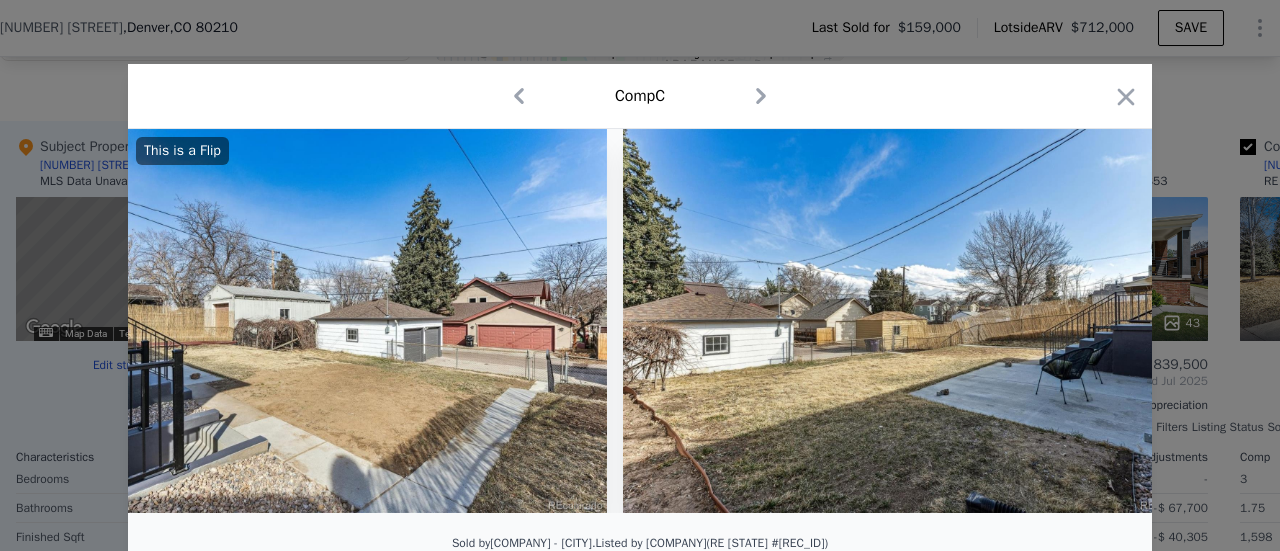 scroll, scrollTop: 0, scrollLeft: 17280, axis: horizontal 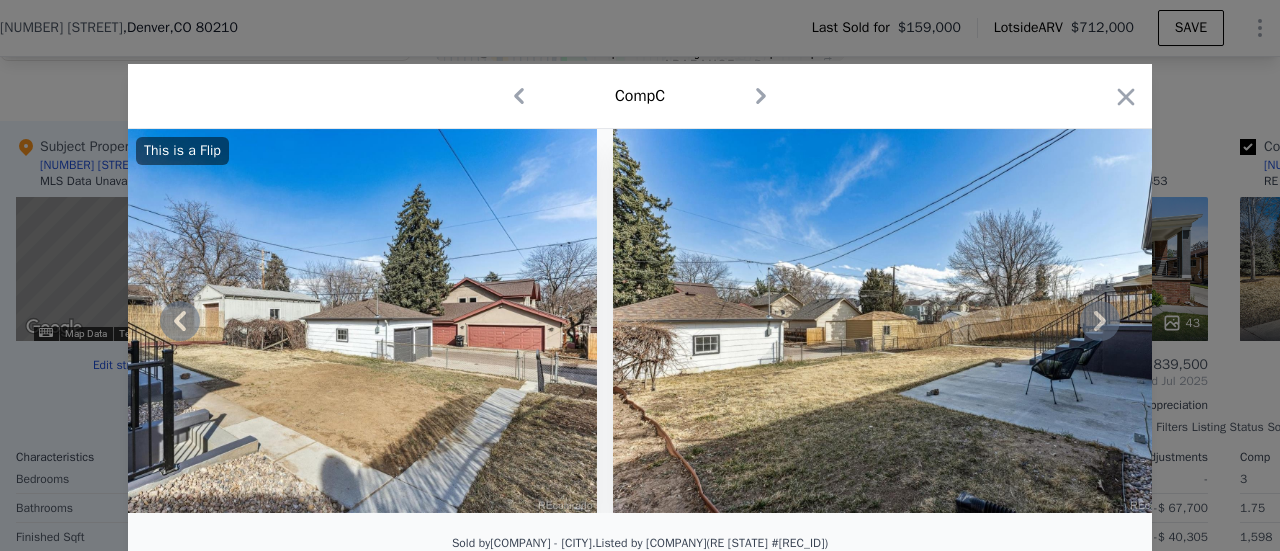click 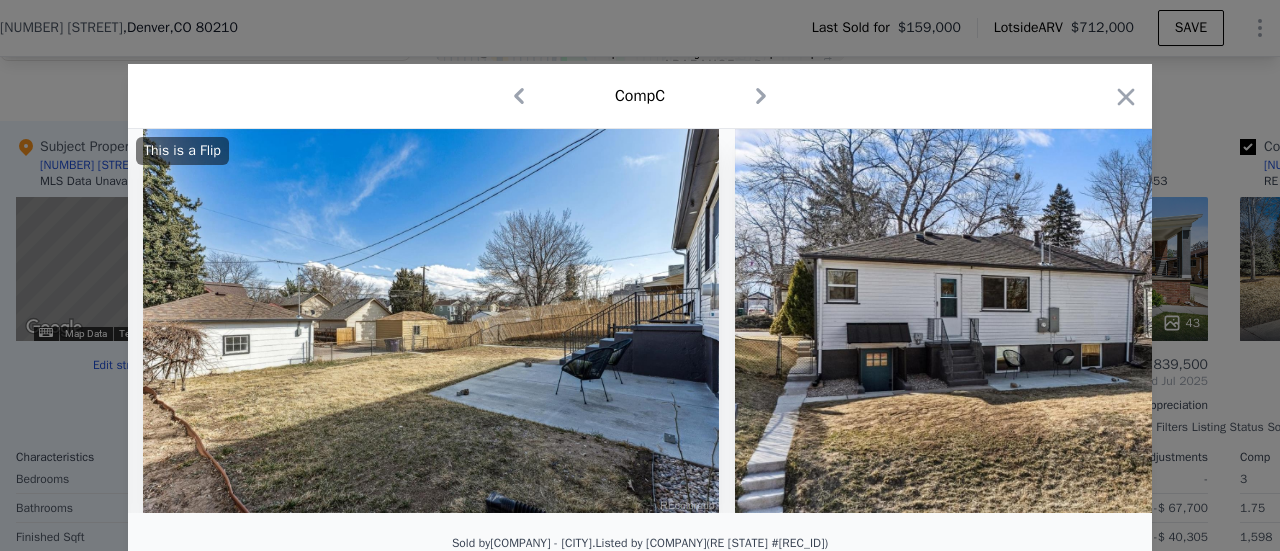 scroll, scrollTop: 0, scrollLeft: 17760, axis: horizontal 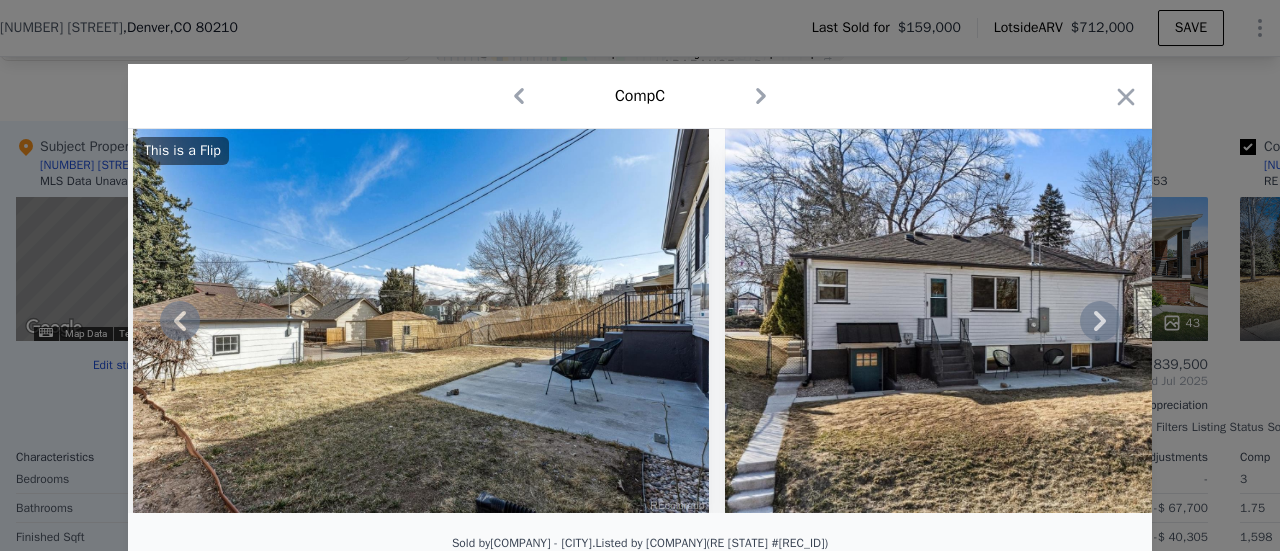 click 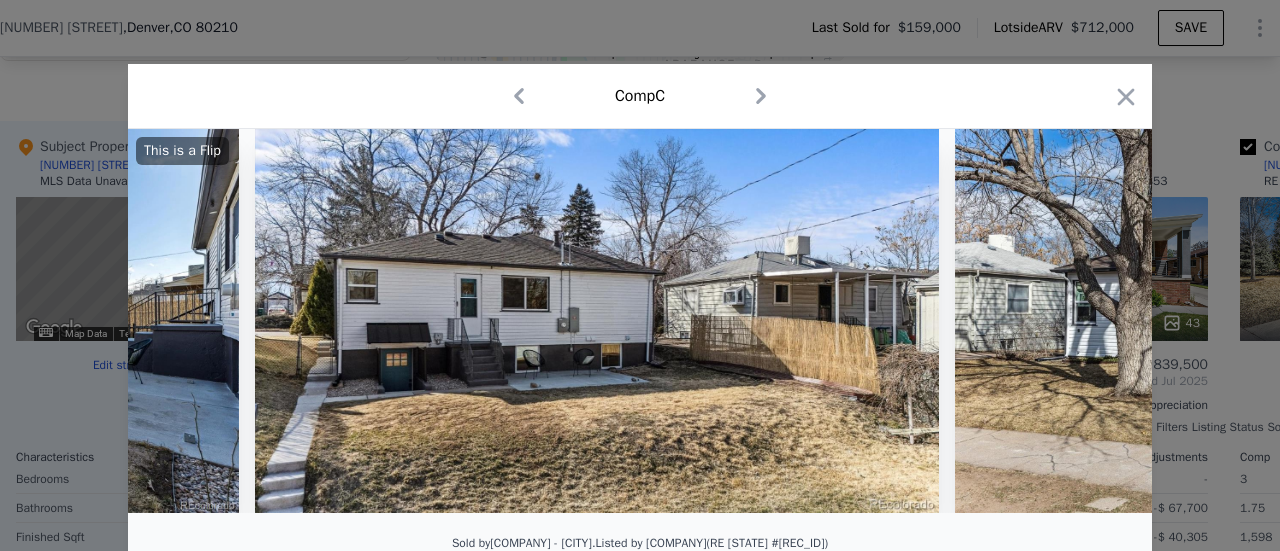 scroll, scrollTop: 0, scrollLeft: 18240, axis: horizontal 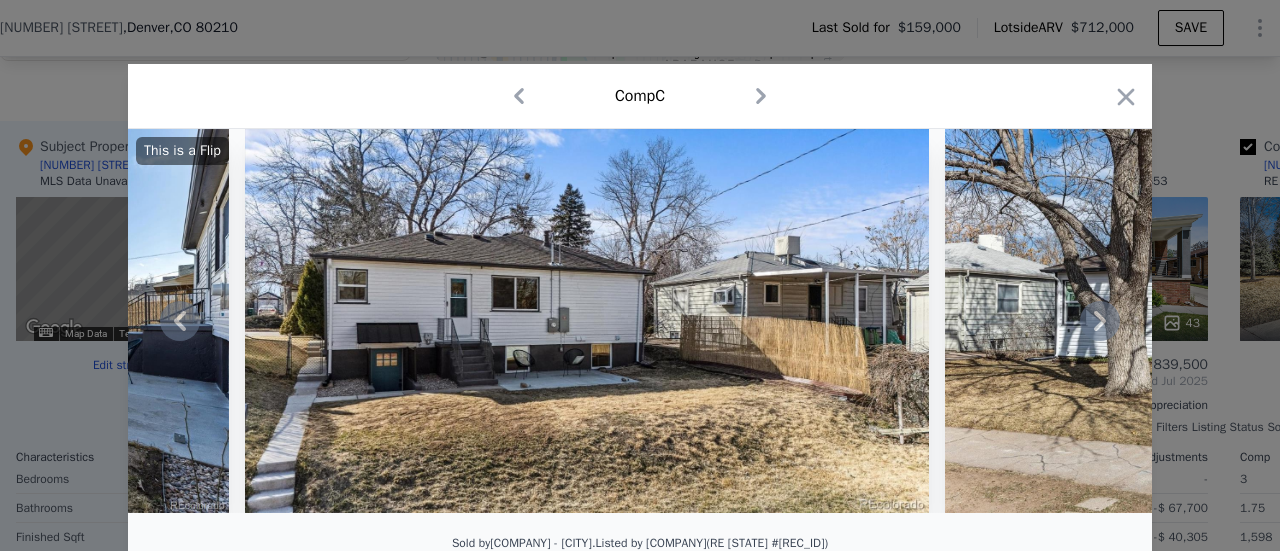 click 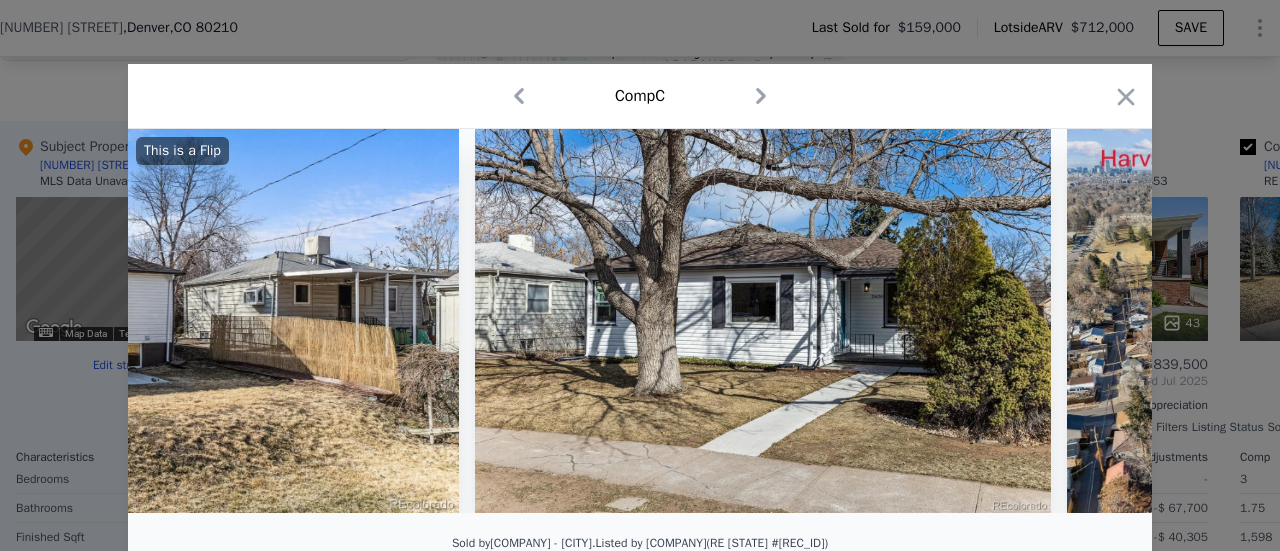 scroll, scrollTop: 0, scrollLeft: 18720, axis: horizontal 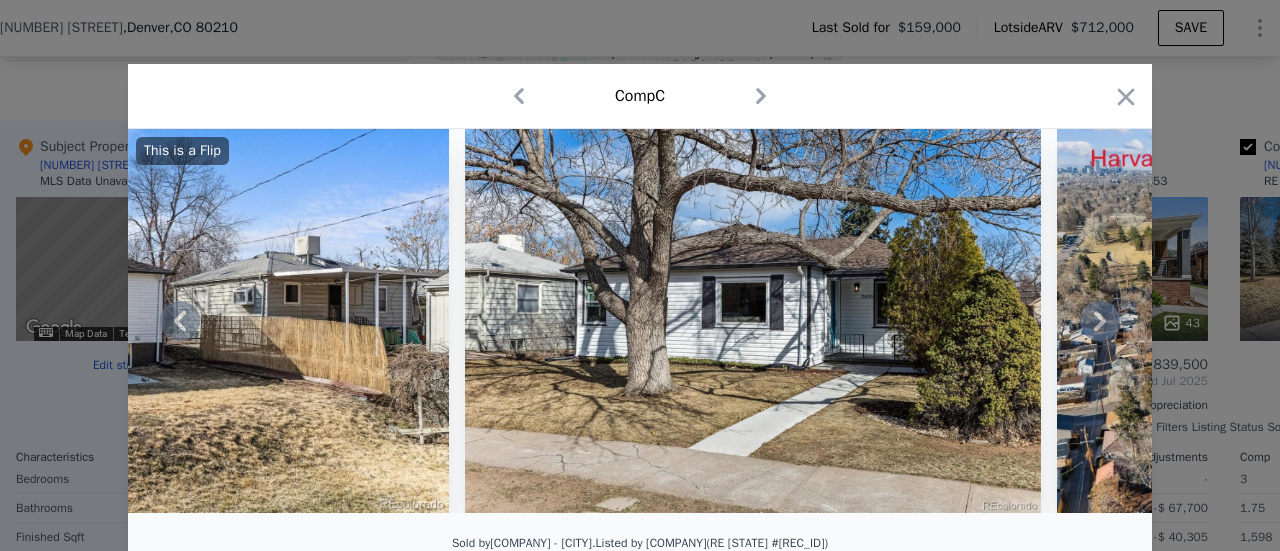 click 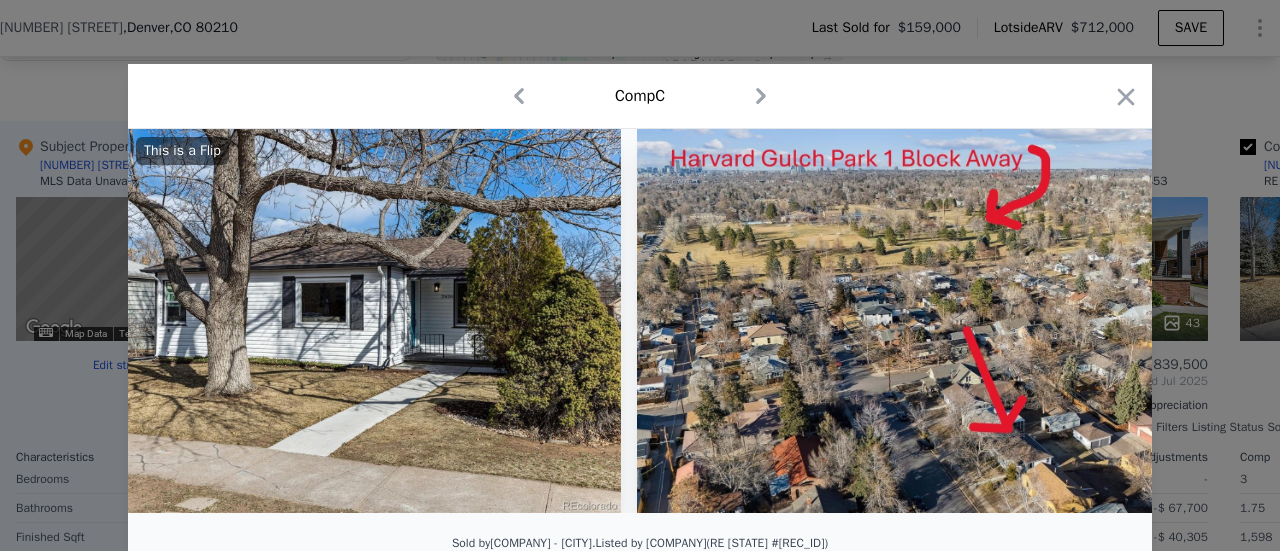 scroll, scrollTop: 0, scrollLeft: 19200, axis: horizontal 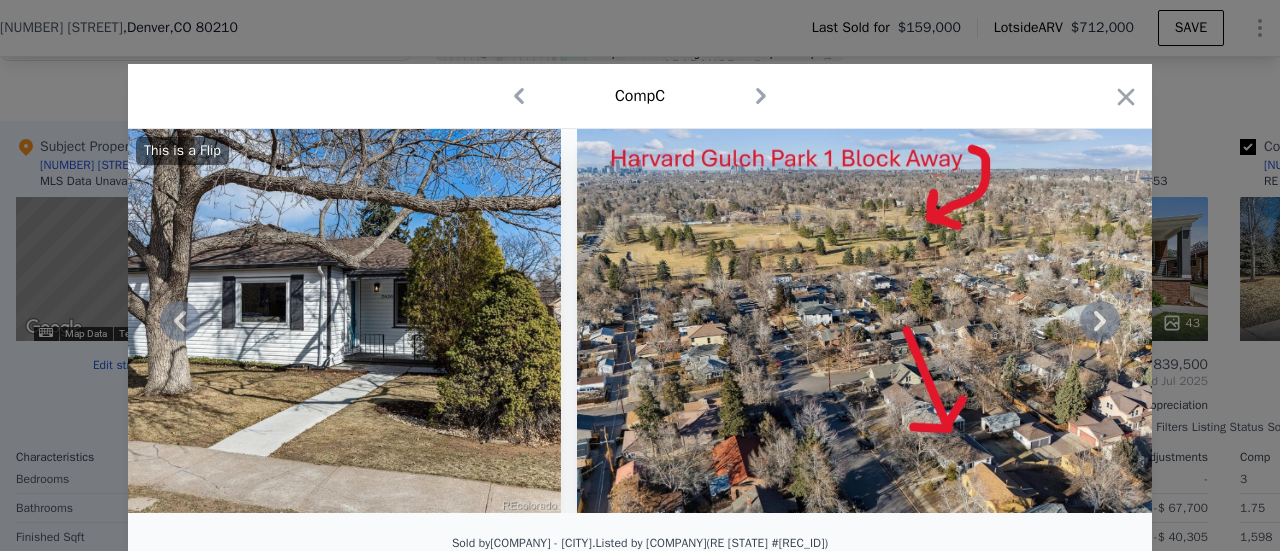 click 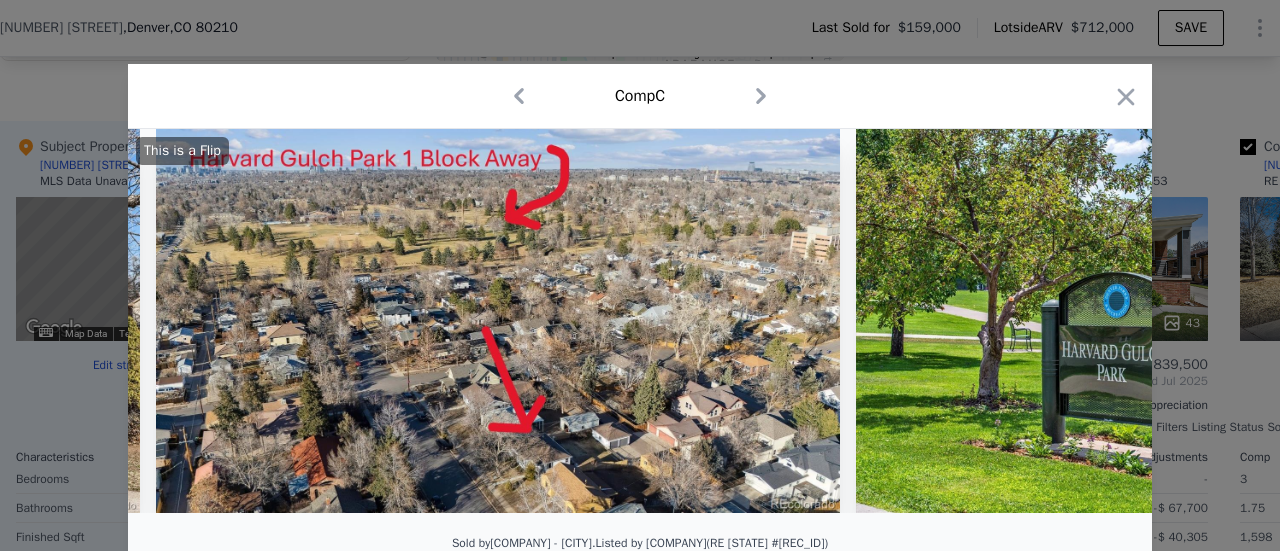 scroll, scrollTop: 0, scrollLeft: 19680, axis: horizontal 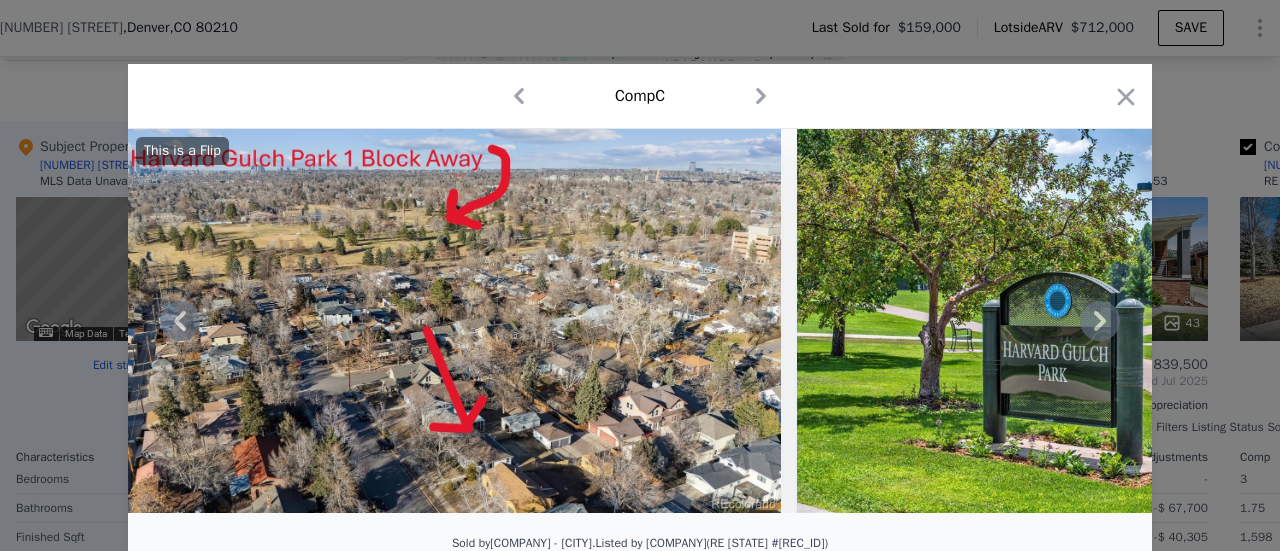 click 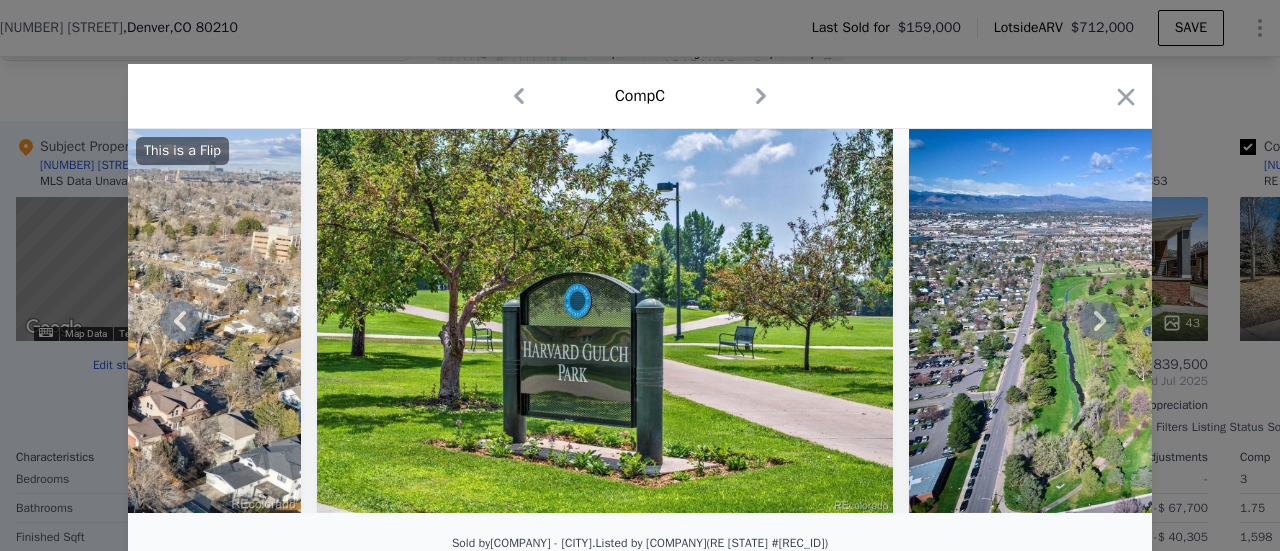 click 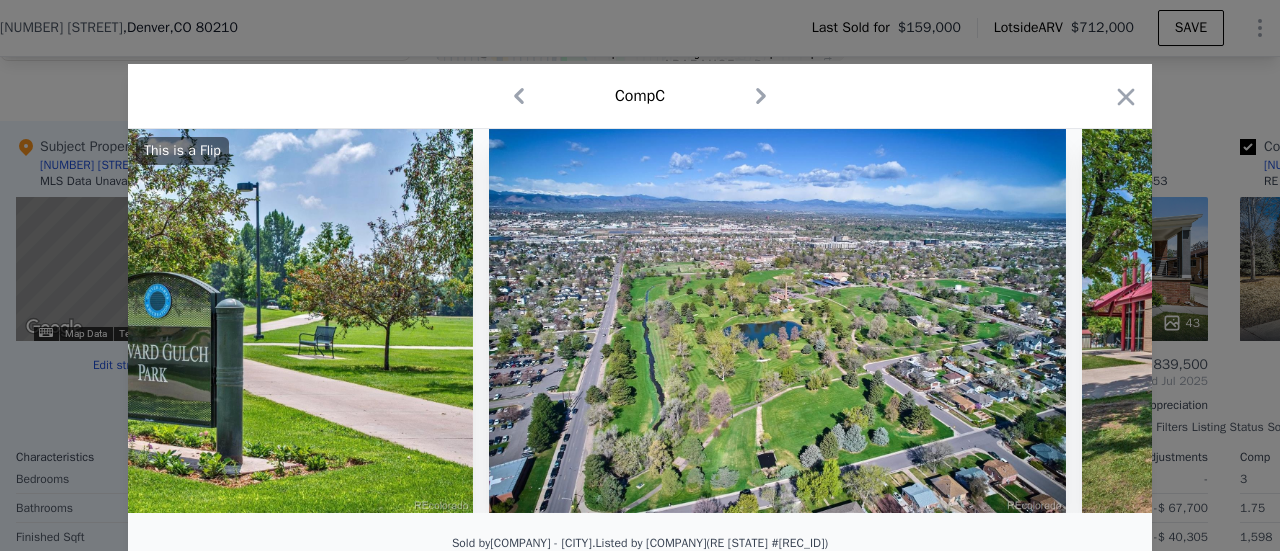 scroll, scrollTop: 0, scrollLeft: 20640, axis: horizontal 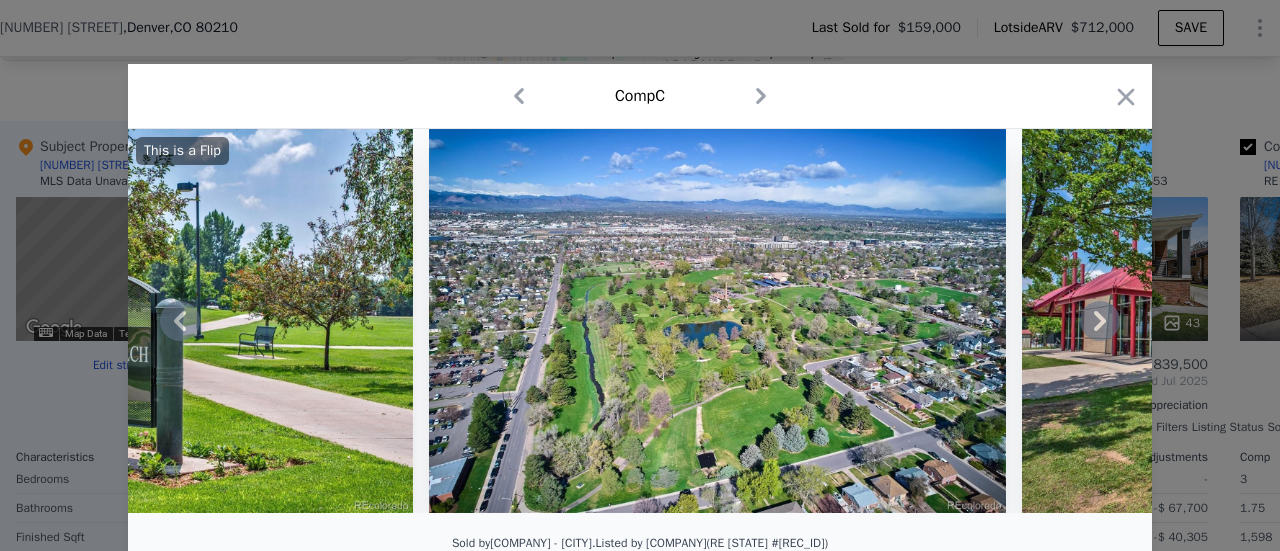click 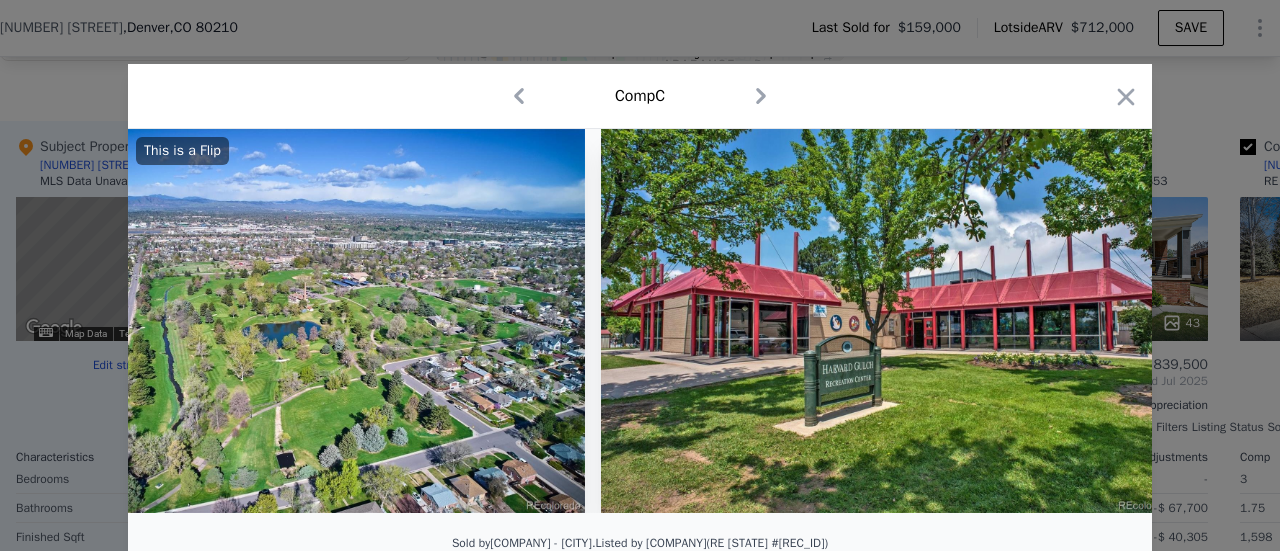 scroll, scrollTop: 0, scrollLeft: 21120, axis: horizontal 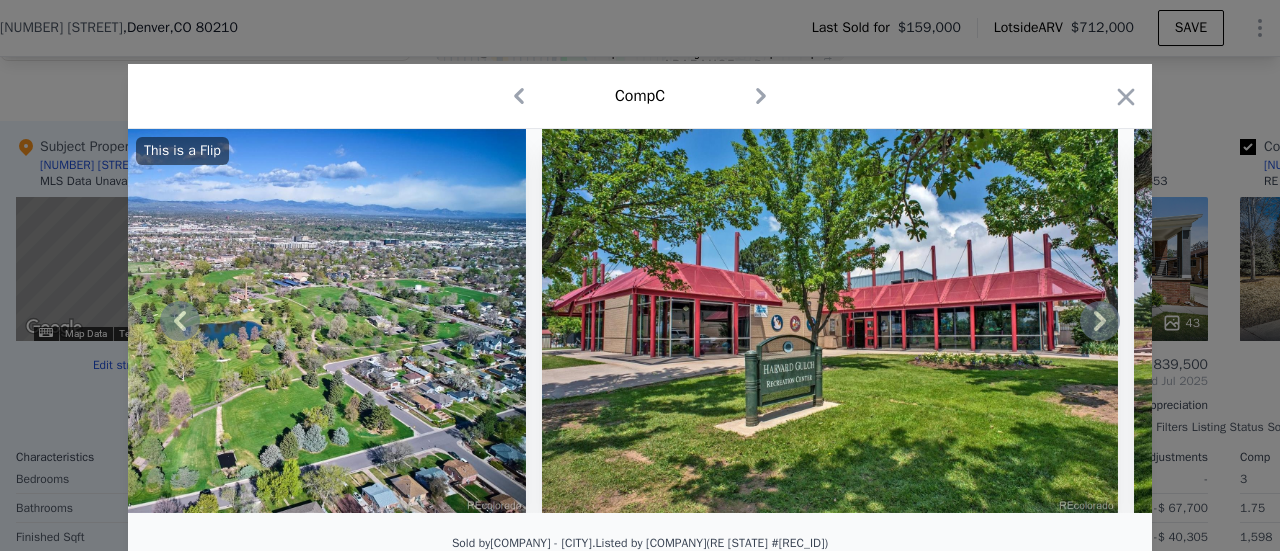 click 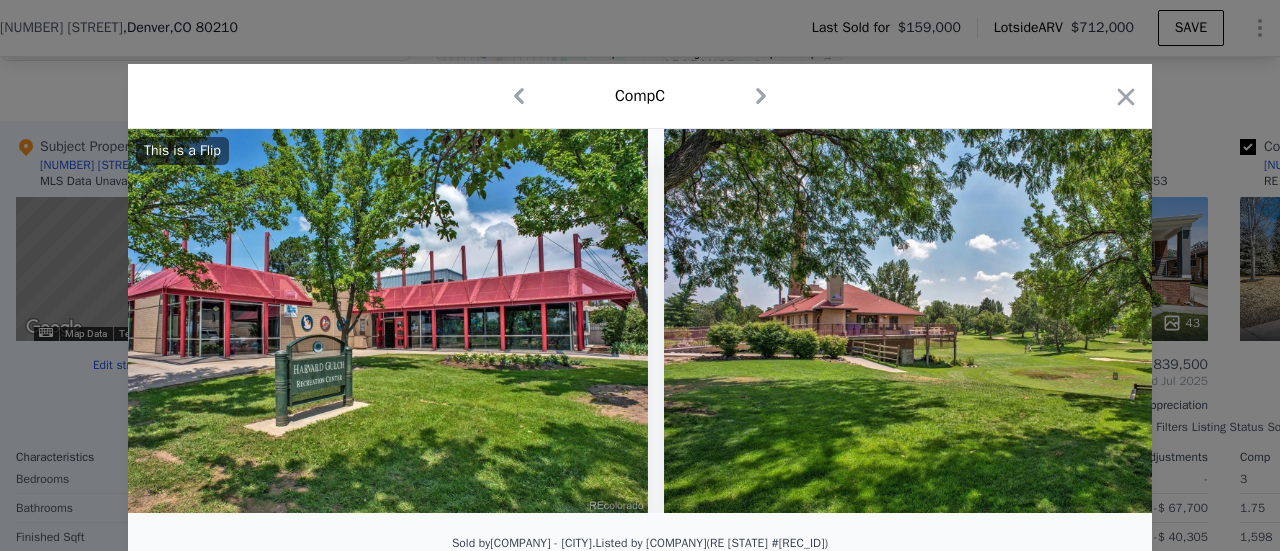 scroll, scrollTop: 0, scrollLeft: 21600, axis: horizontal 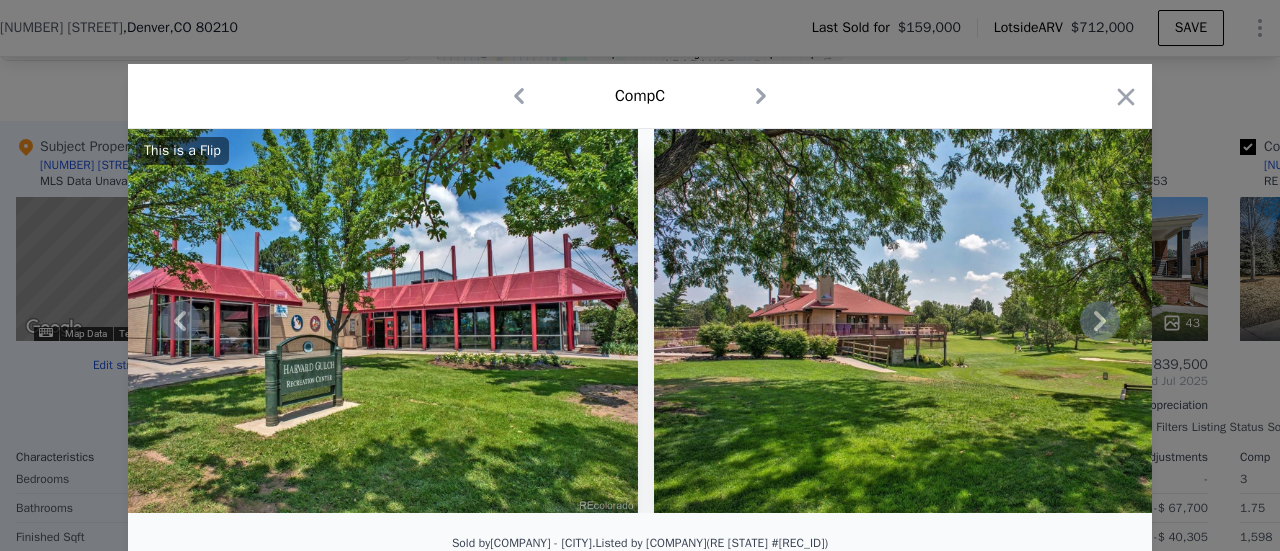 click 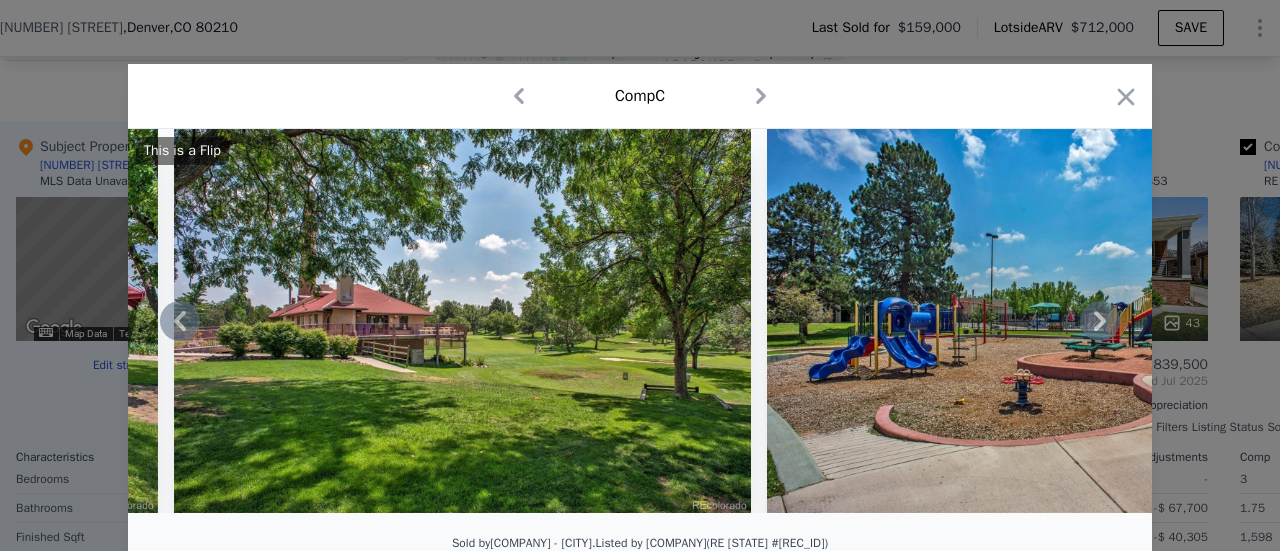 click 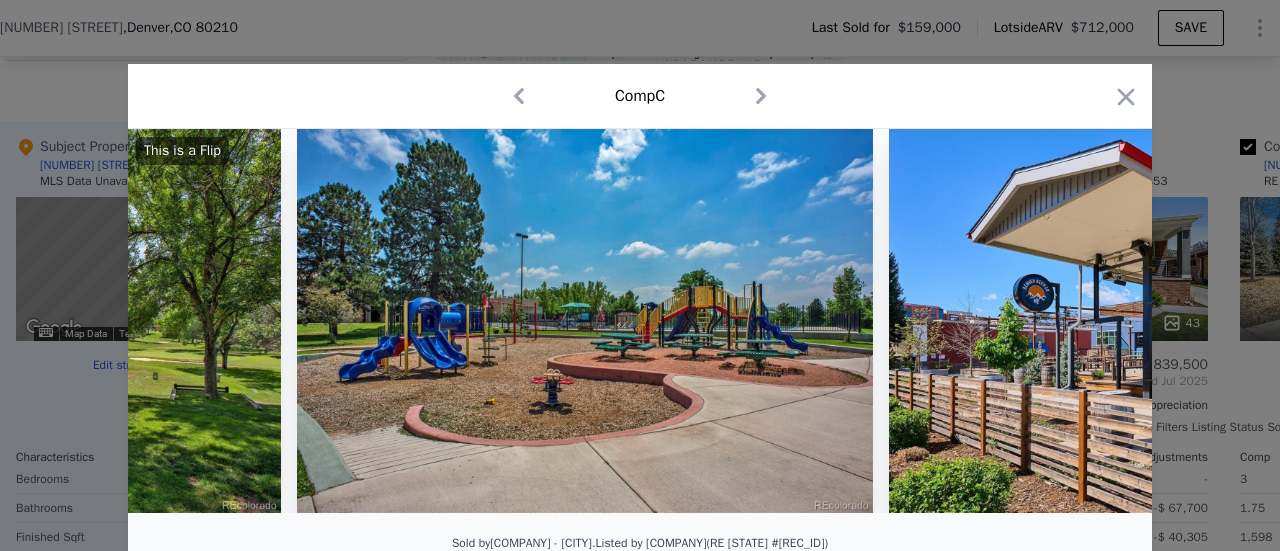 scroll, scrollTop: 0, scrollLeft: 22560, axis: horizontal 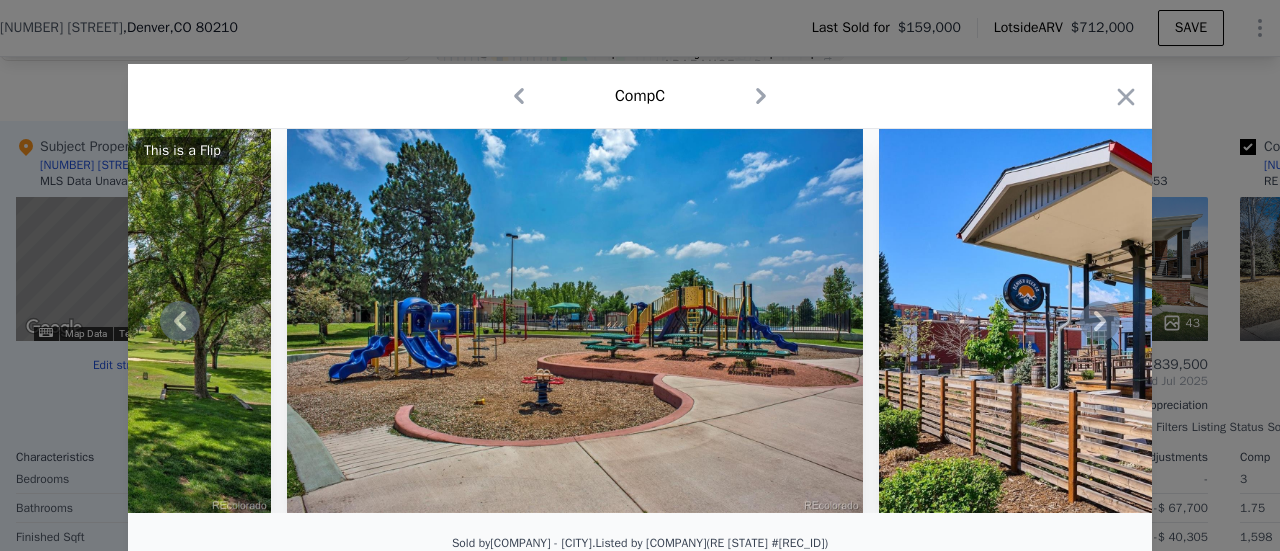 click 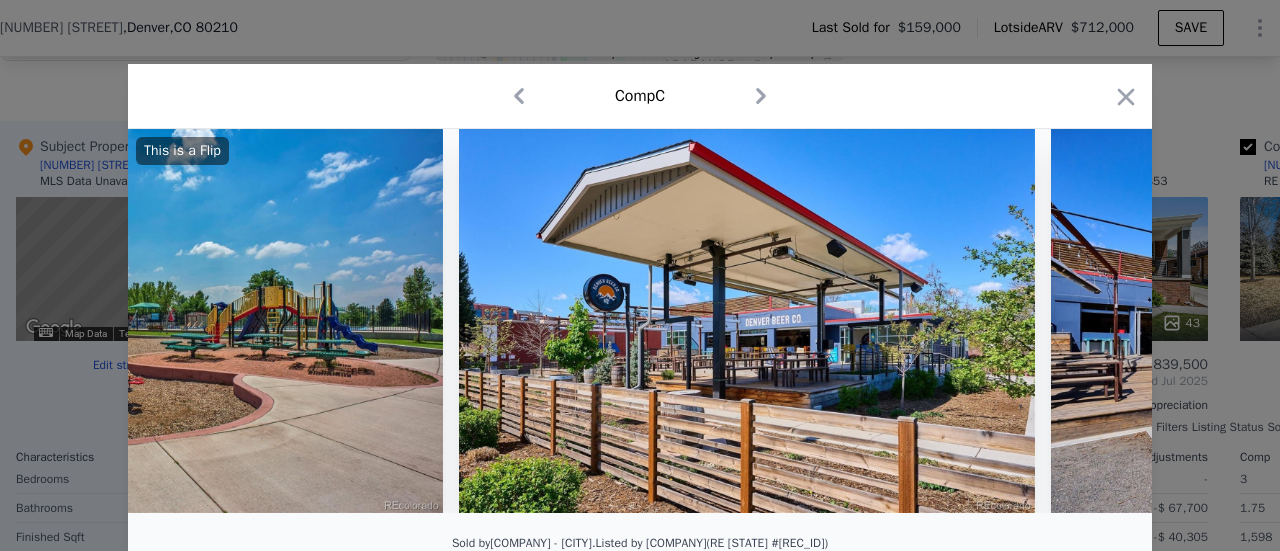 scroll, scrollTop: 0, scrollLeft: 23040, axis: horizontal 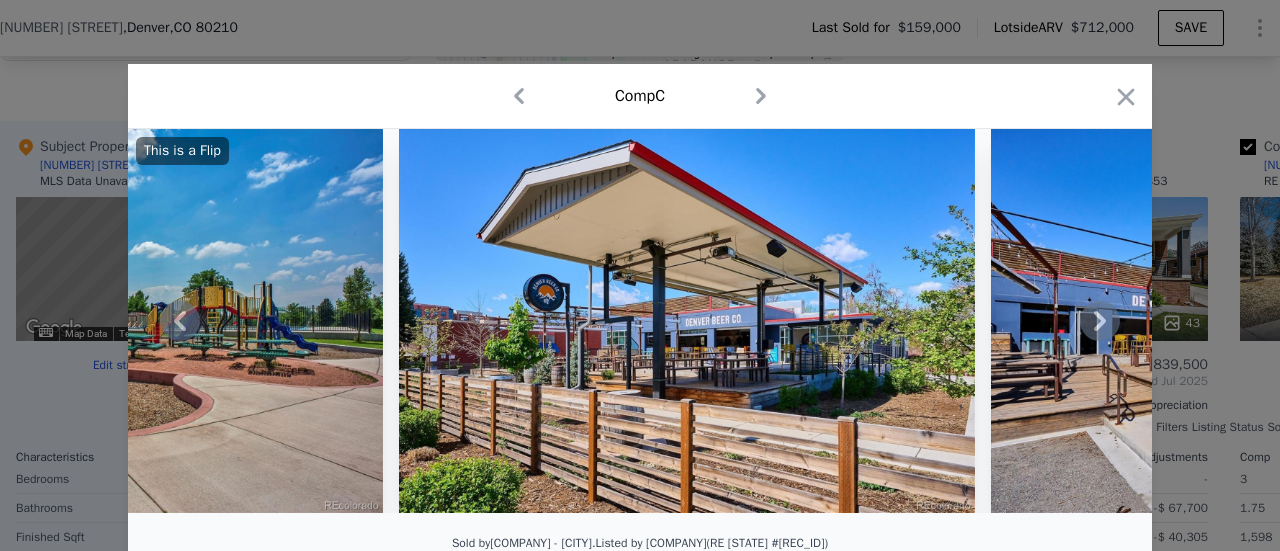 click 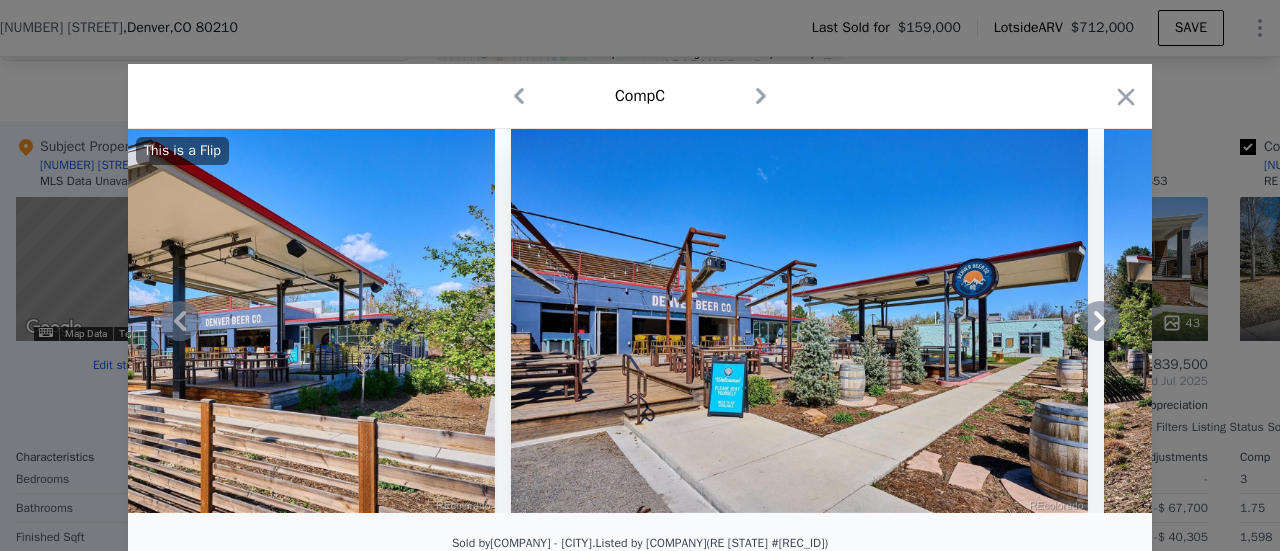 click 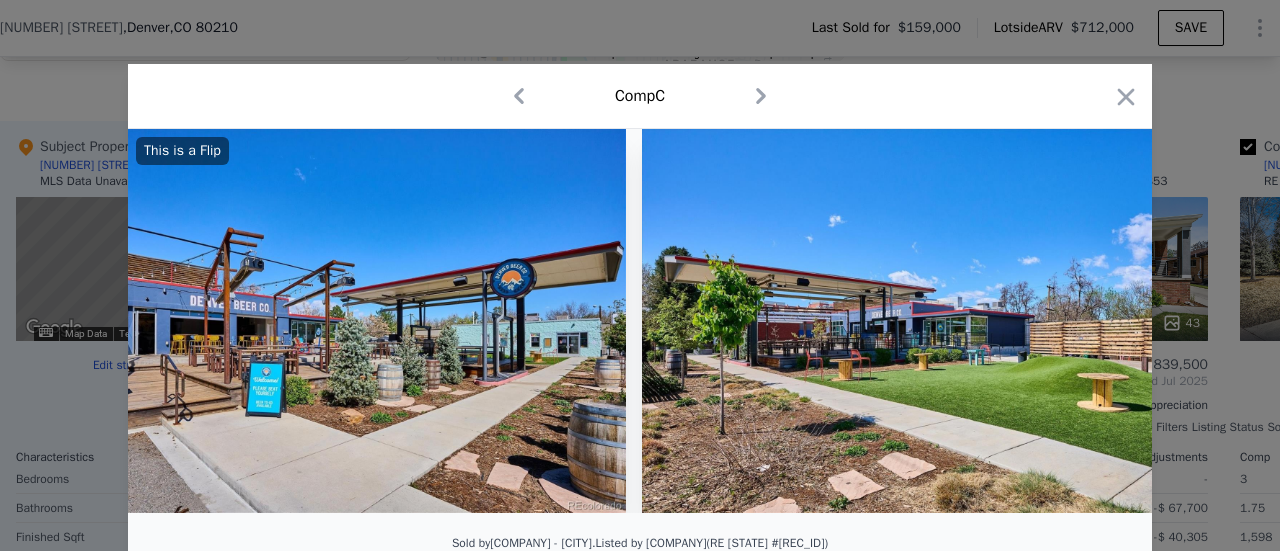 scroll, scrollTop: 0, scrollLeft: 24000, axis: horizontal 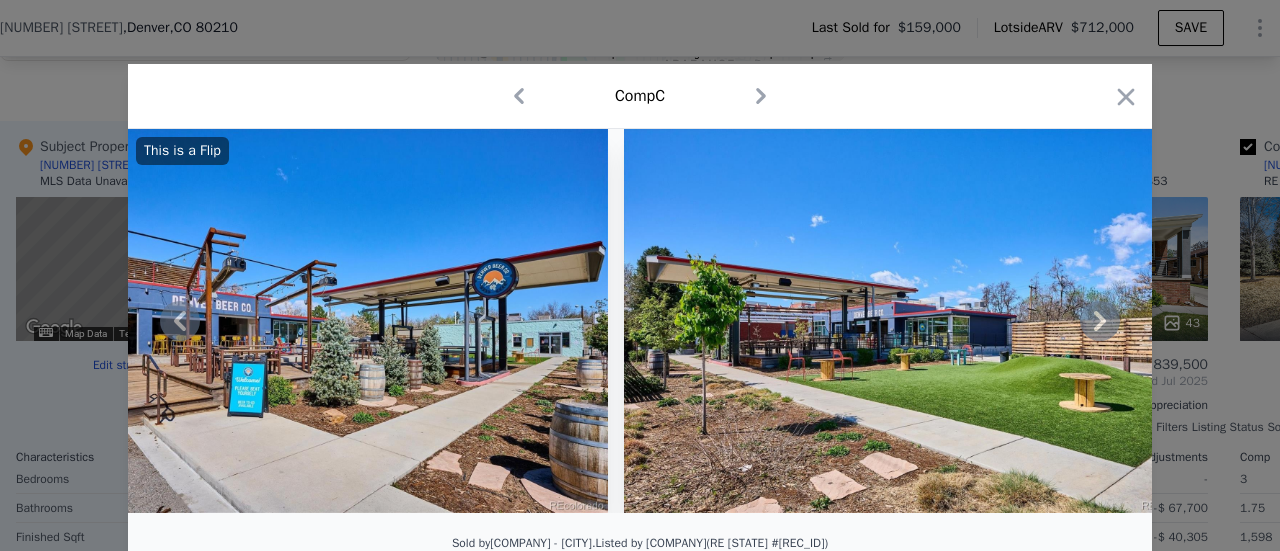 click 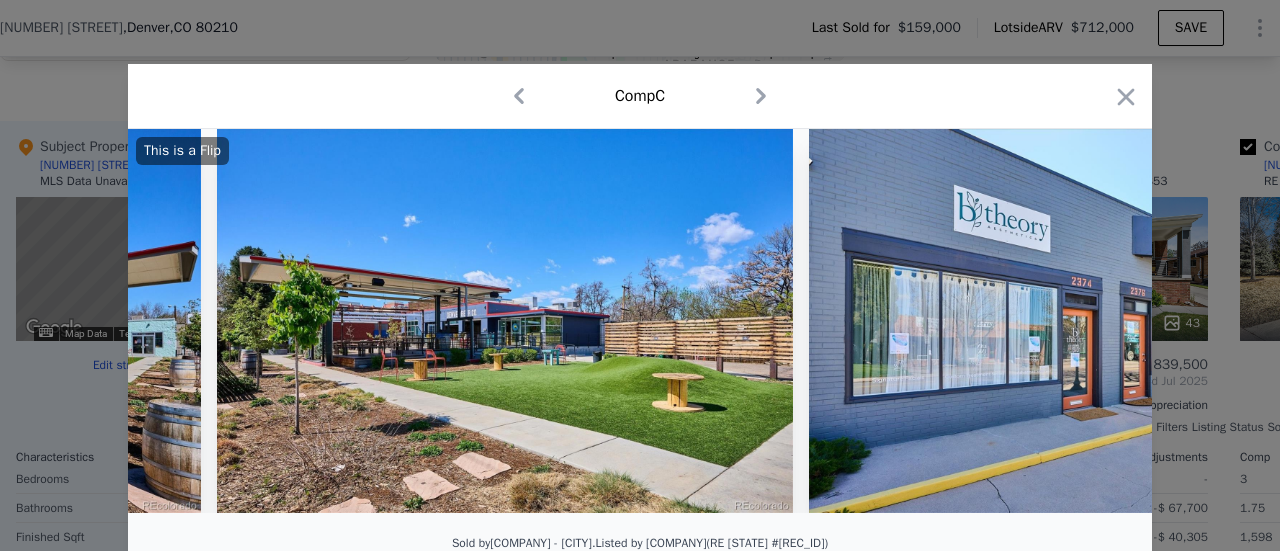 scroll, scrollTop: 0, scrollLeft: 24480, axis: horizontal 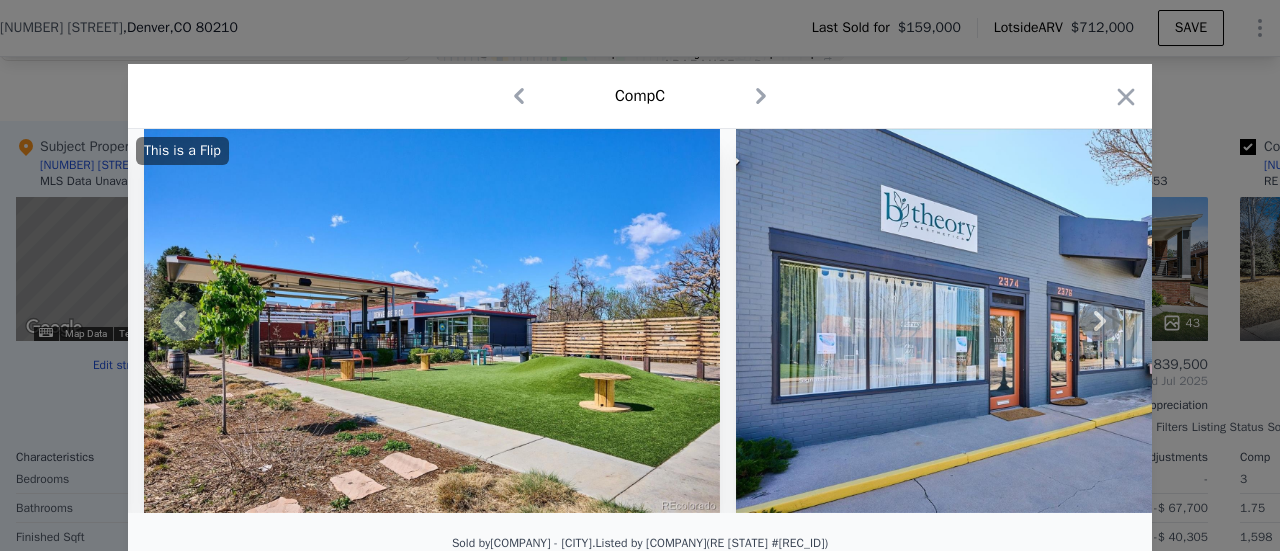 click 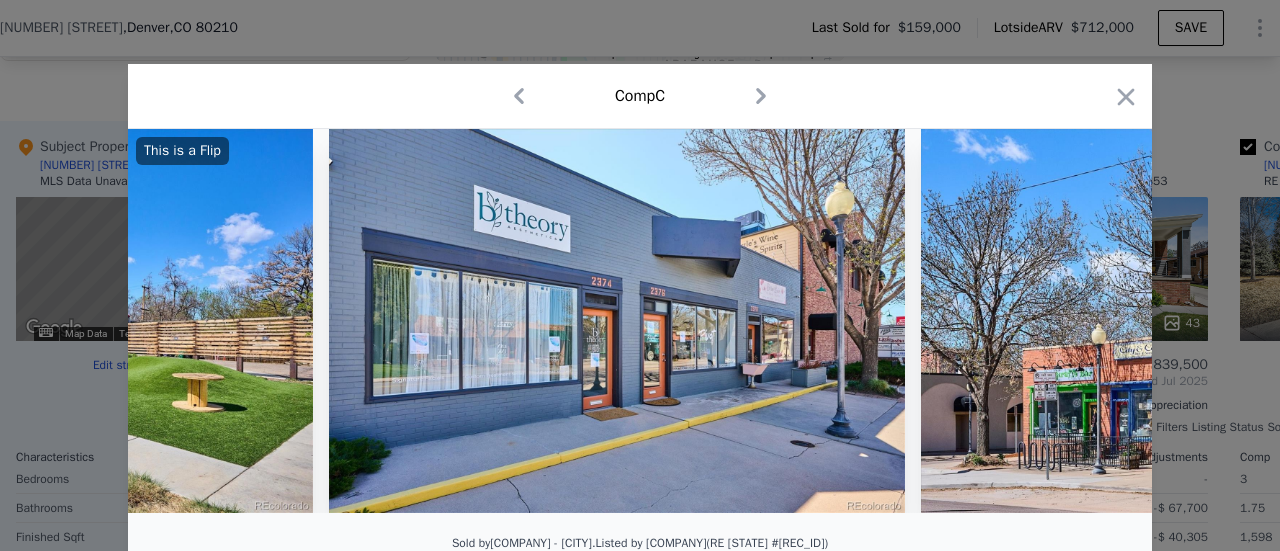 scroll, scrollTop: 0, scrollLeft: 24960, axis: horizontal 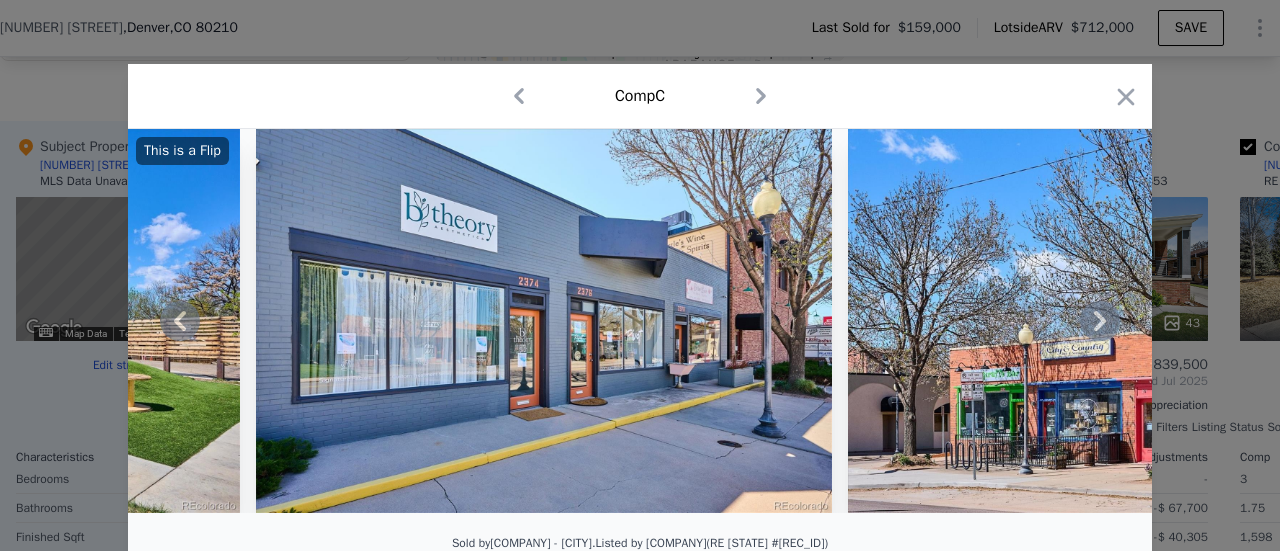 drag, startPoint x: 1084, startPoint y: 327, endPoint x: 1098, endPoint y: 327, distance: 14 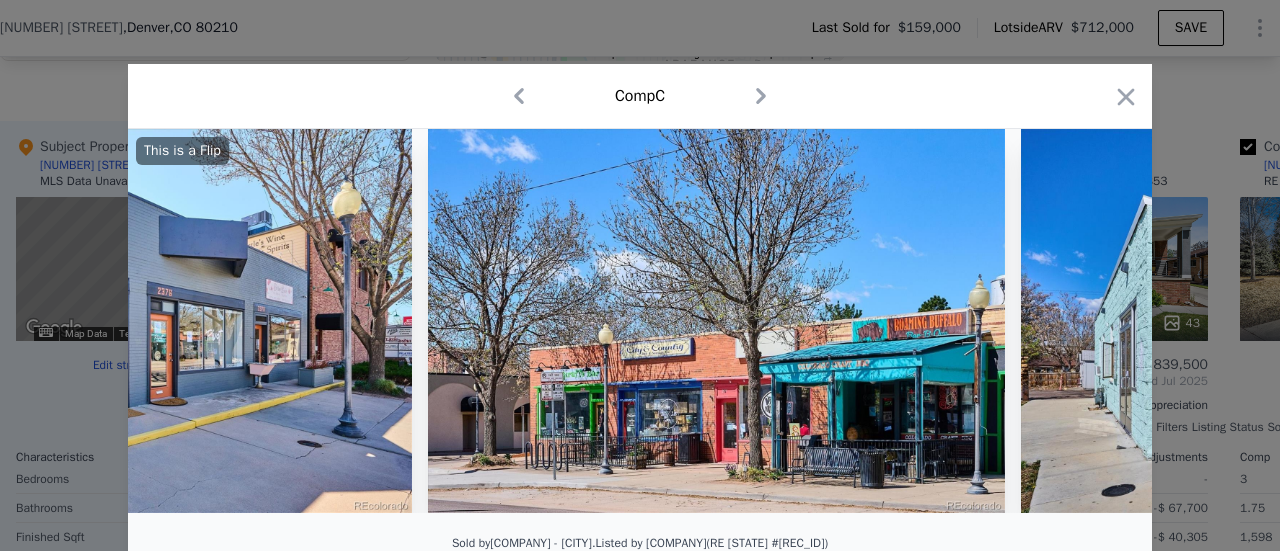 scroll, scrollTop: 0, scrollLeft: 25440, axis: horizontal 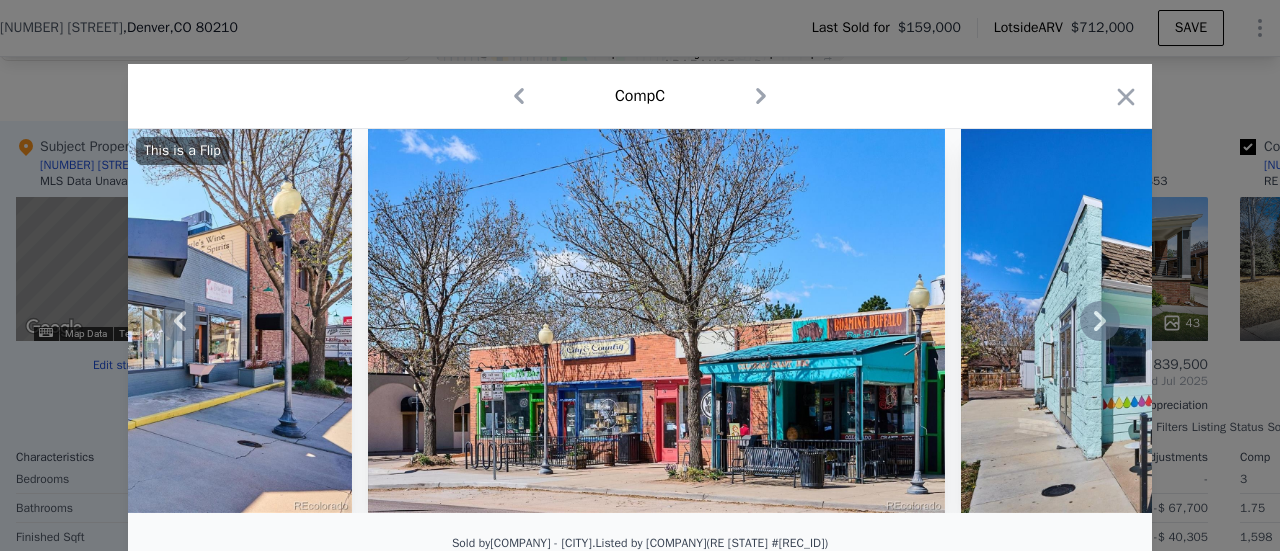 click 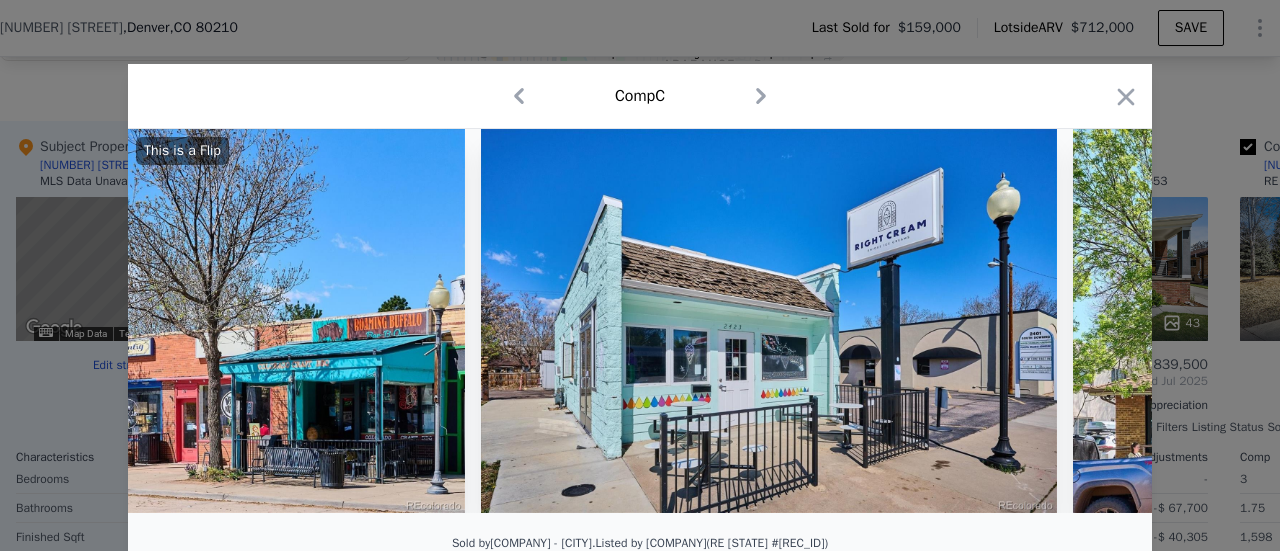 click on "This is a Flip" at bounding box center (640, 321) 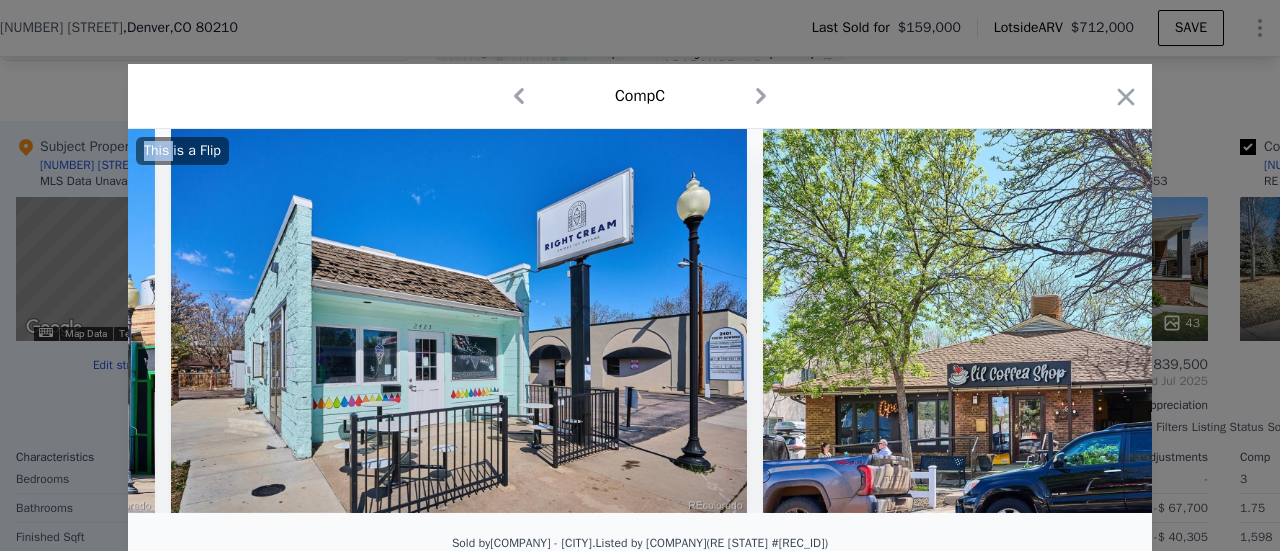 click at bounding box center [1051, 321] 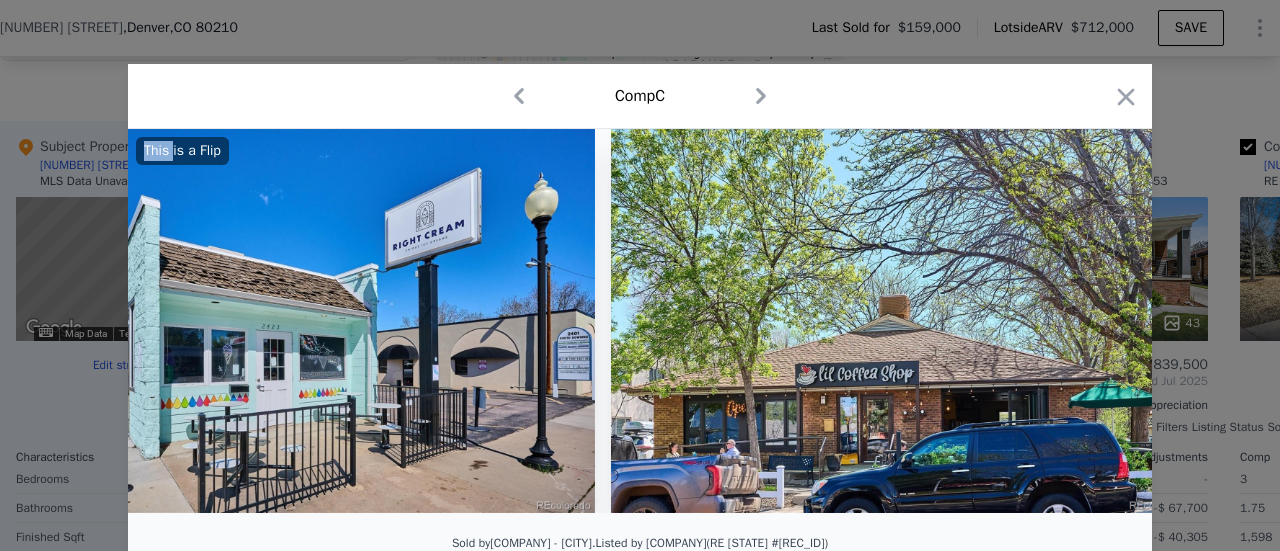 scroll, scrollTop: 0, scrollLeft: 26400, axis: horizontal 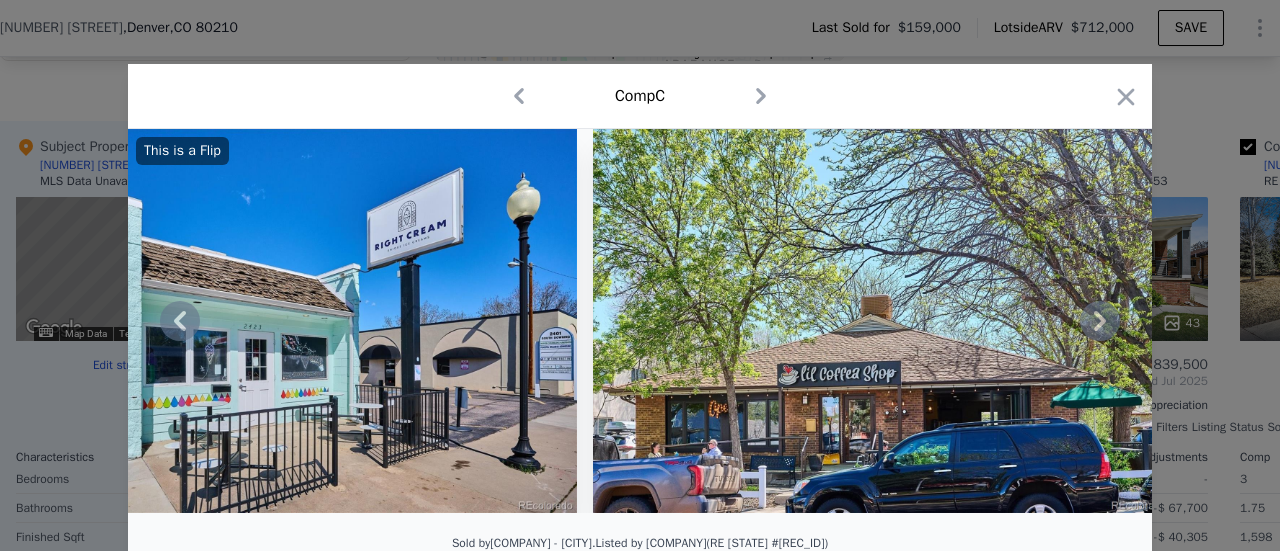 click 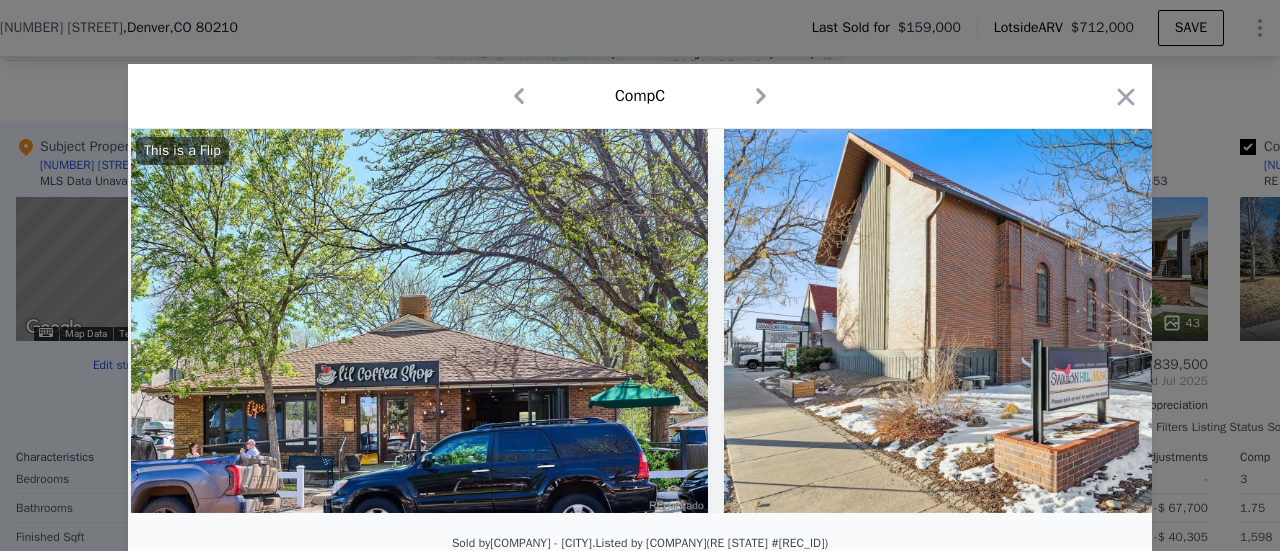scroll, scrollTop: 0, scrollLeft: 26880, axis: horizontal 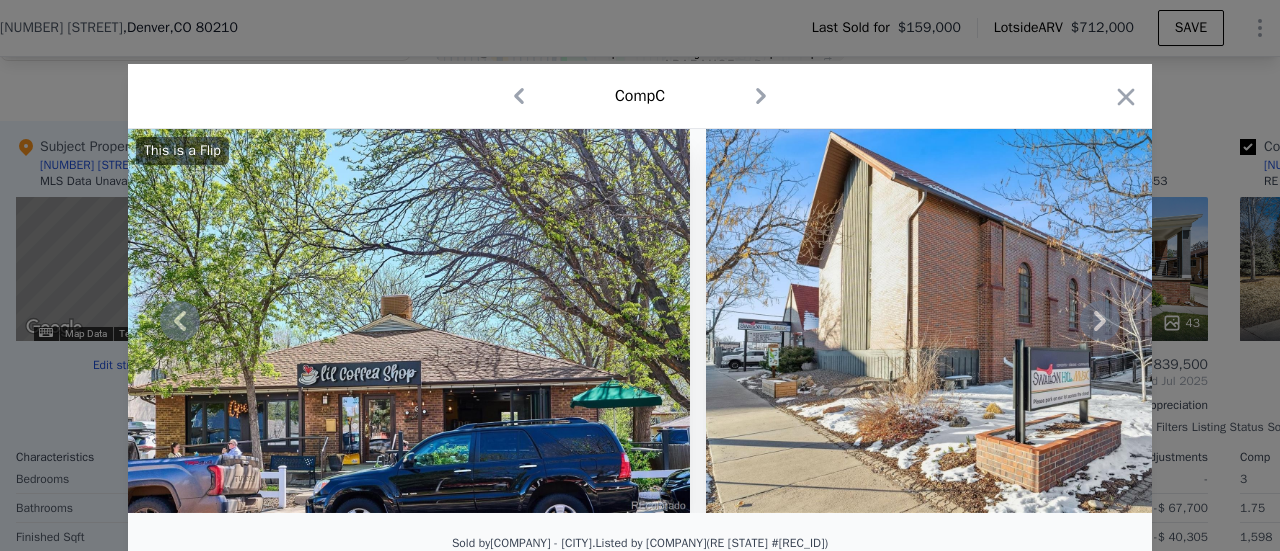 click 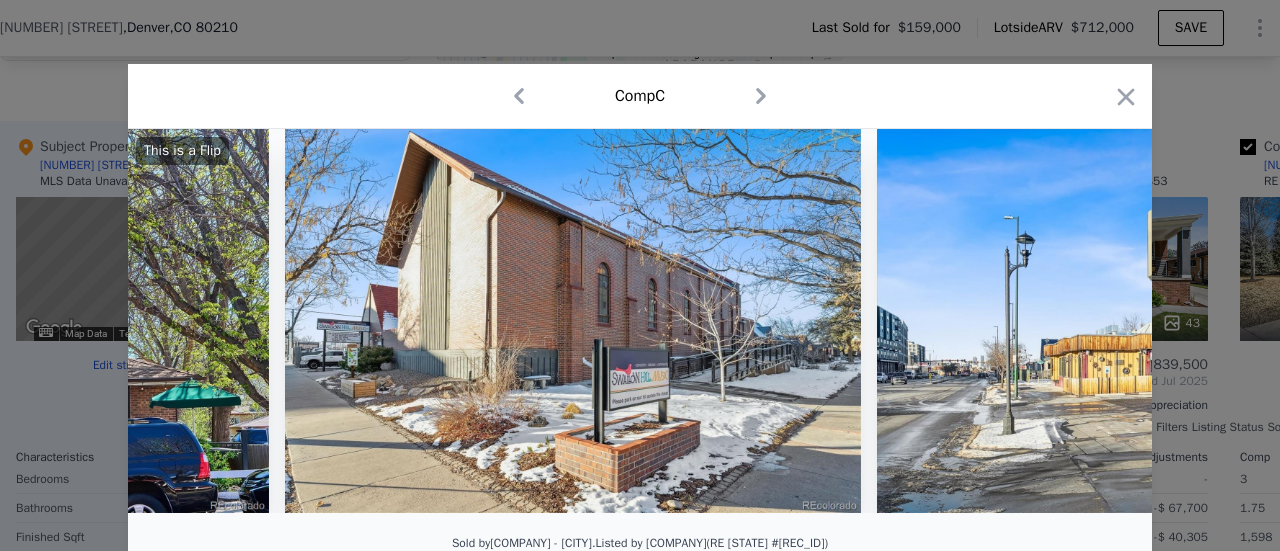 scroll, scrollTop: 0, scrollLeft: 27360, axis: horizontal 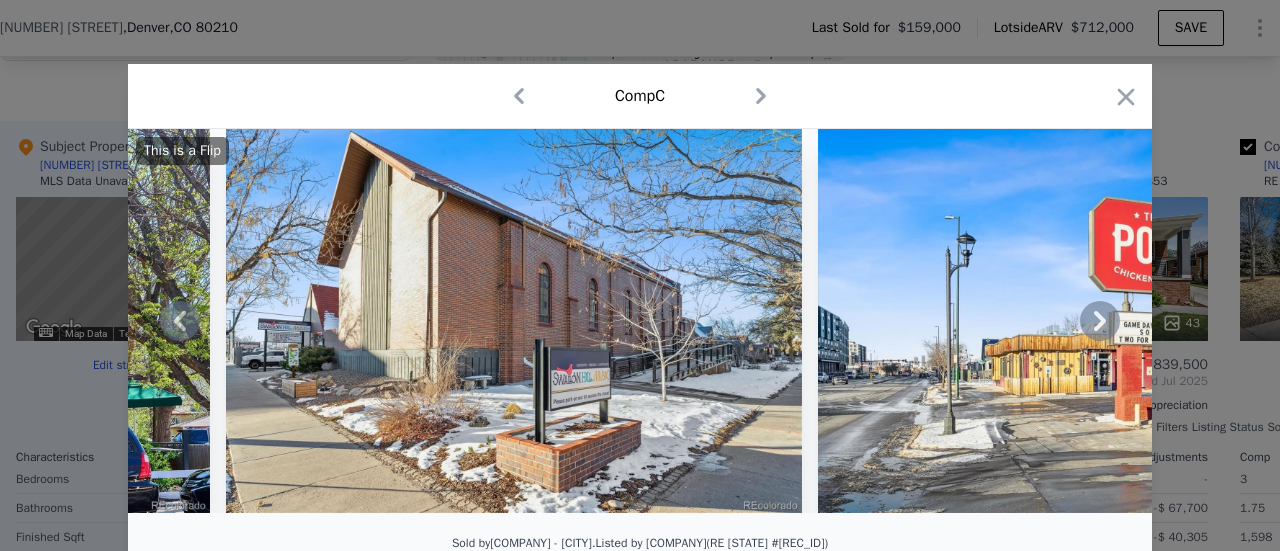 click 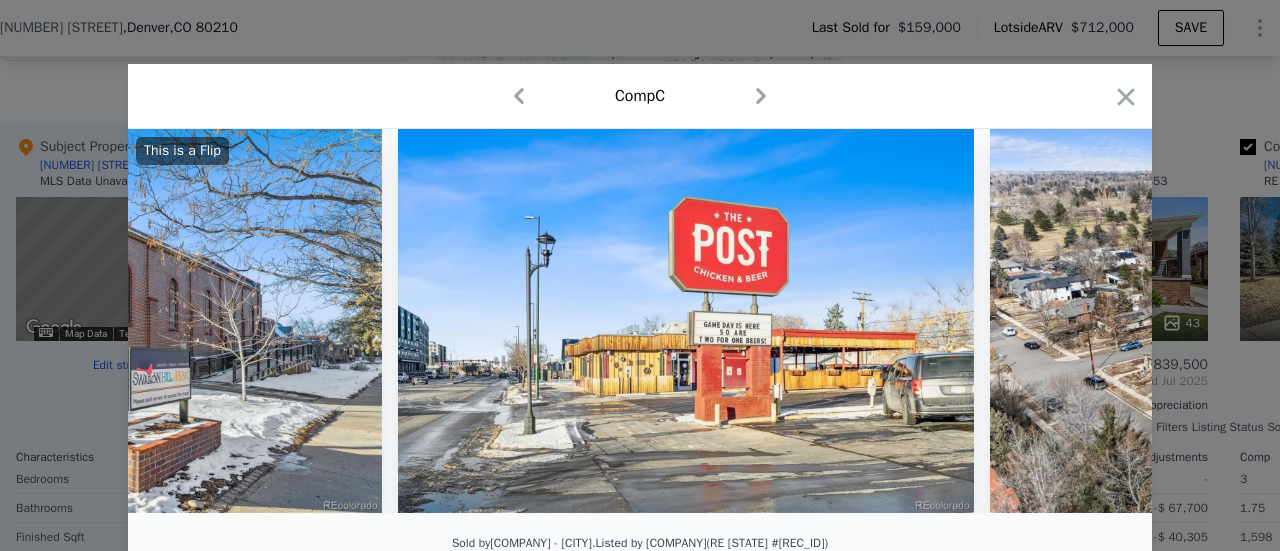 scroll, scrollTop: 0, scrollLeft: 27840, axis: horizontal 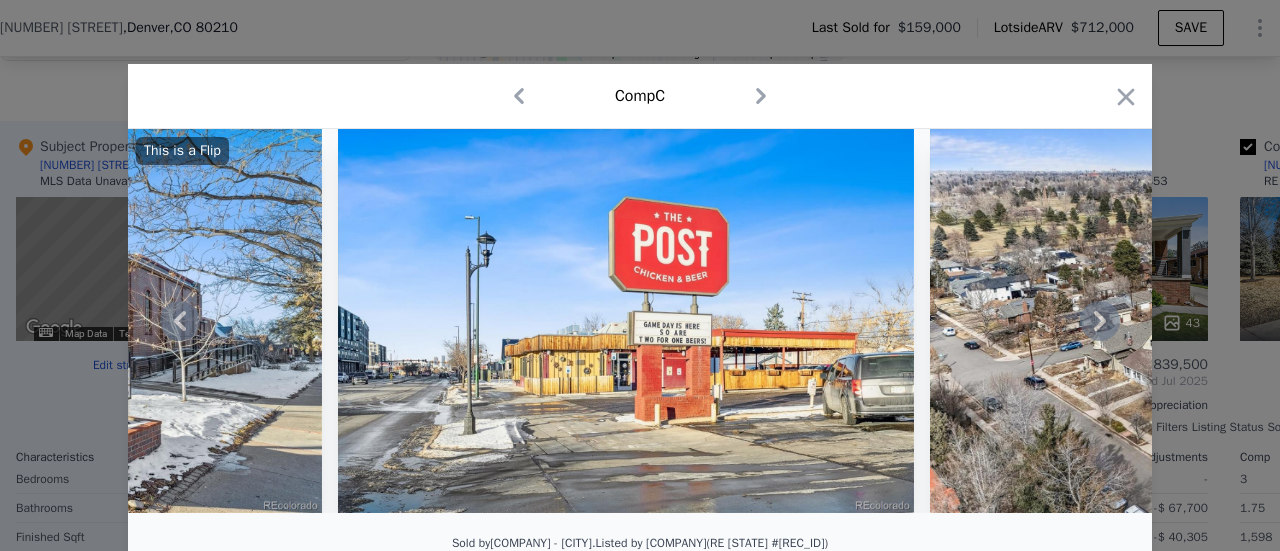 click 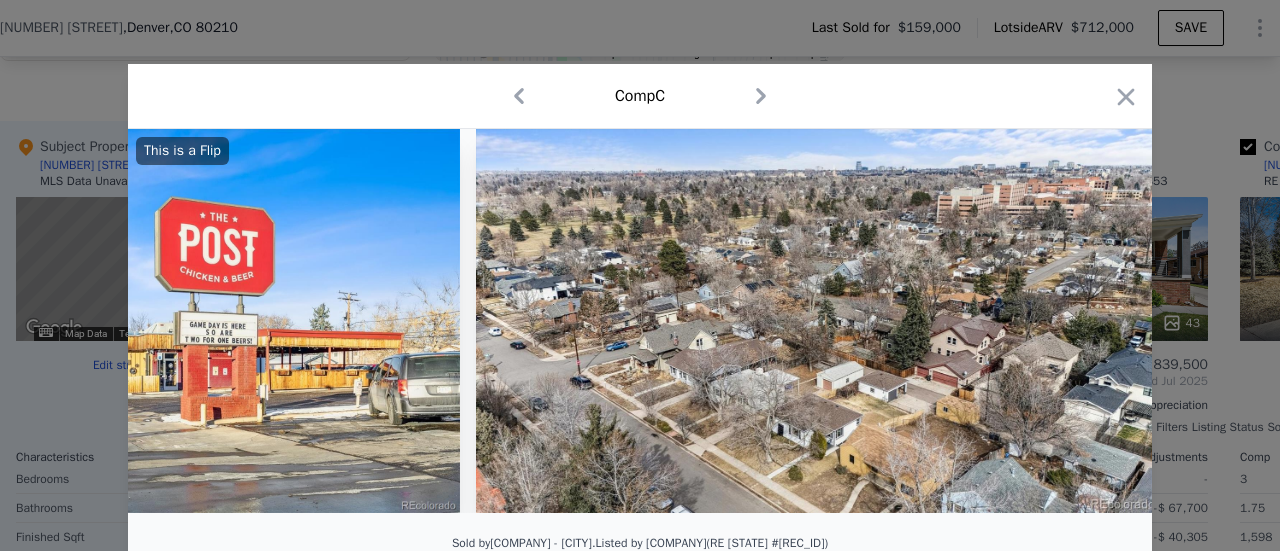 scroll, scrollTop: 0, scrollLeft: 28301, axis: horizontal 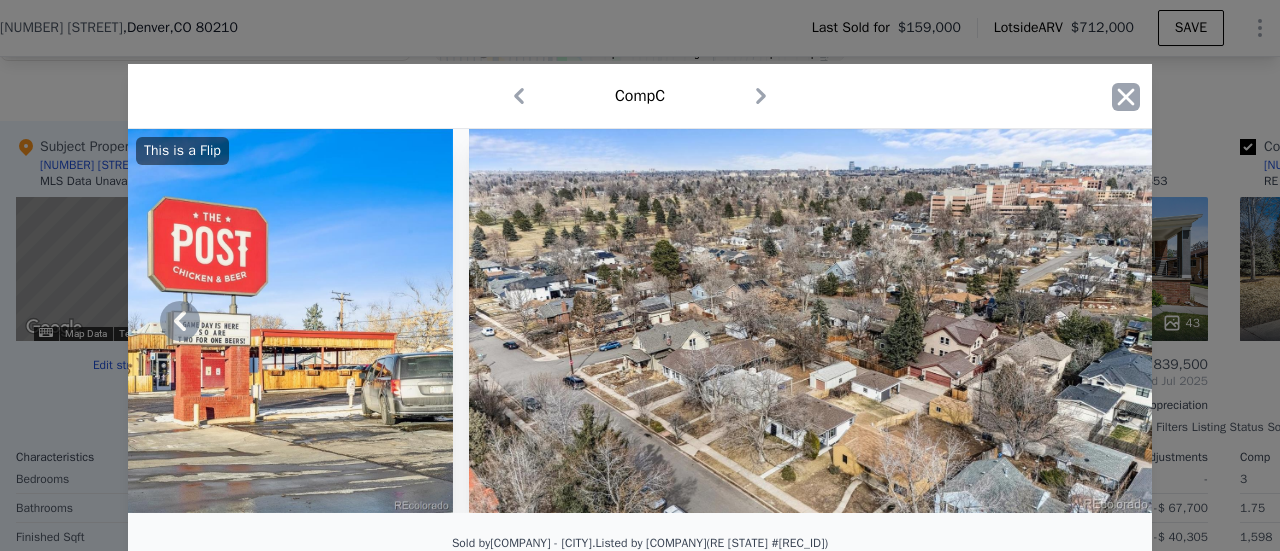 click 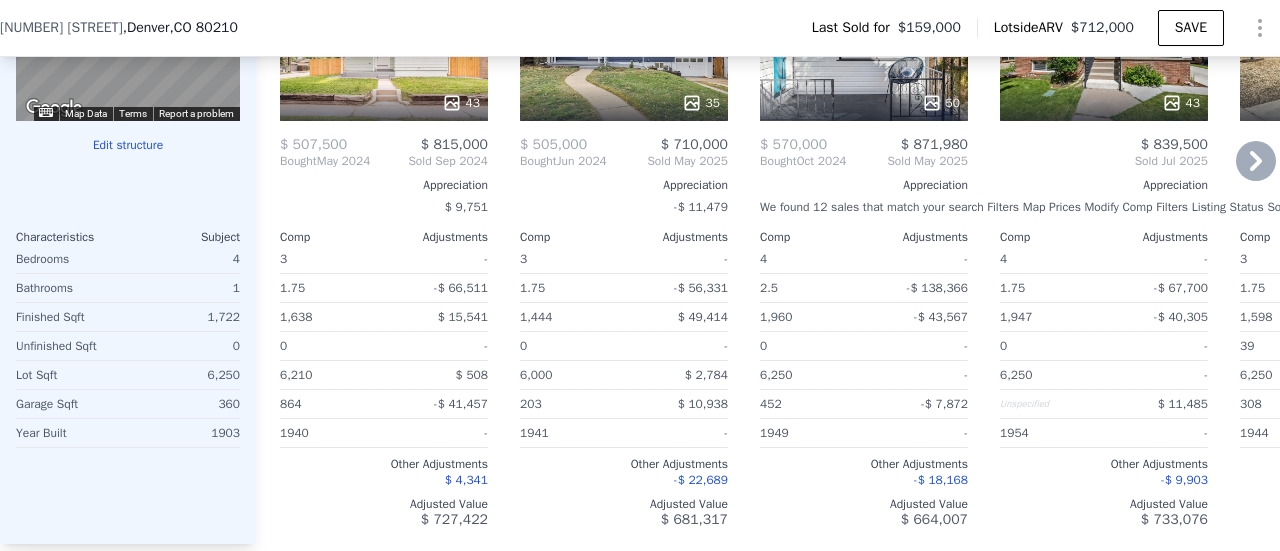 scroll, scrollTop: 2098, scrollLeft: 0, axis: vertical 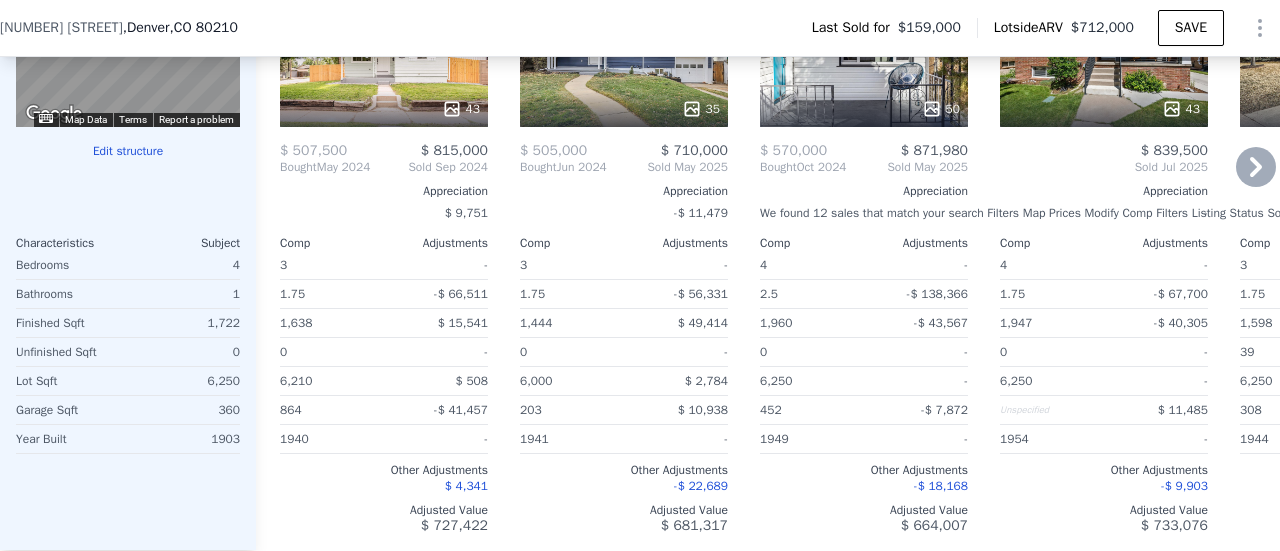 click 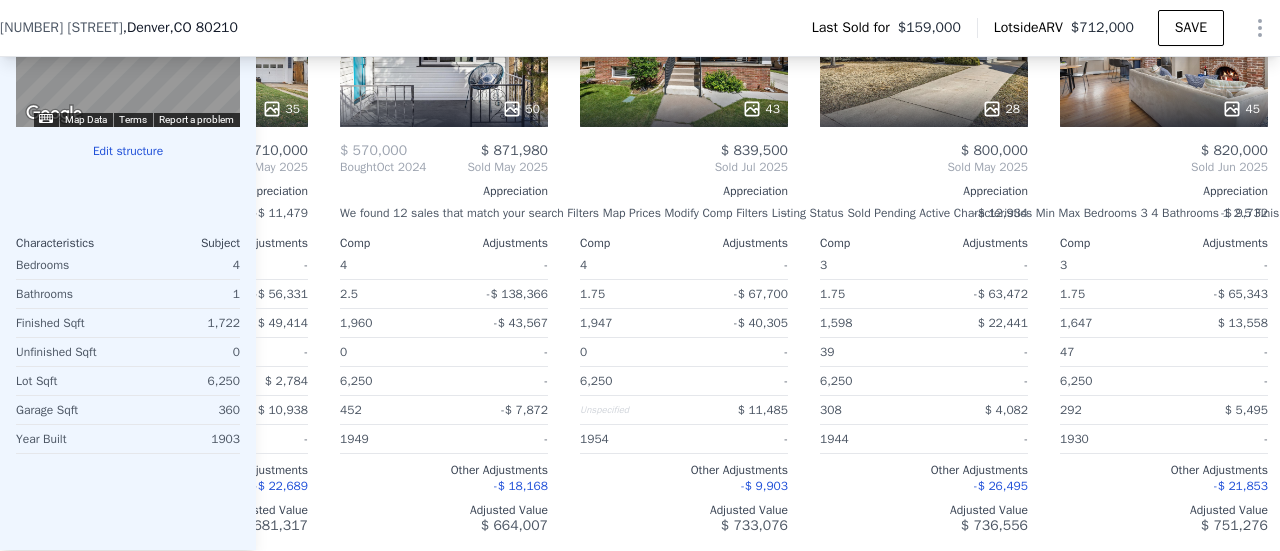 scroll, scrollTop: 0, scrollLeft: 480, axis: horizontal 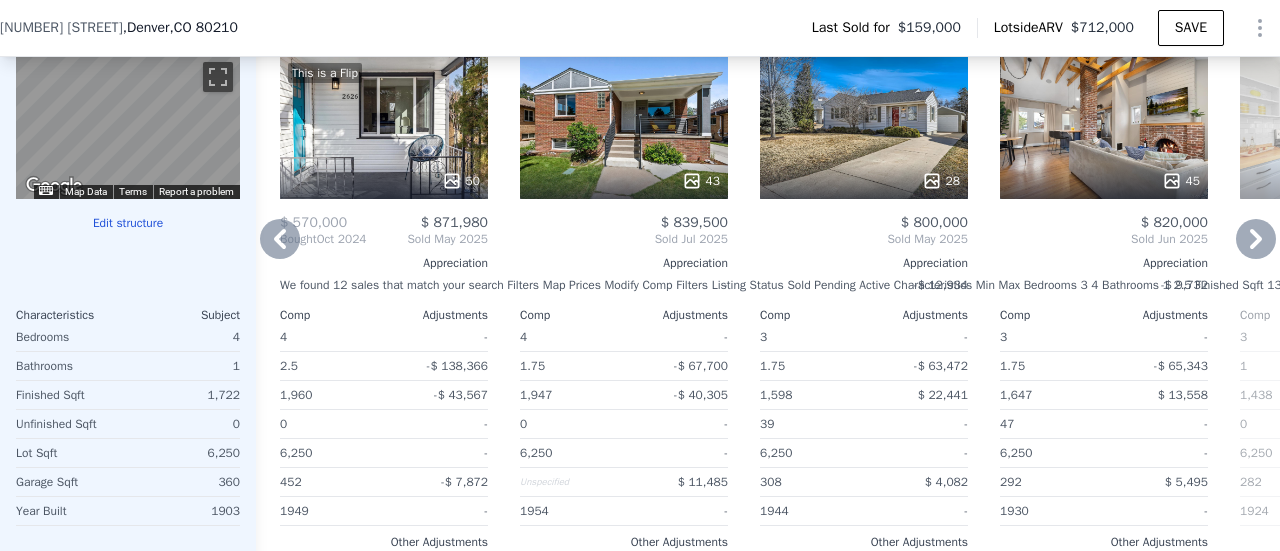 click 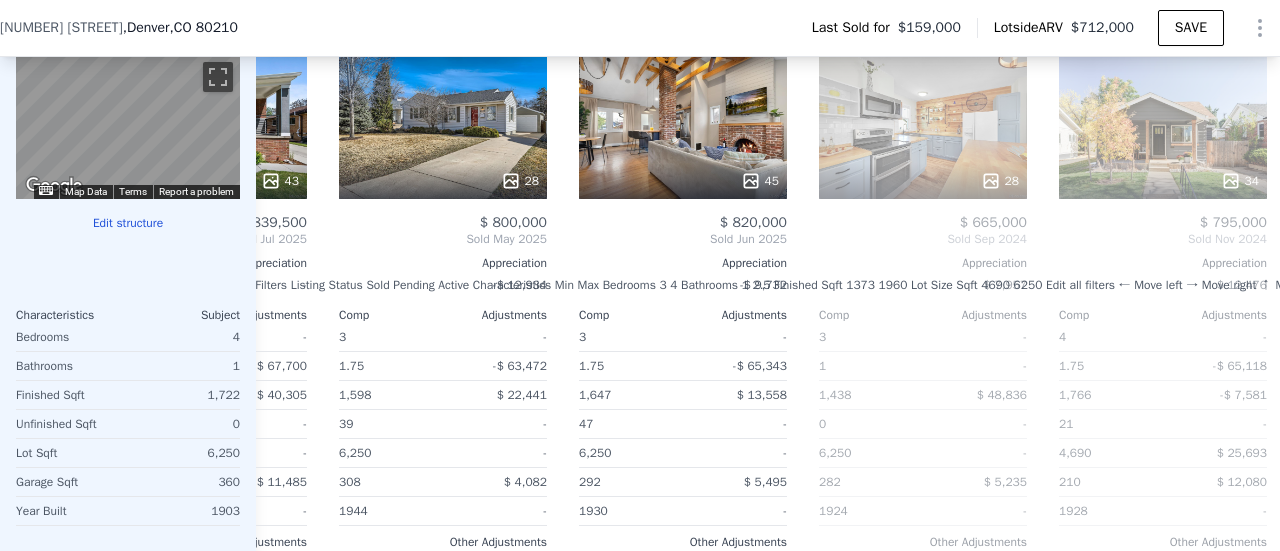 scroll, scrollTop: 0, scrollLeft: 960, axis: horizontal 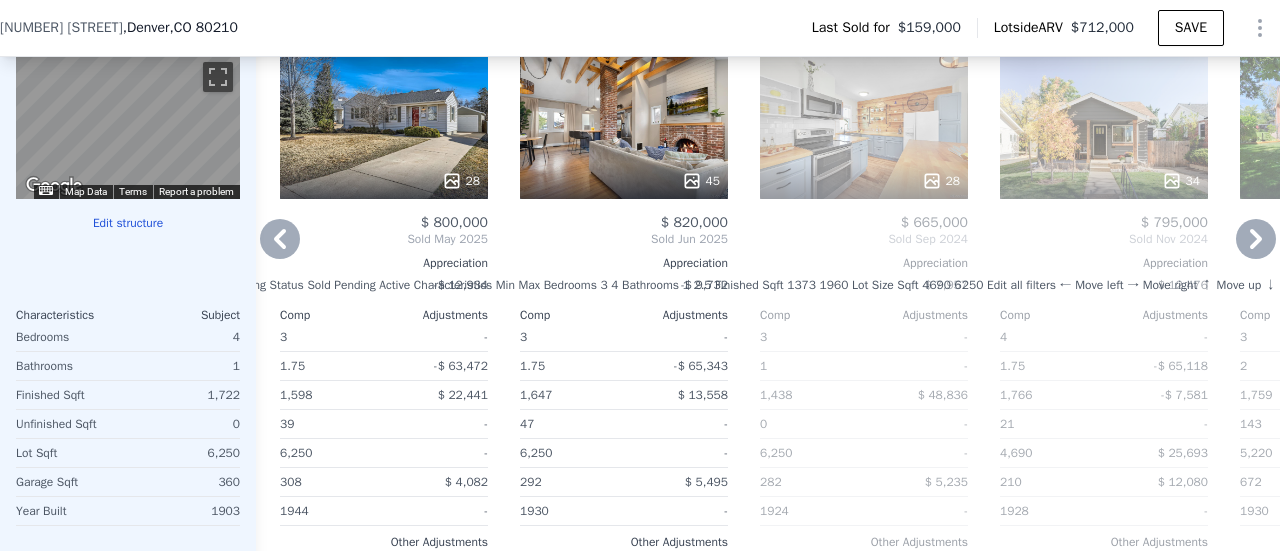 click 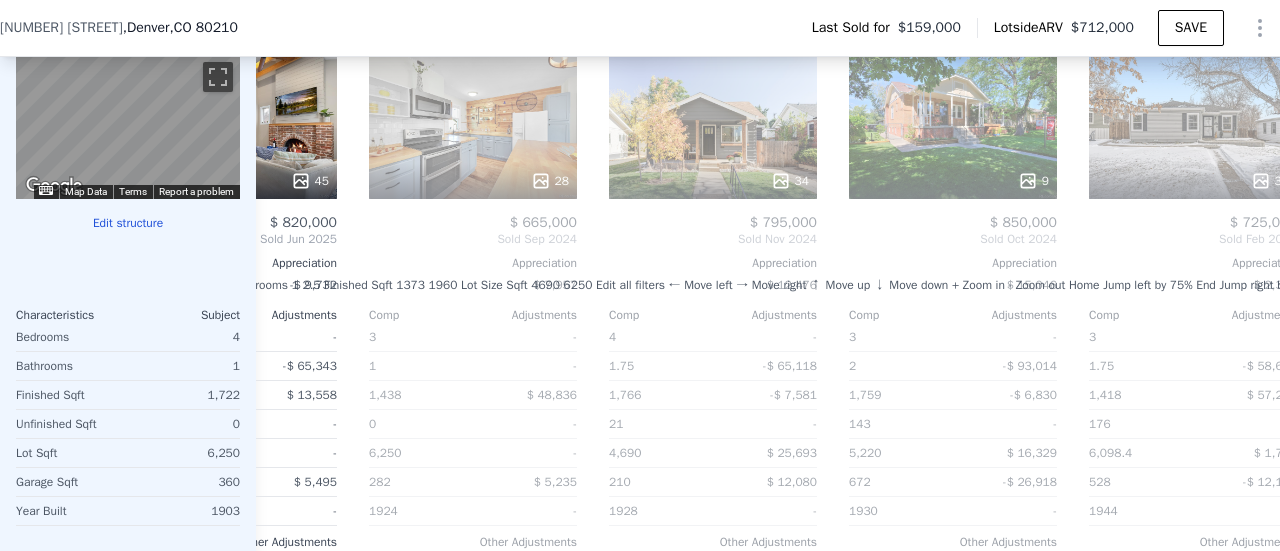 scroll, scrollTop: 0, scrollLeft: 1440, axis: horizontal 